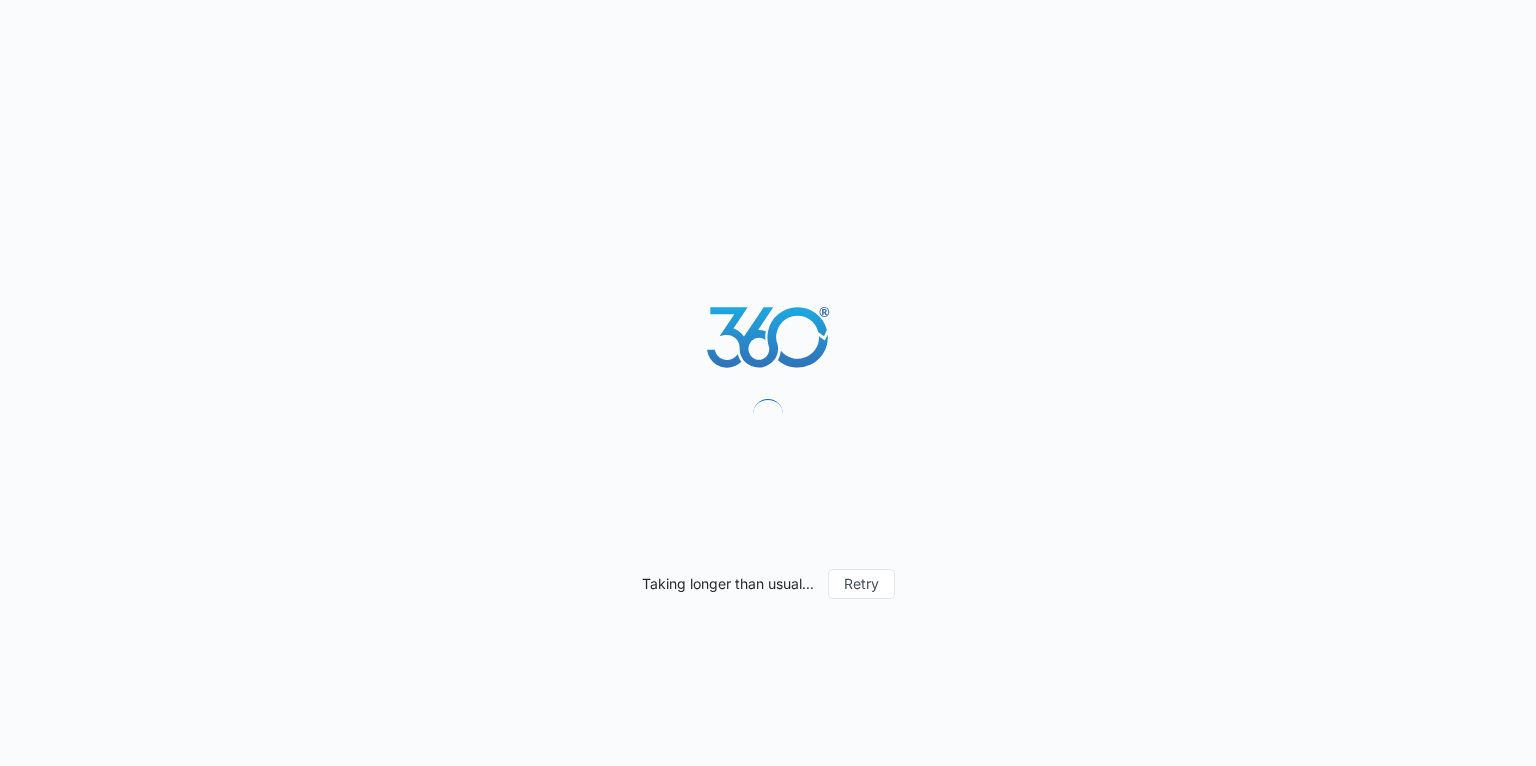 scroll, scrollTop: 0, scrollLeft: 0, axis: both 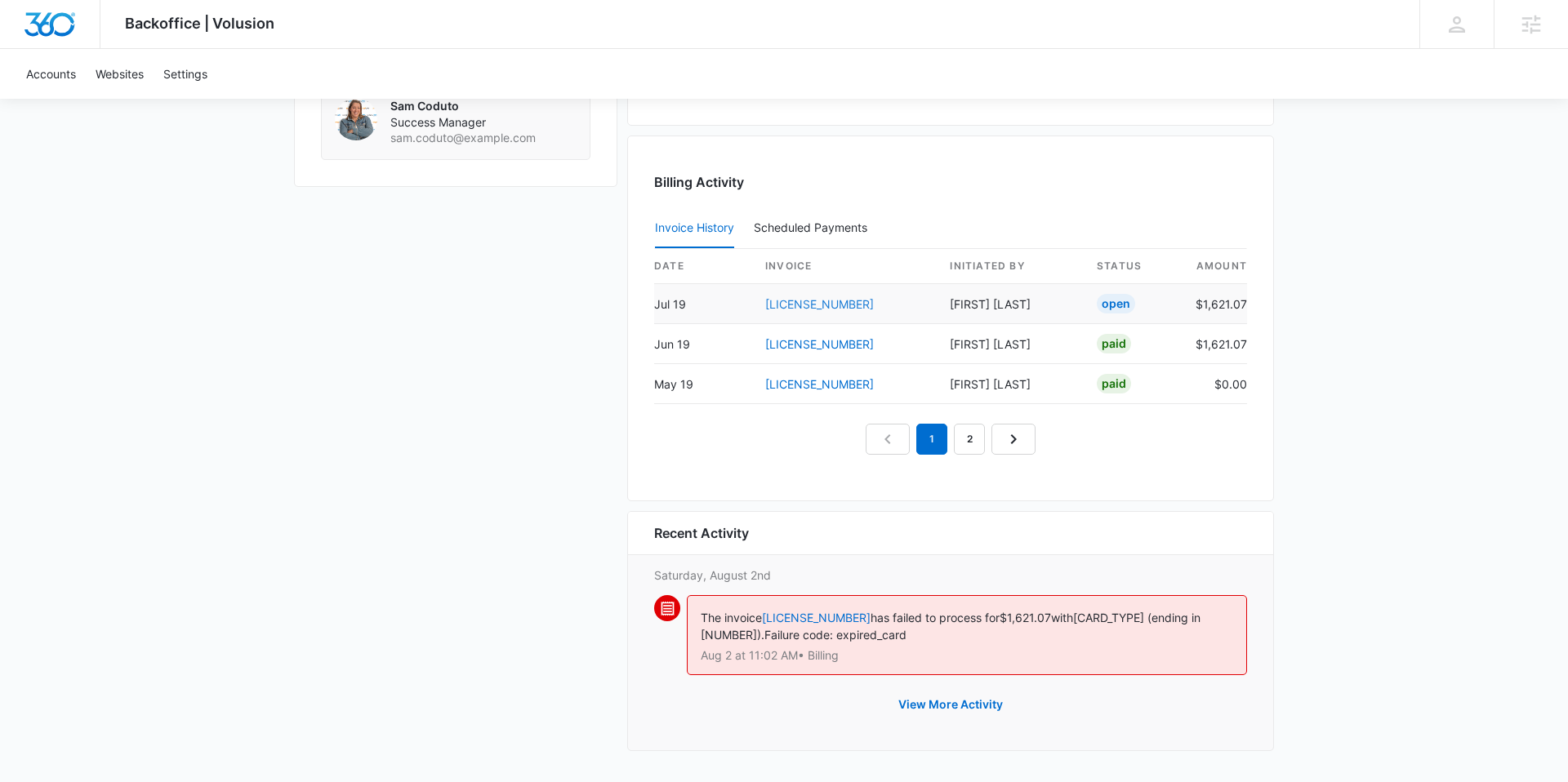 click on "[LICENSE_NUMBER]" at bounding box center [819, 304] 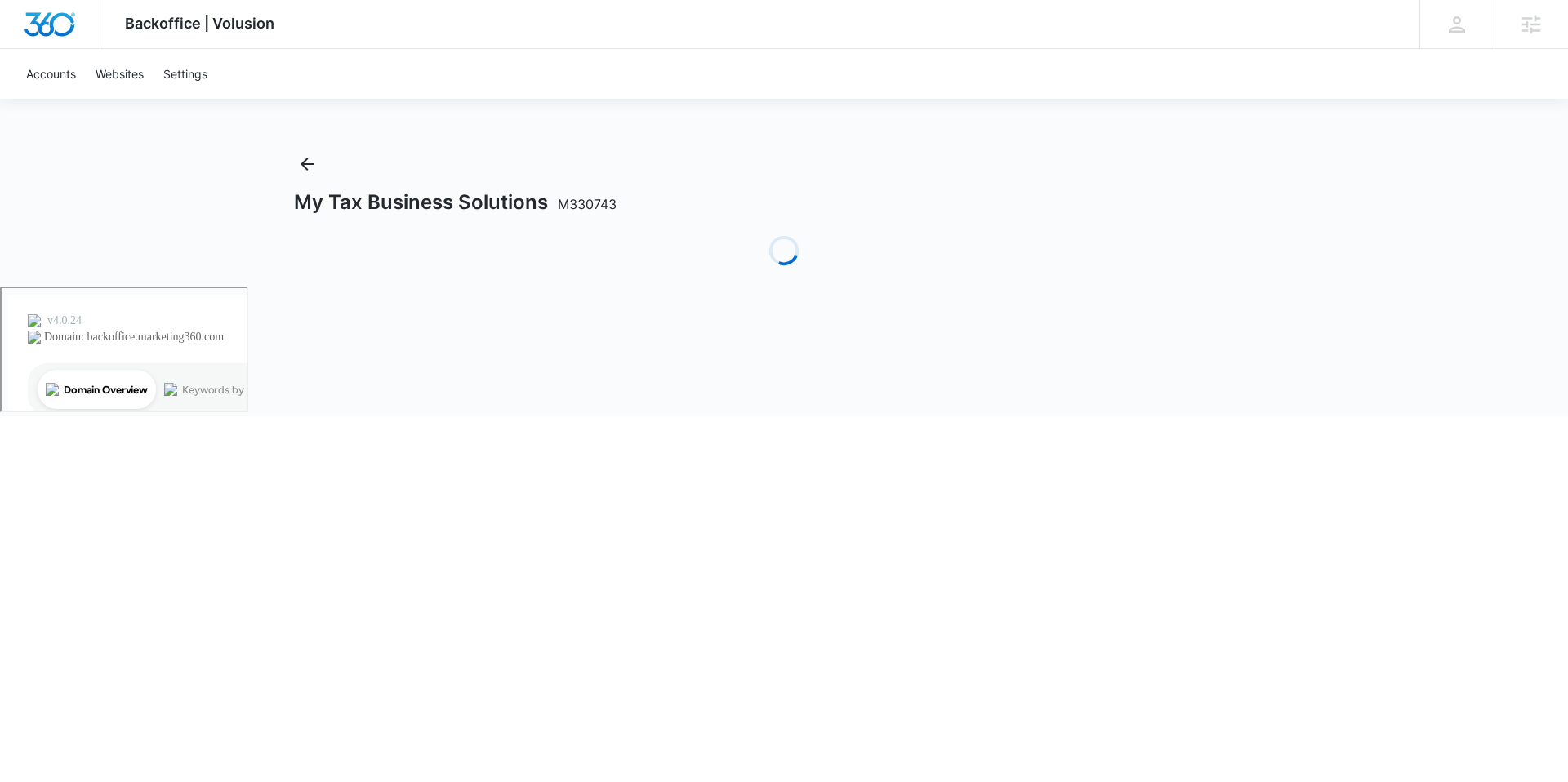 scroll, scrollTop: 0, scrollLeft: 0, axis: both 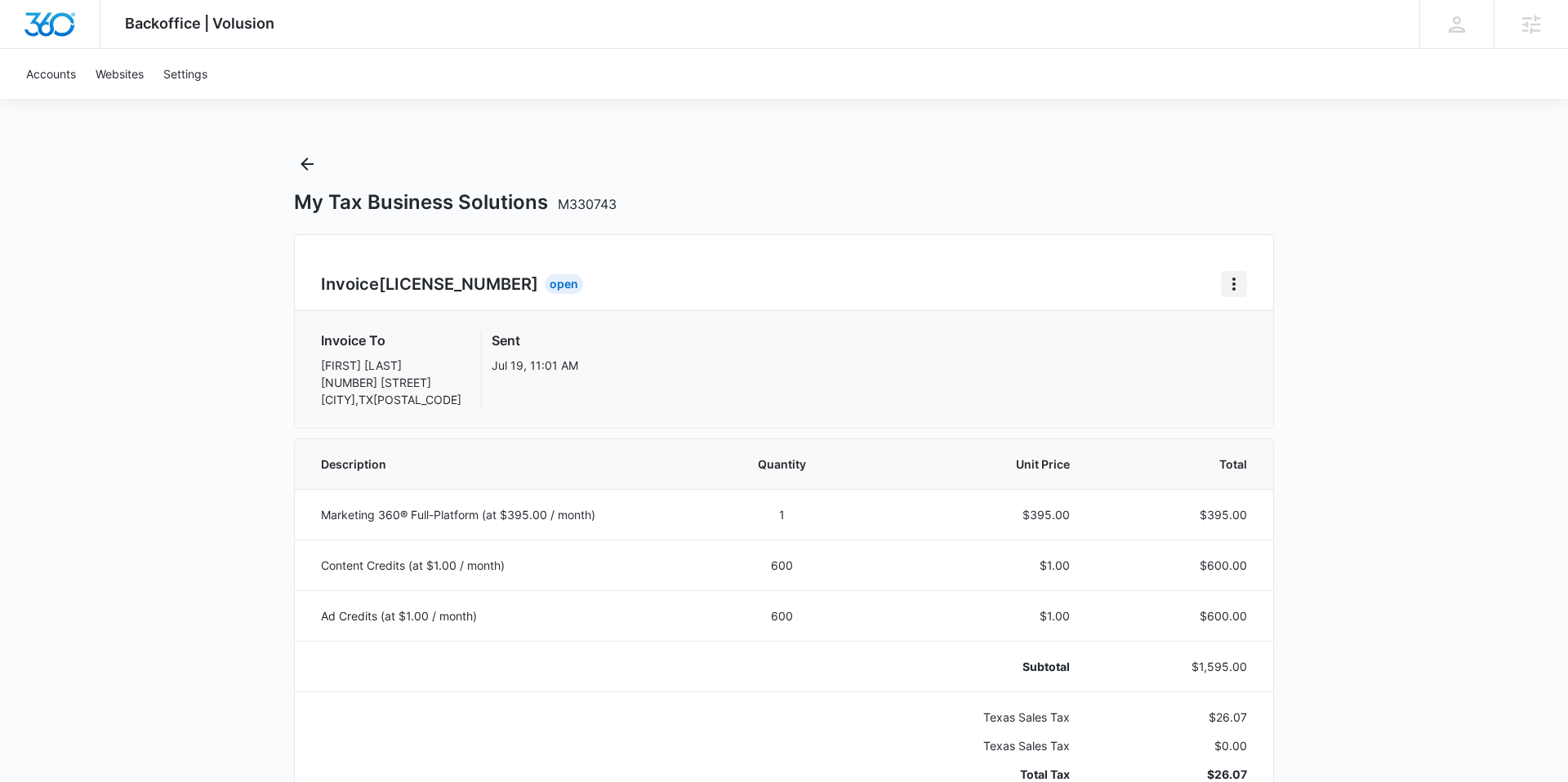 click 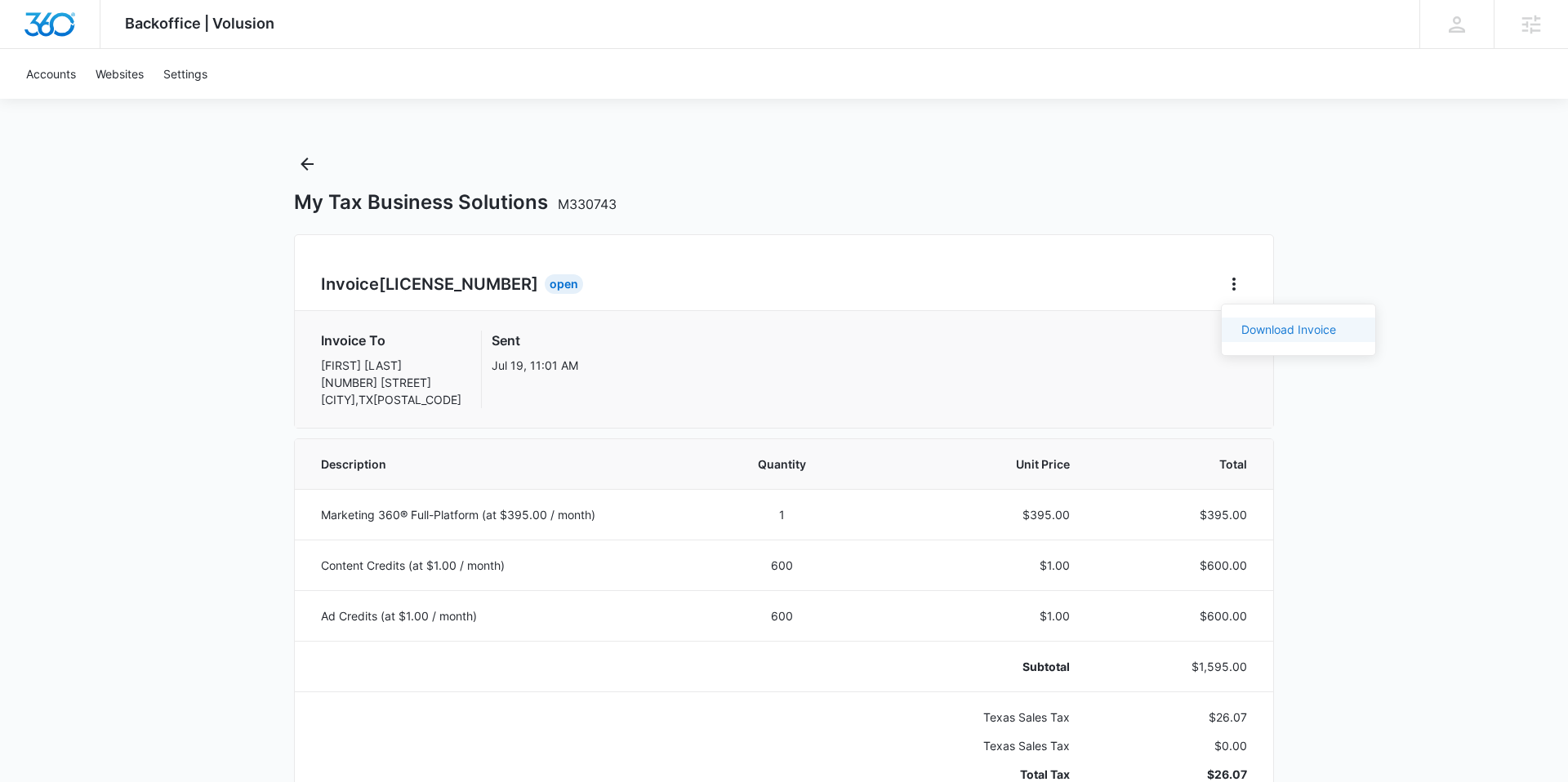 click on "Download Invoice" at bounding box center (1289, 329) 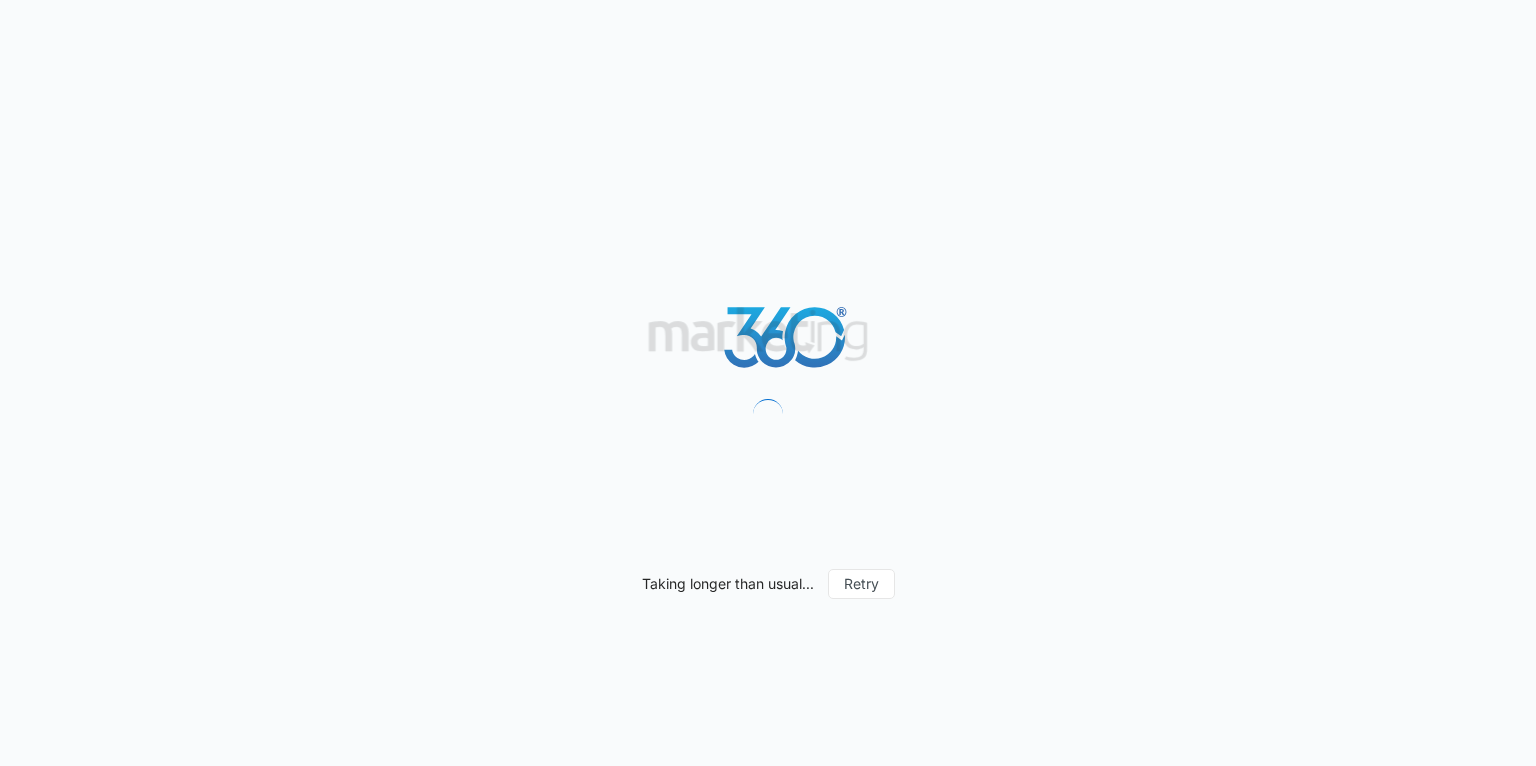 scroll, scrollTop: 0, scrollLeft: 0, axis: both 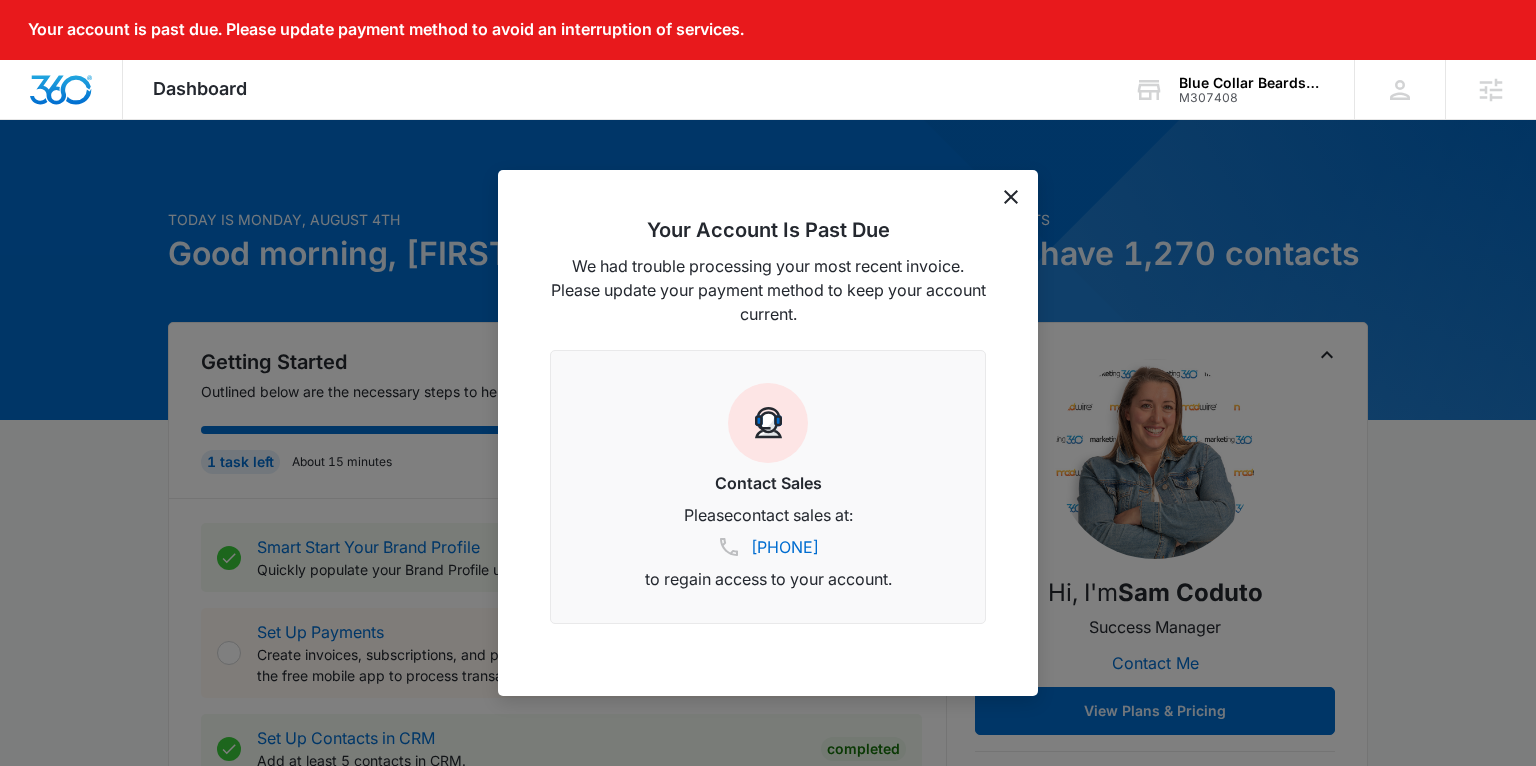 click 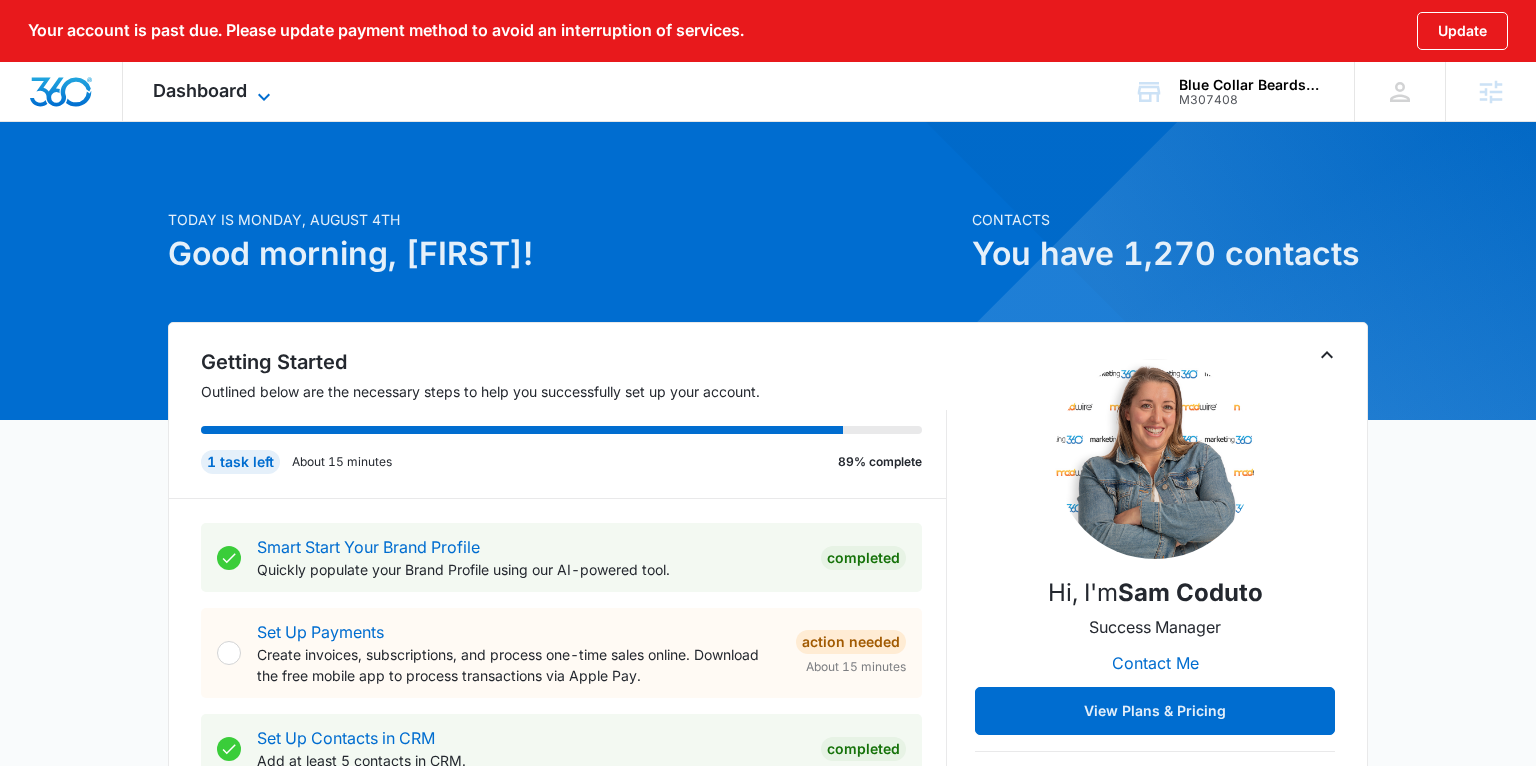 click on "Dashboard" at bounding box center [200, 90] 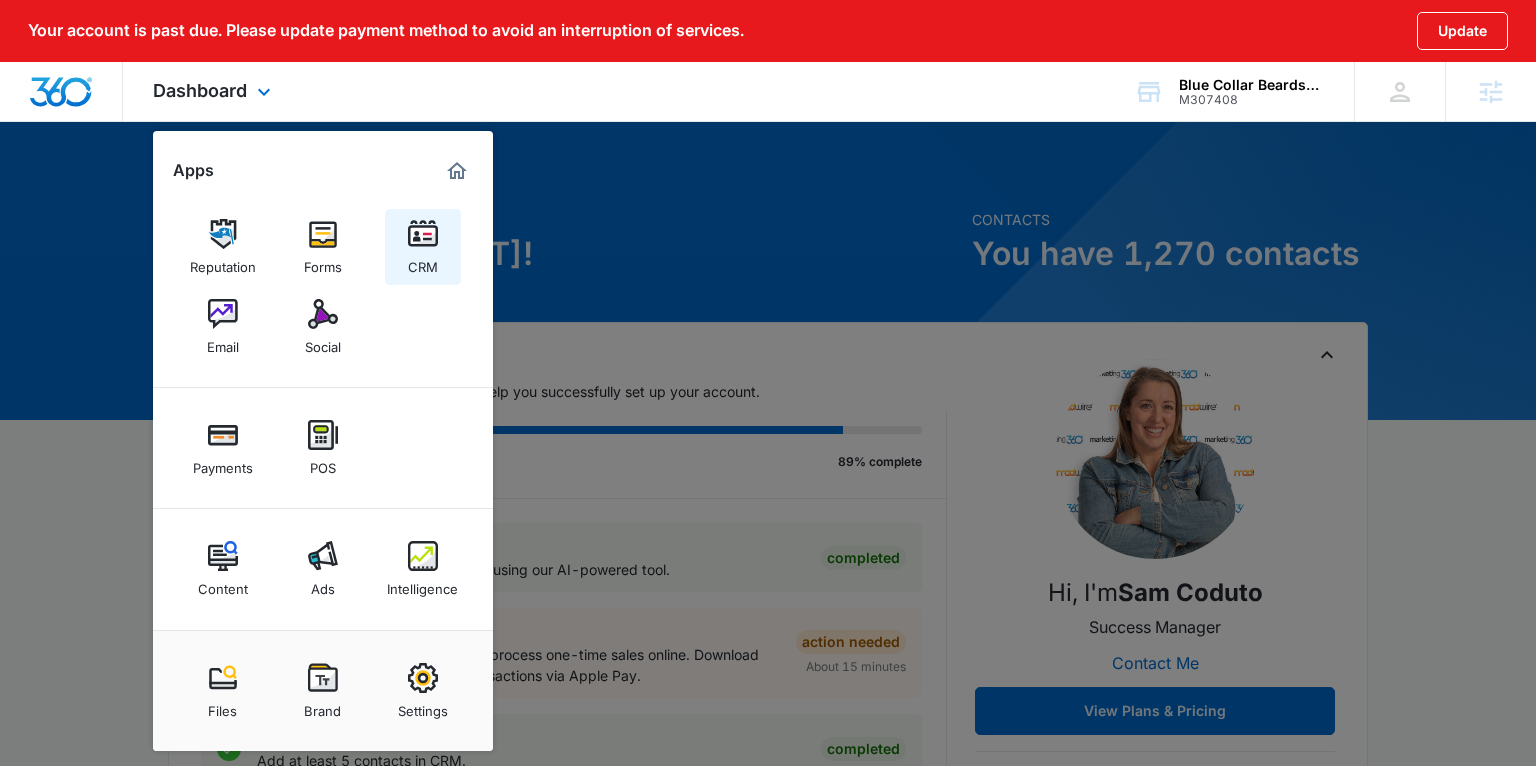 click on "CRM" at bounding box center (423, 262) 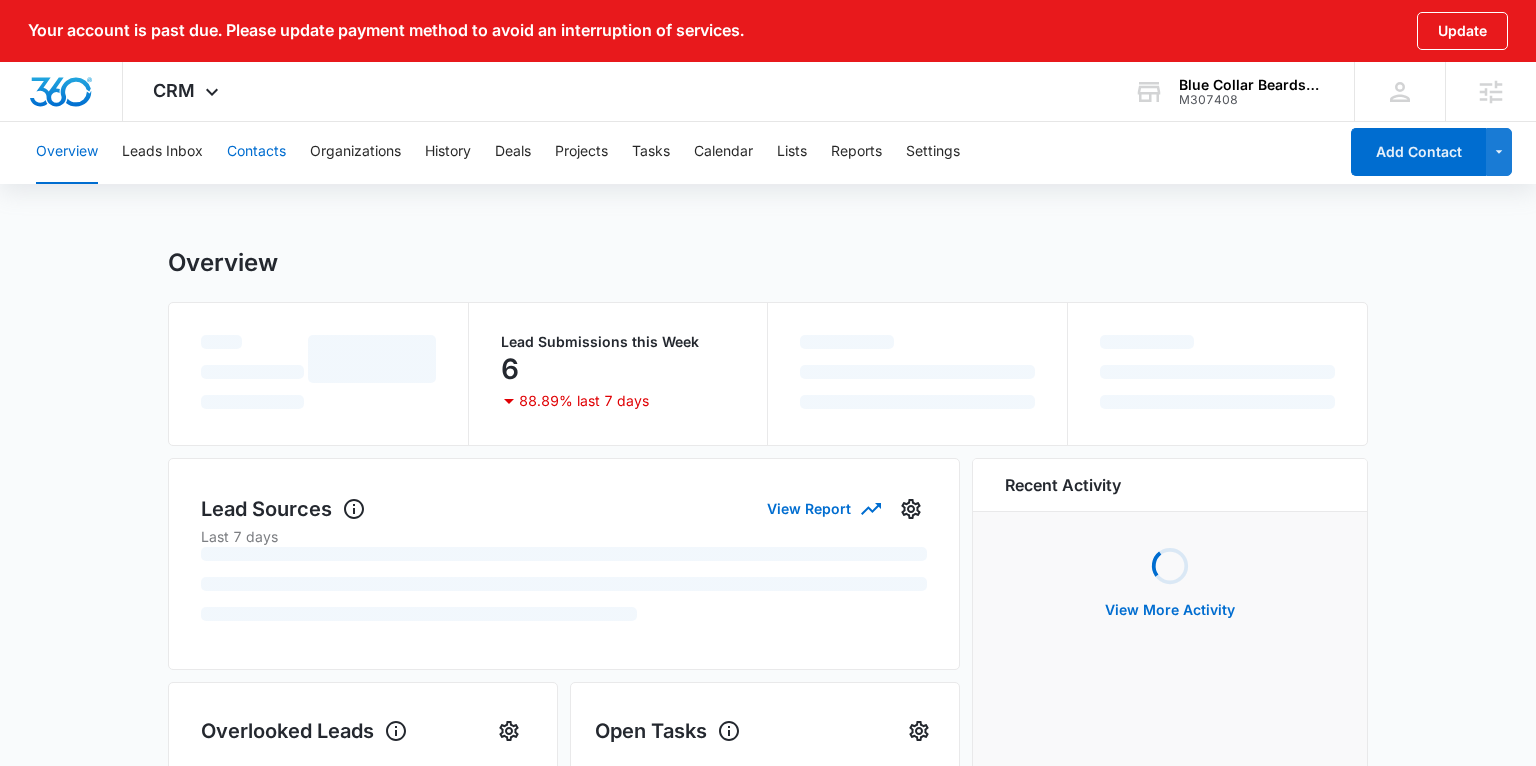 click on "Contacts" at bounding box center (256, 152) 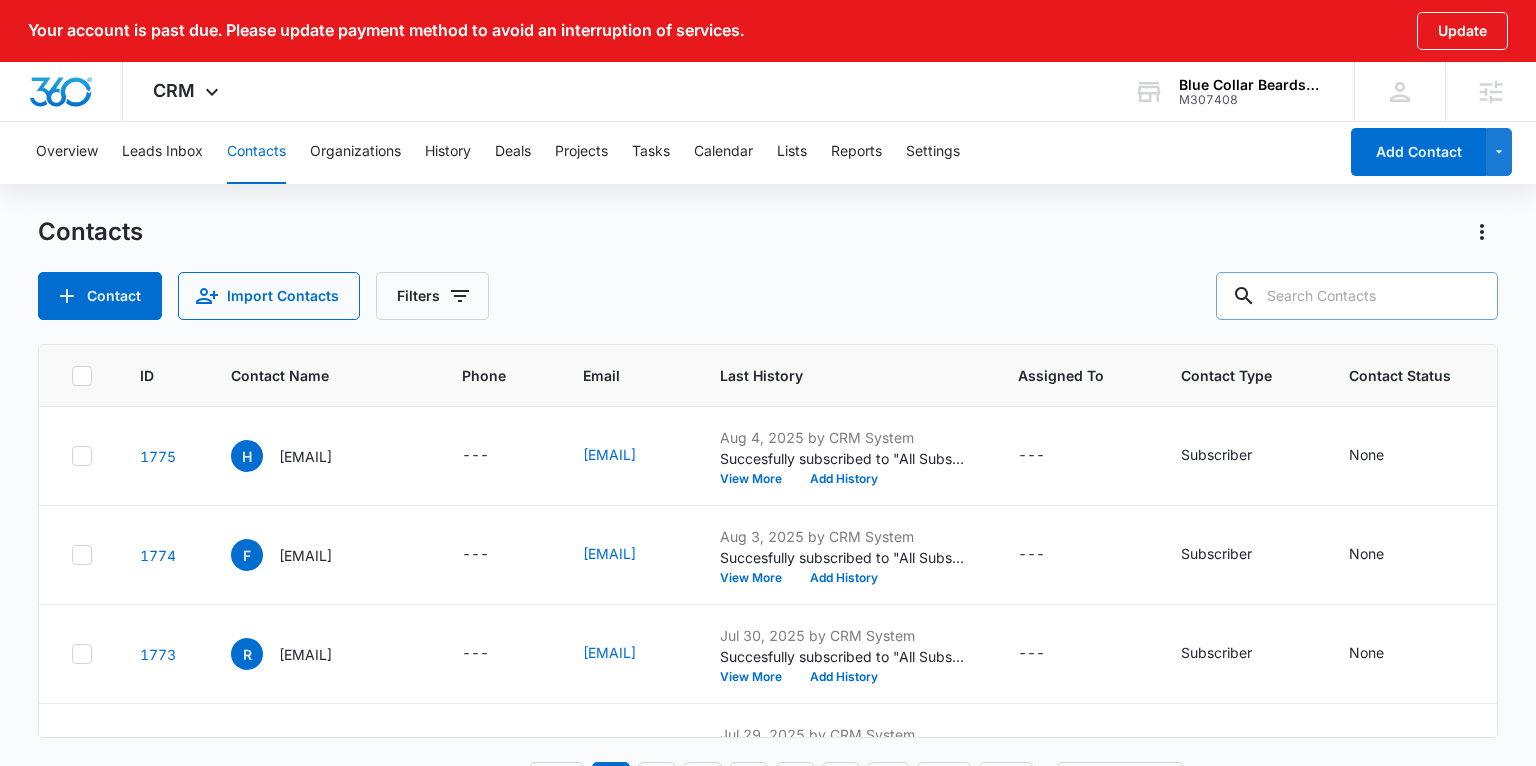 click at bounding box center (1357, 296) 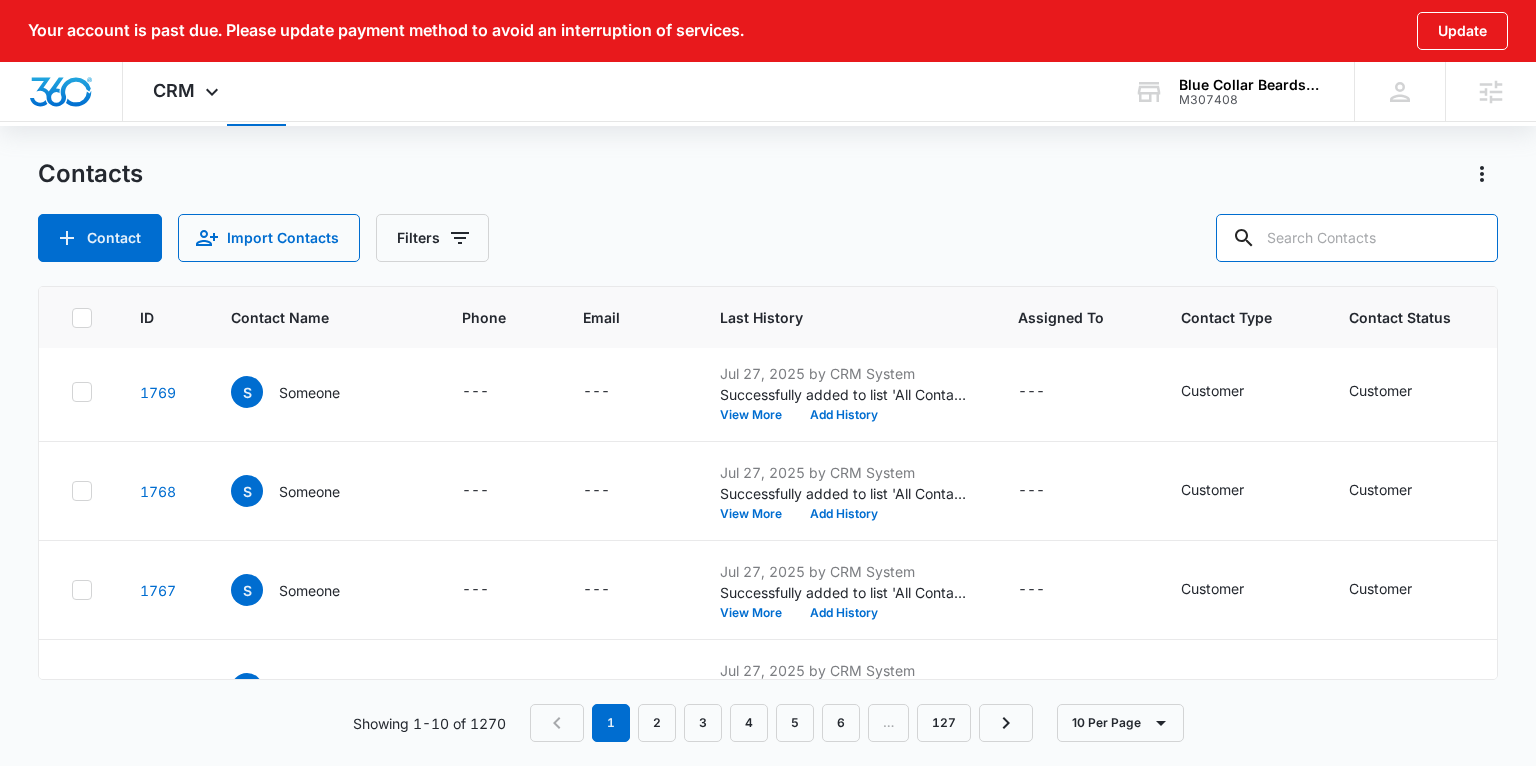 scroll, scrollTop: 656, scrollLeft: 0, axis: vertical 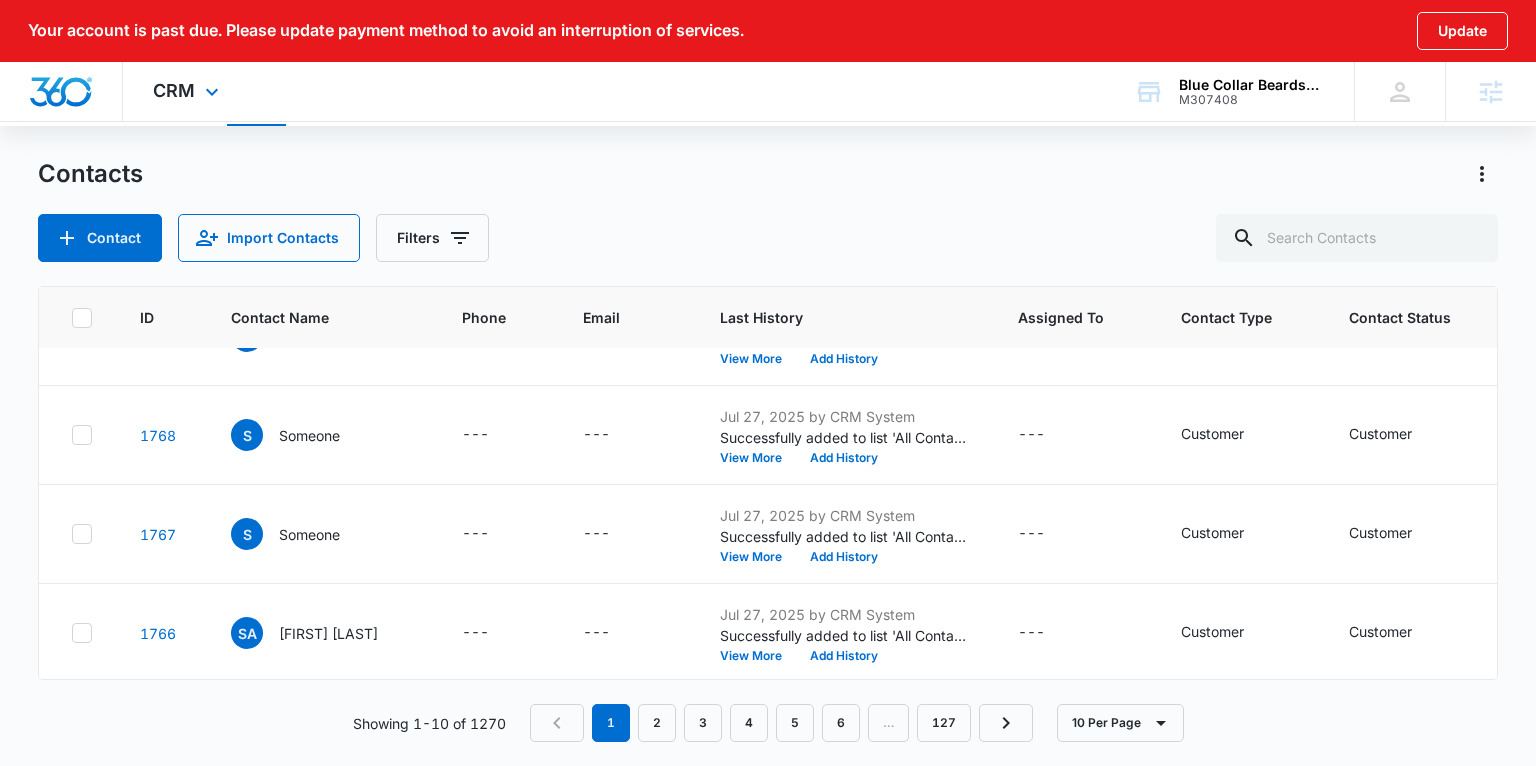 click on "CRM Apps Reputation Forms CRM Email Social Payments POS Content Ads Intelligence Files Brand Settings" at bounding box center (188, 91) 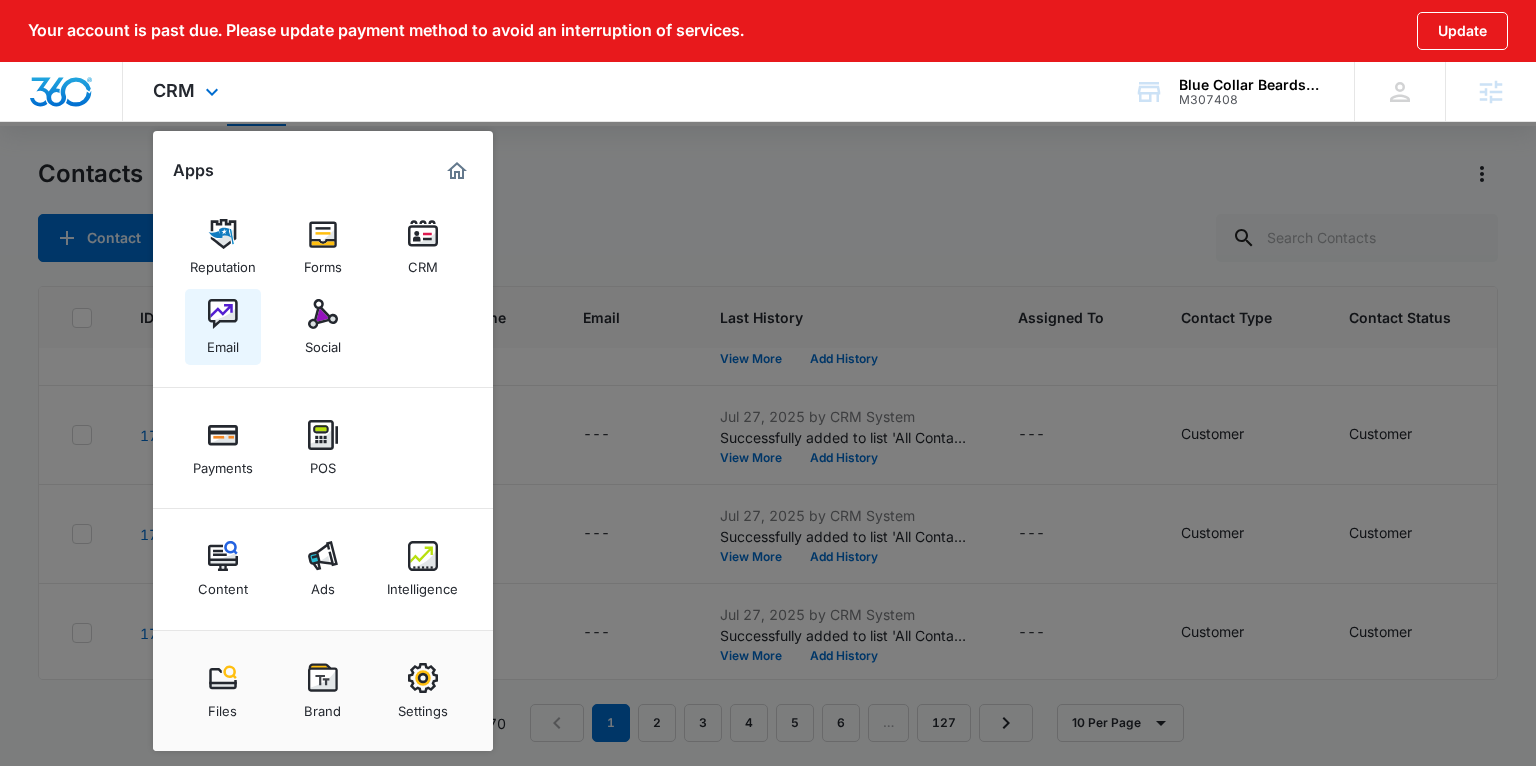 click at bounding box center [223, 314] 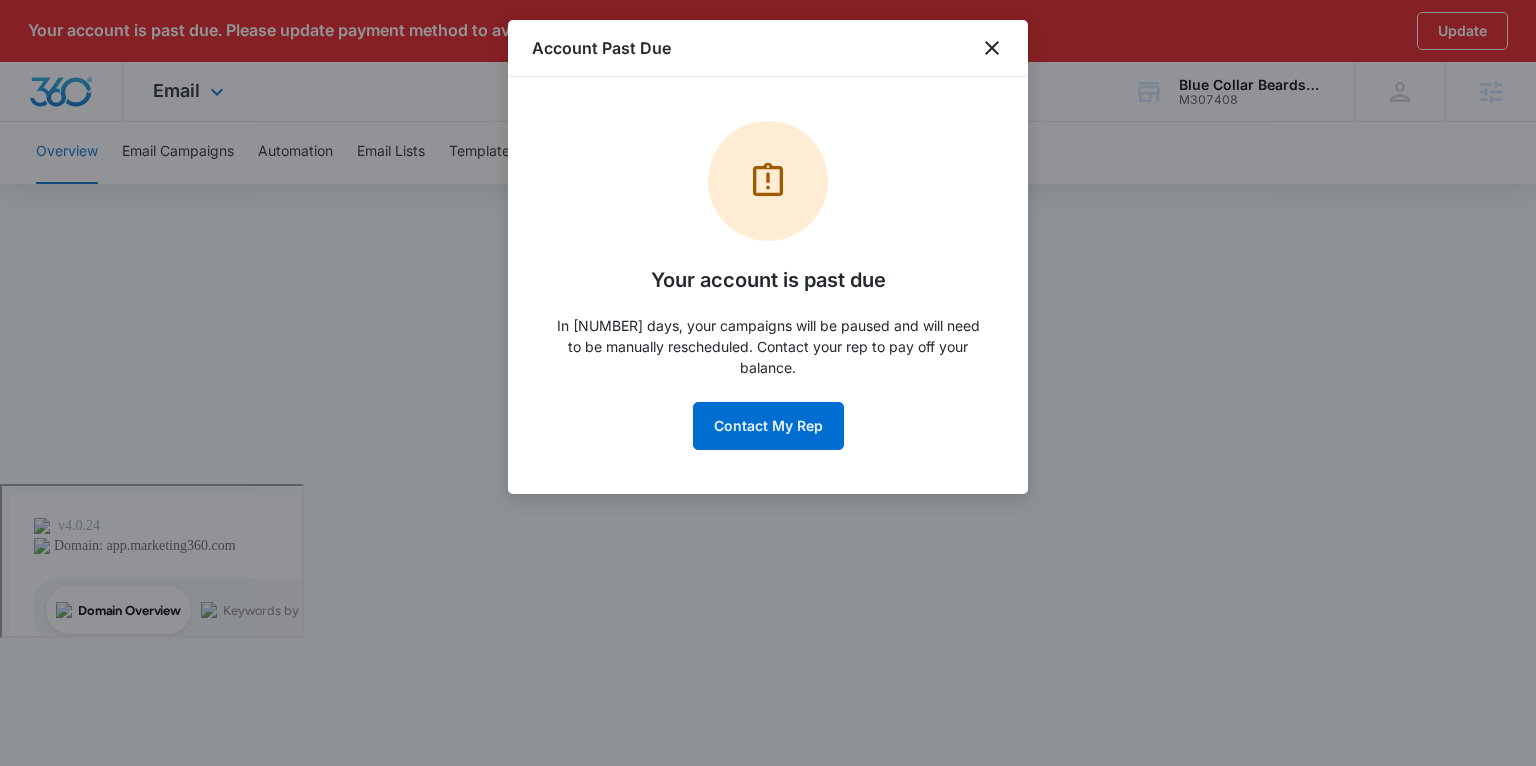scroll, scrollTop: 0, scrollLeft: 0, axis: both 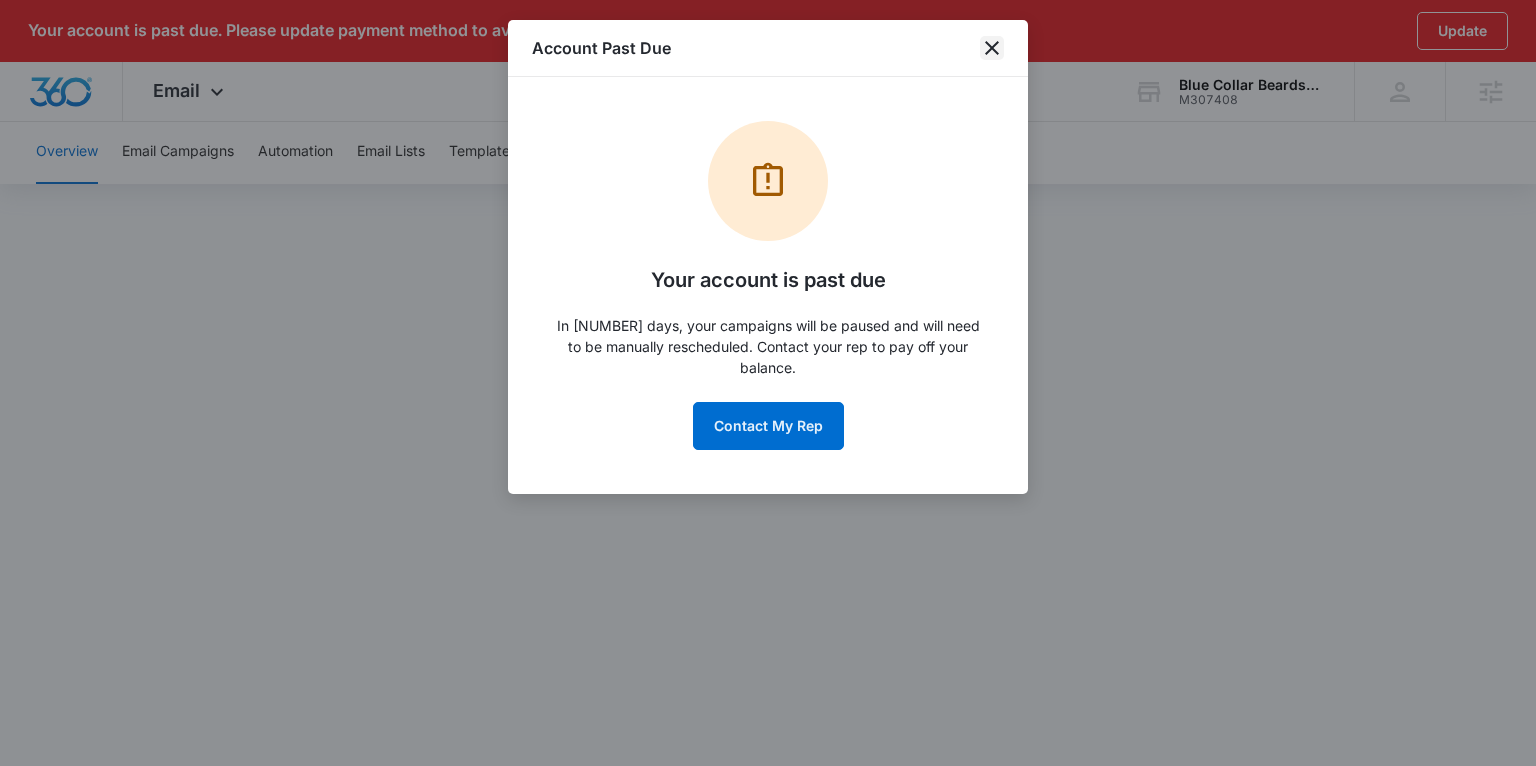 click 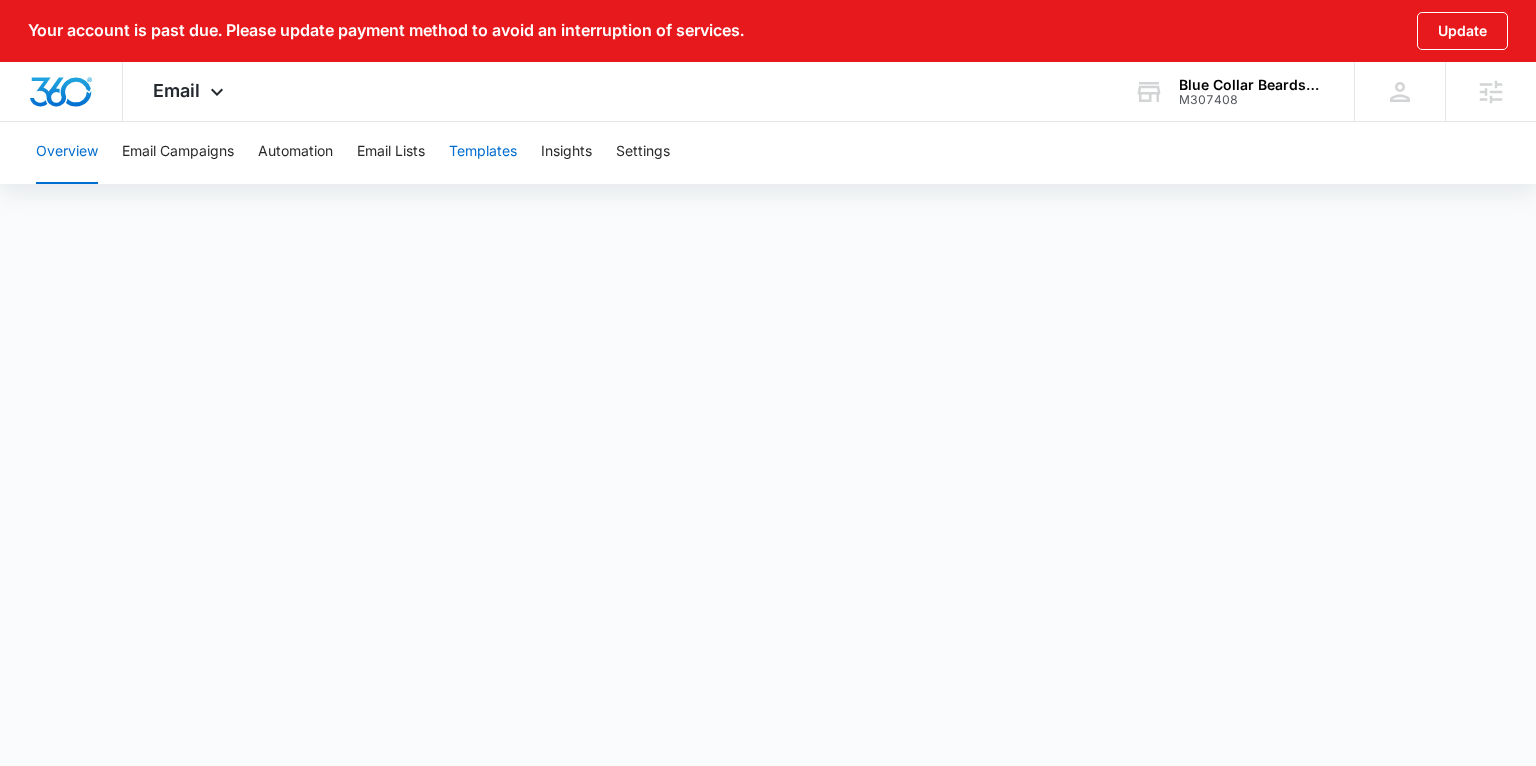 click on "Templates" at bounding box center (483, 152) 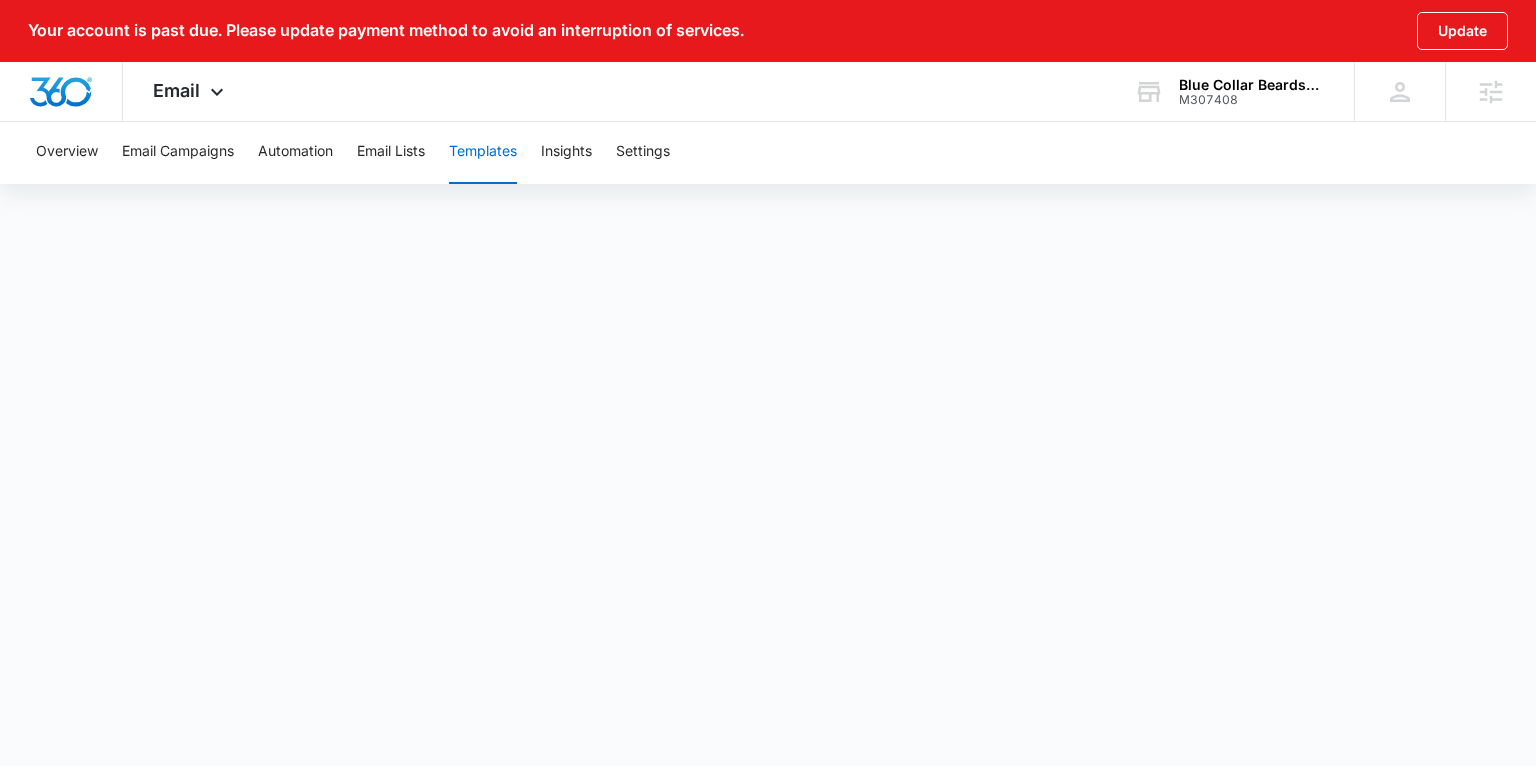 scroll, scrollTop: 21, scrollLeft: 0, axis: vertical 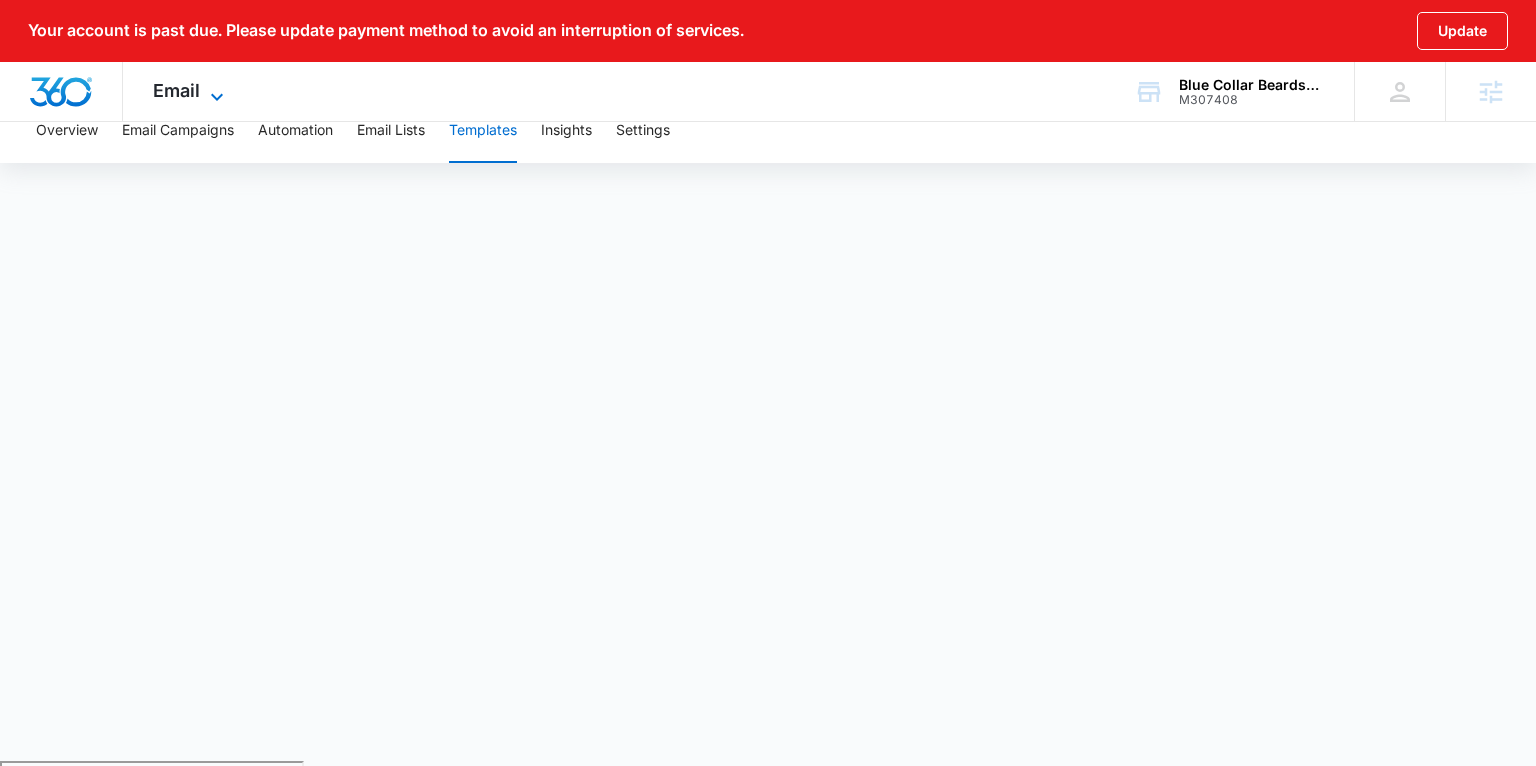click on "Email" at bounding box center (176, 90) 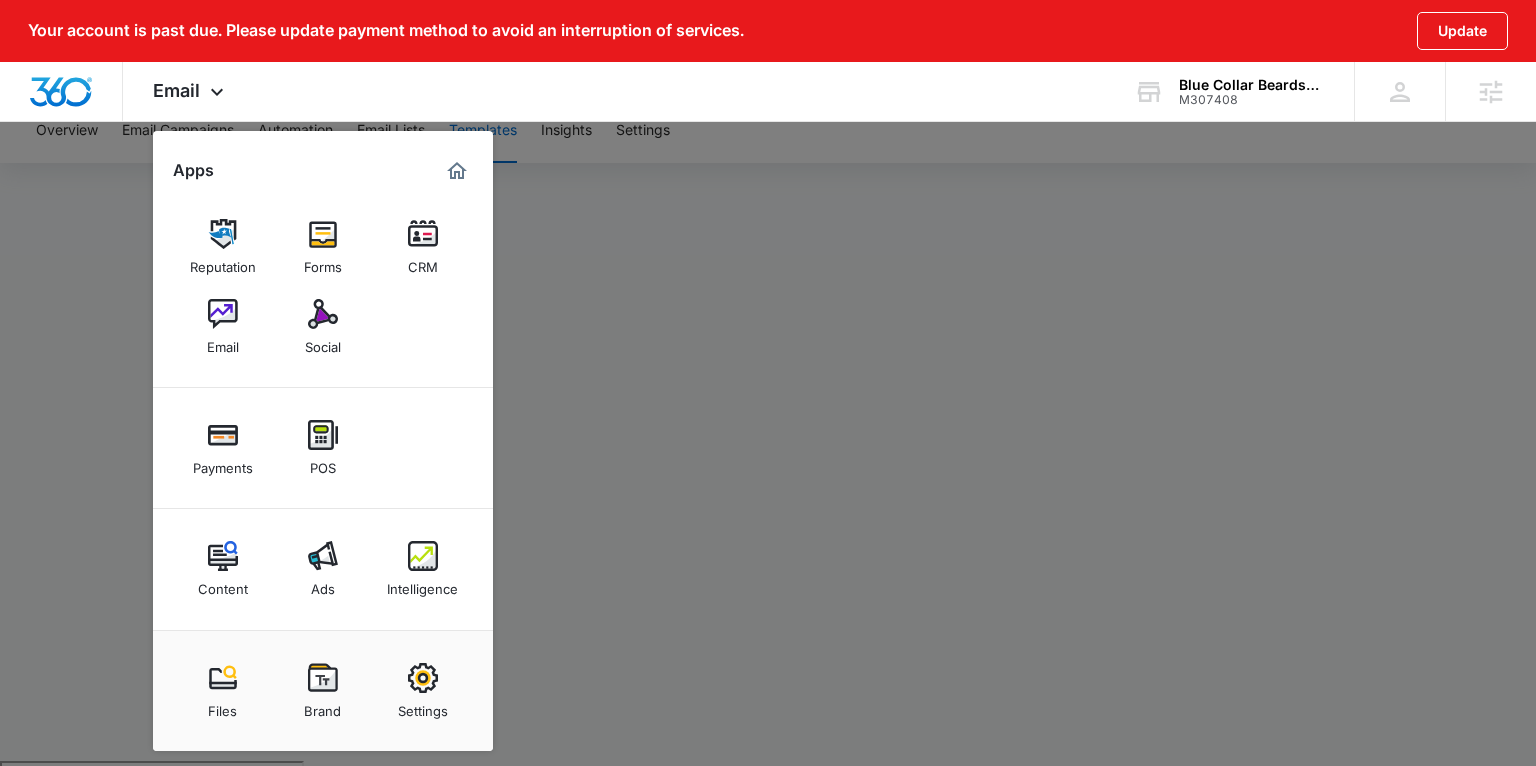 click at bounding box center [768, 383] 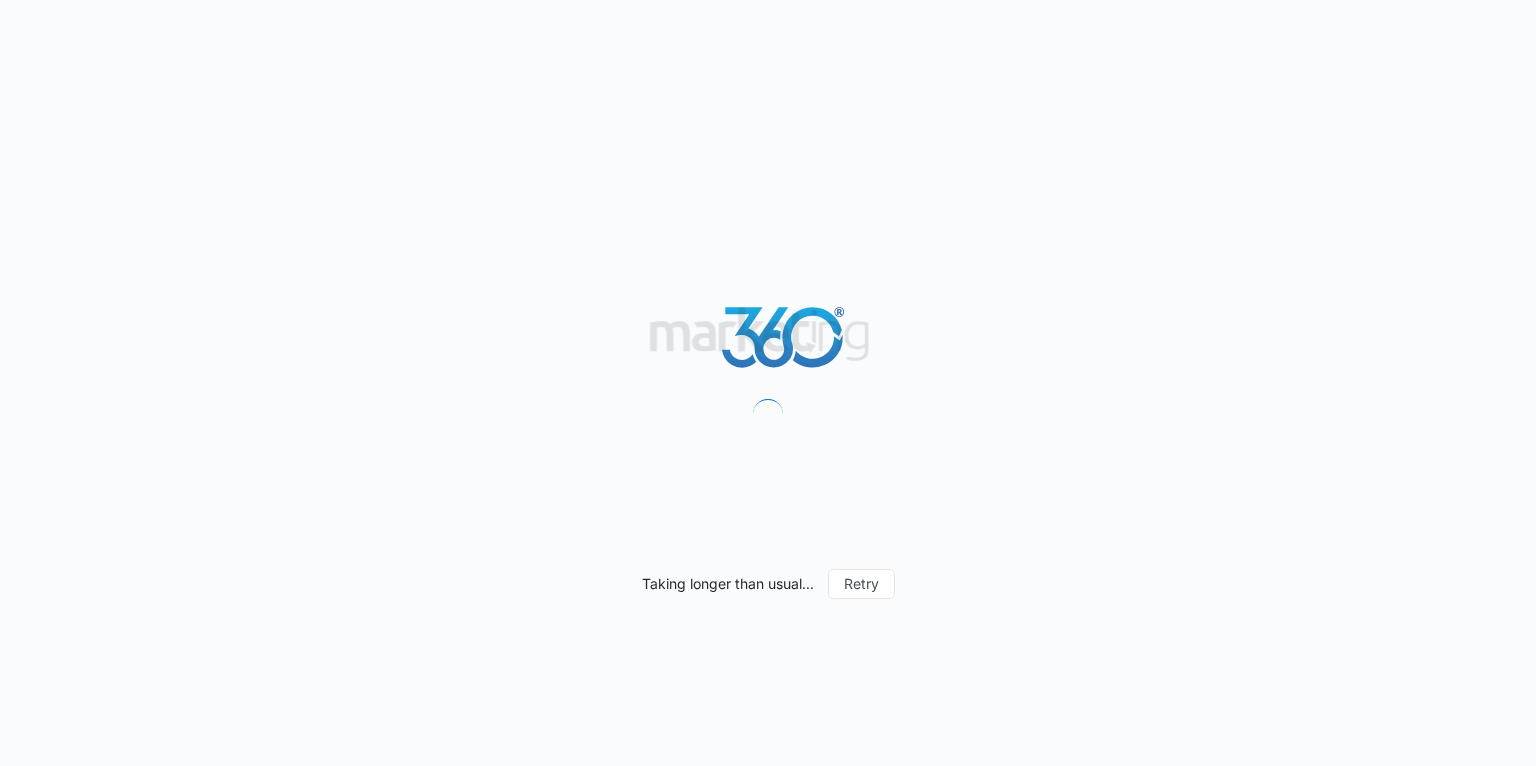 scroll, scrollTop: 0, scrollLeft: 0, axis: both 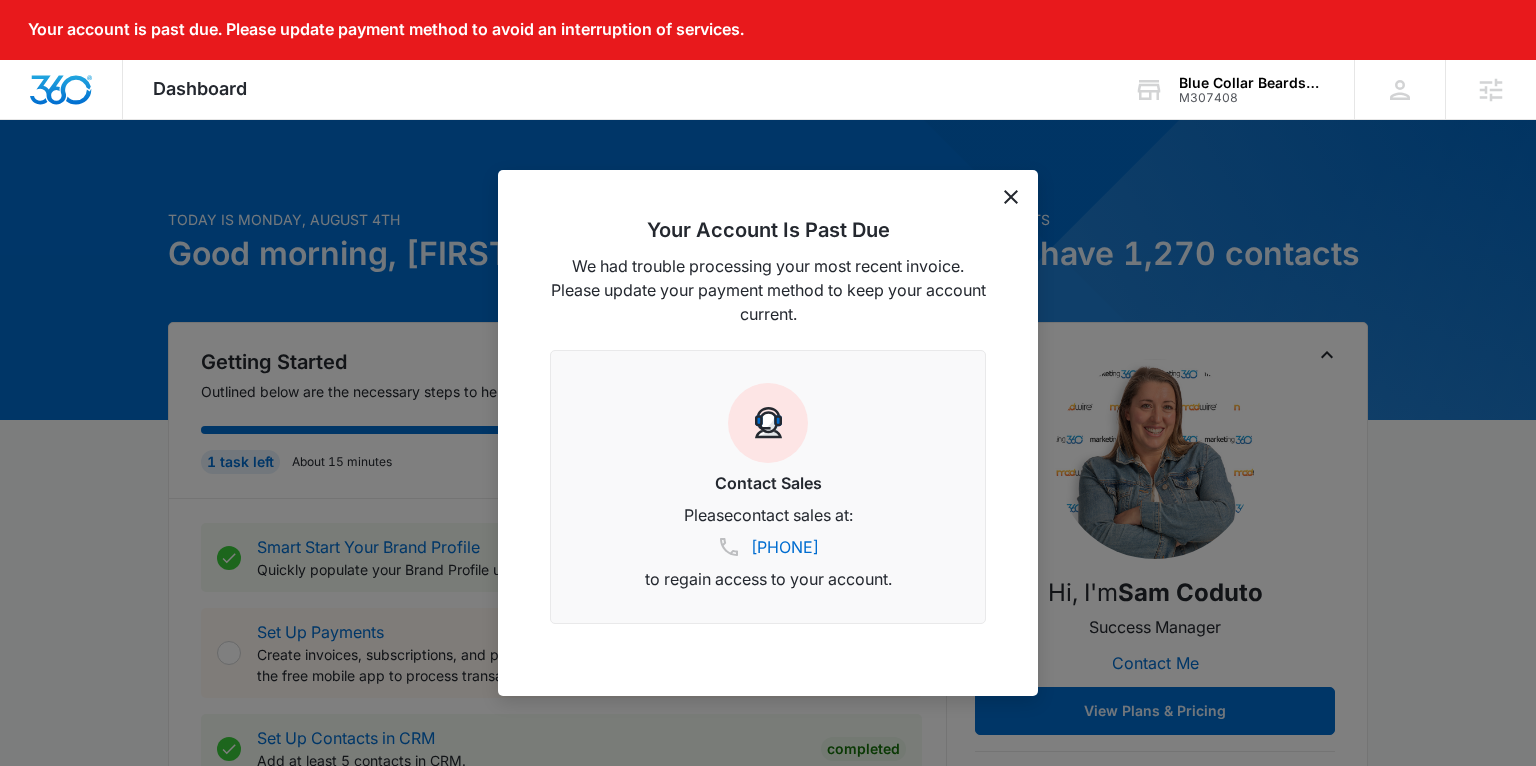 drag, startPoint x: 1011, startPoint y: 197, endPoint x: 589, endPoint y: 170, distance: 422.86285 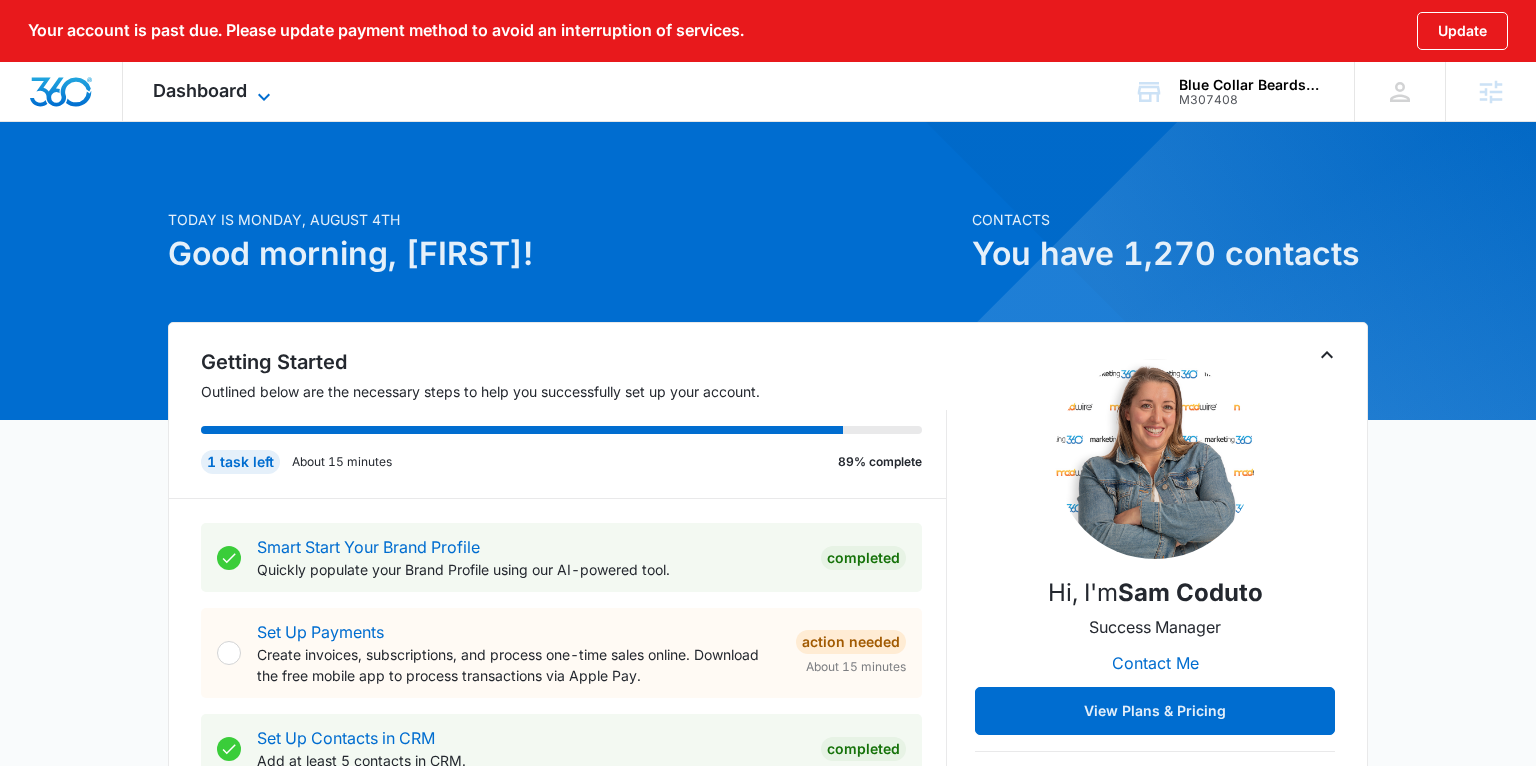 click on "Dashboard" at bounding box center (200, 90) 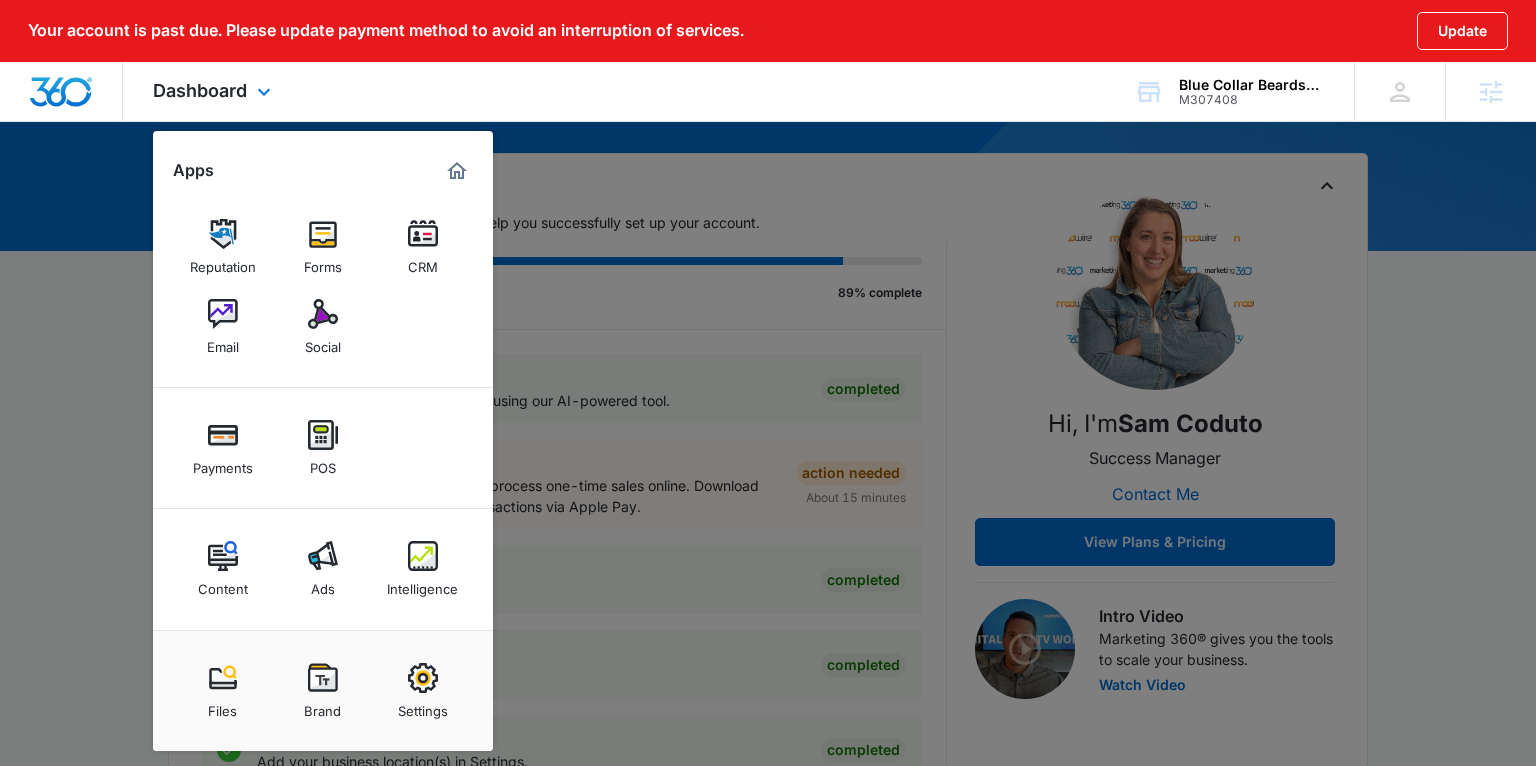 scroll, scrollTop: 195, scrollLeft: 0, axis: vertical 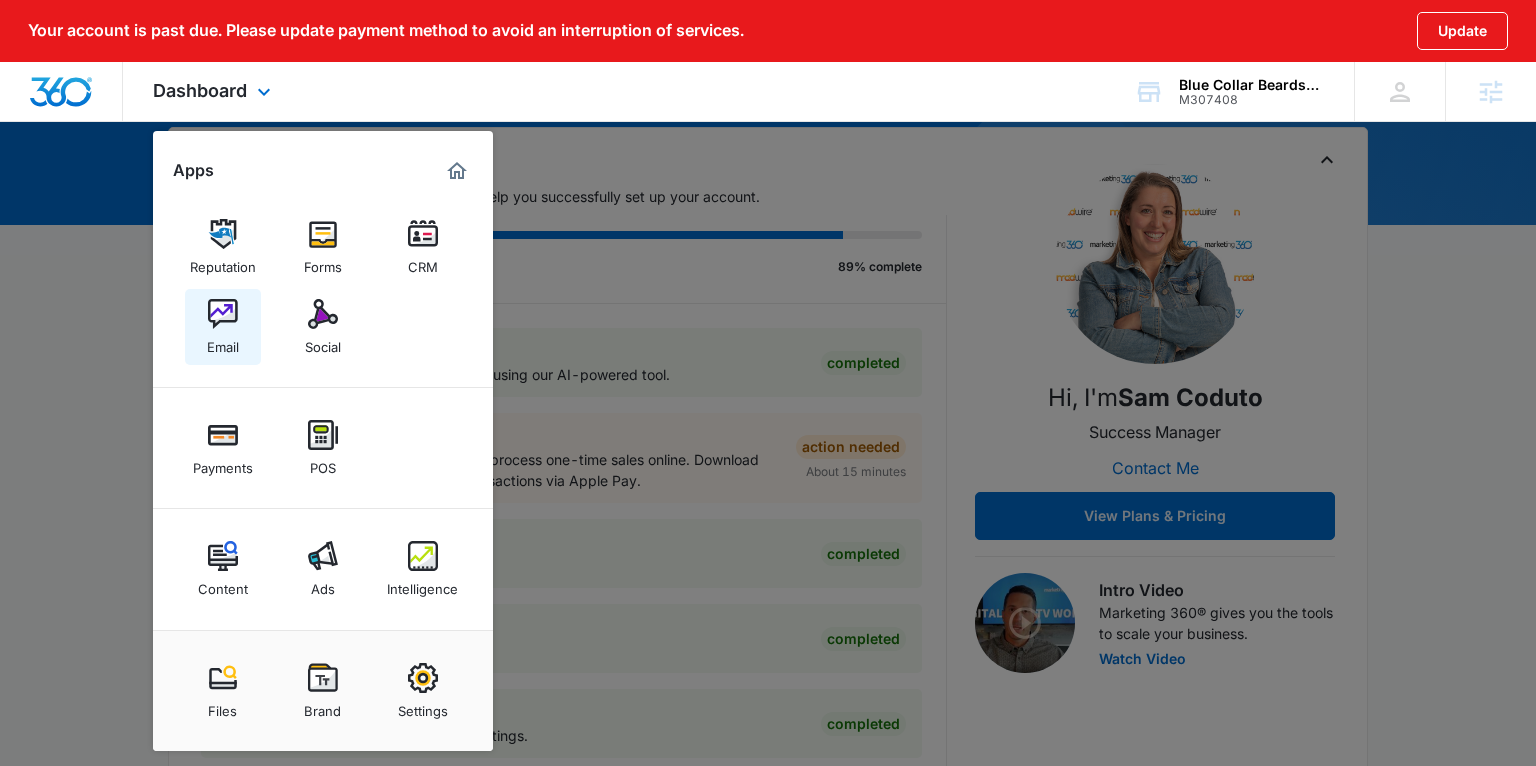 click at bounding box center [223, 314] 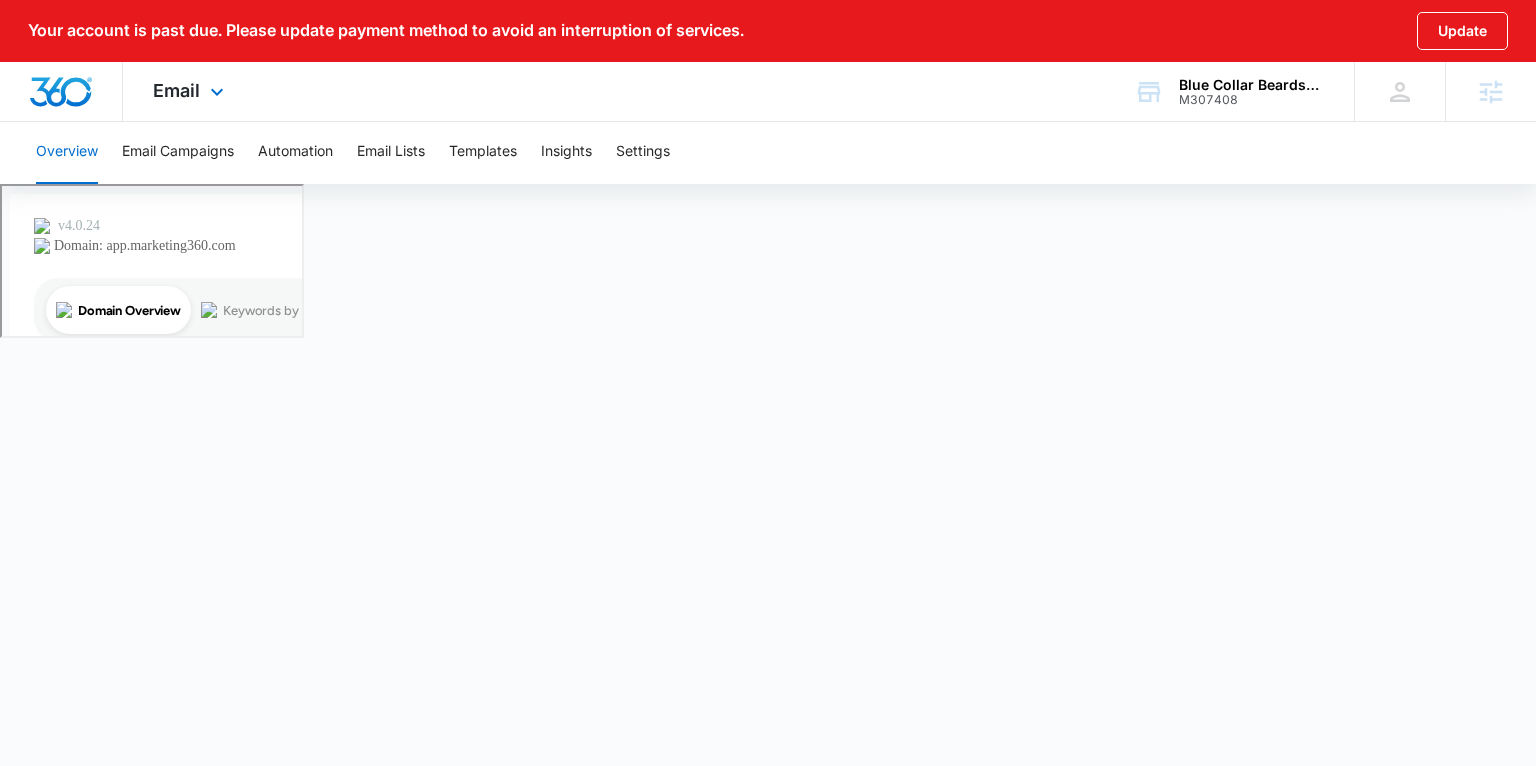 scroll, scrollTop: 0, scrollLeft: 0, axis: both 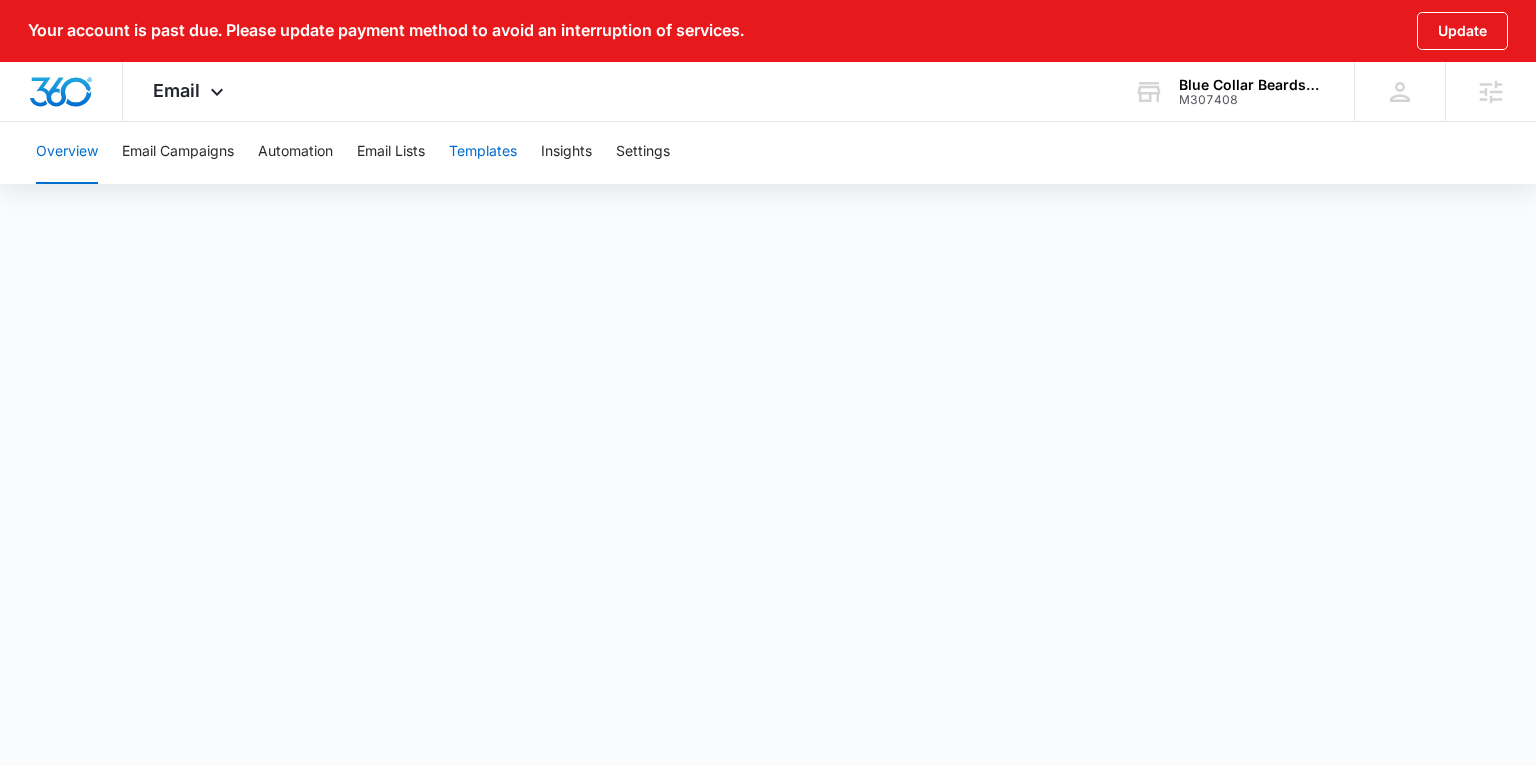 click on "Templates" at bounding box center (483, 152) 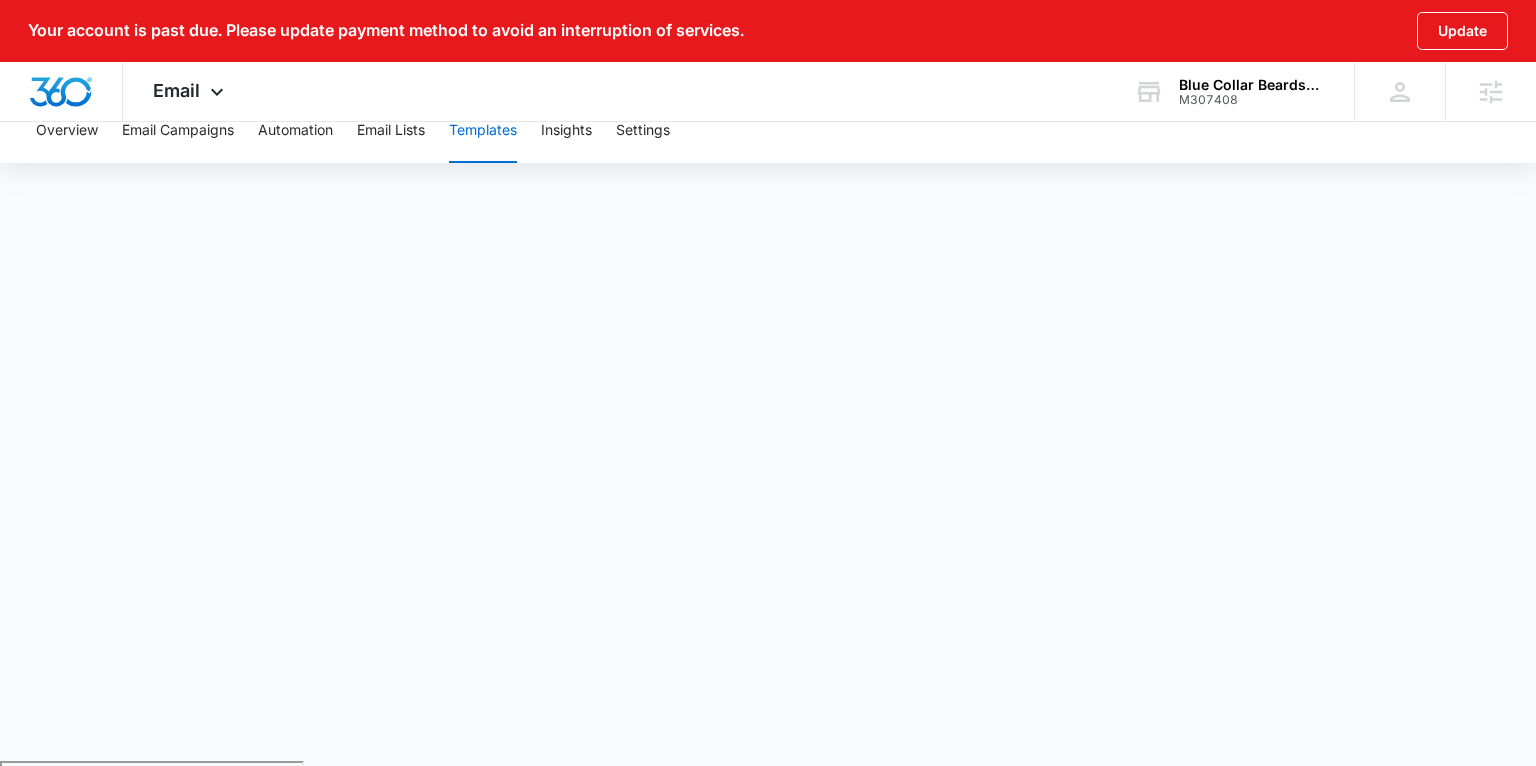 scroll, scrollTop: 4, scrollLeft: 0, axis: vertical 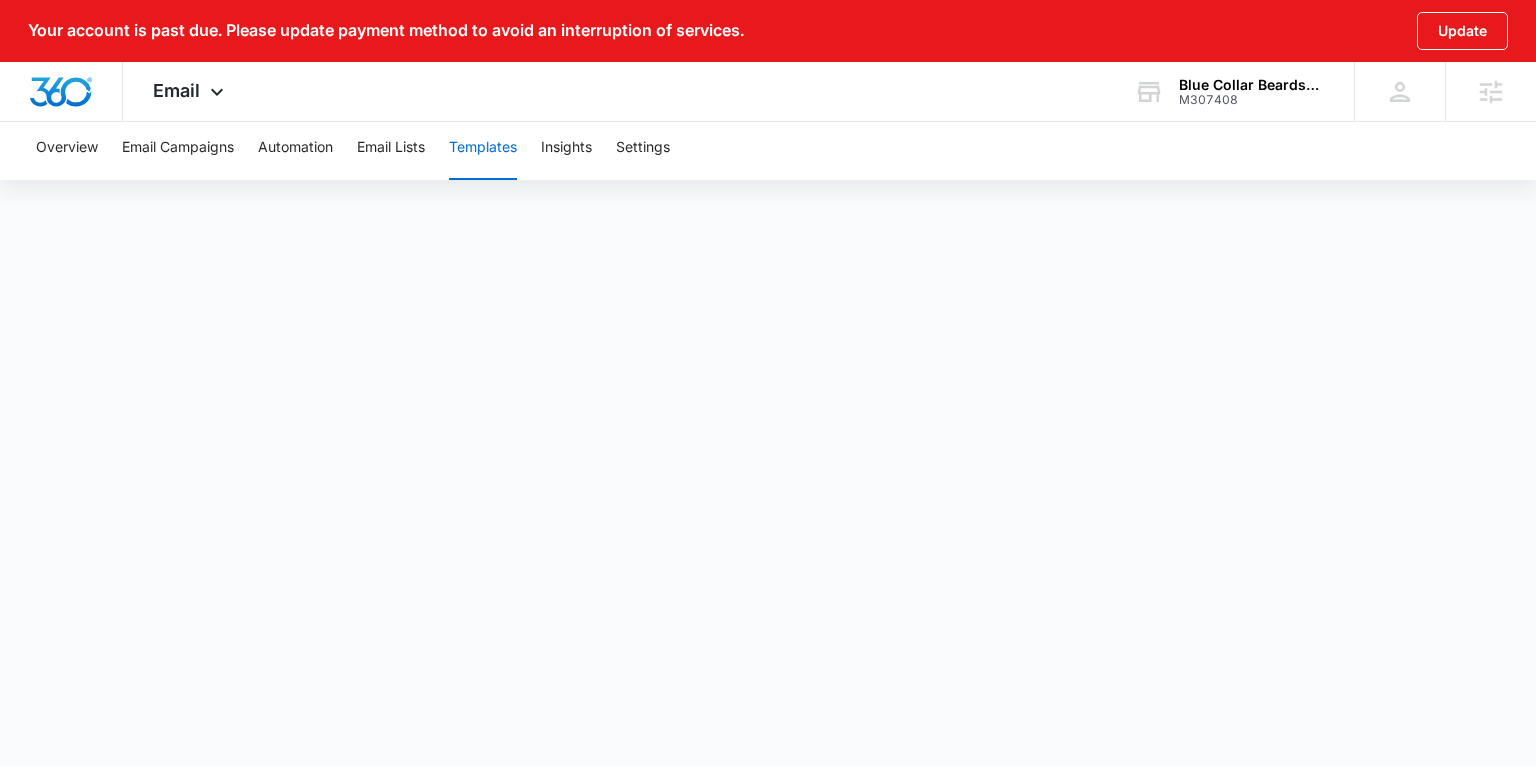 click on "Templates" at bounding box center (483, 148) 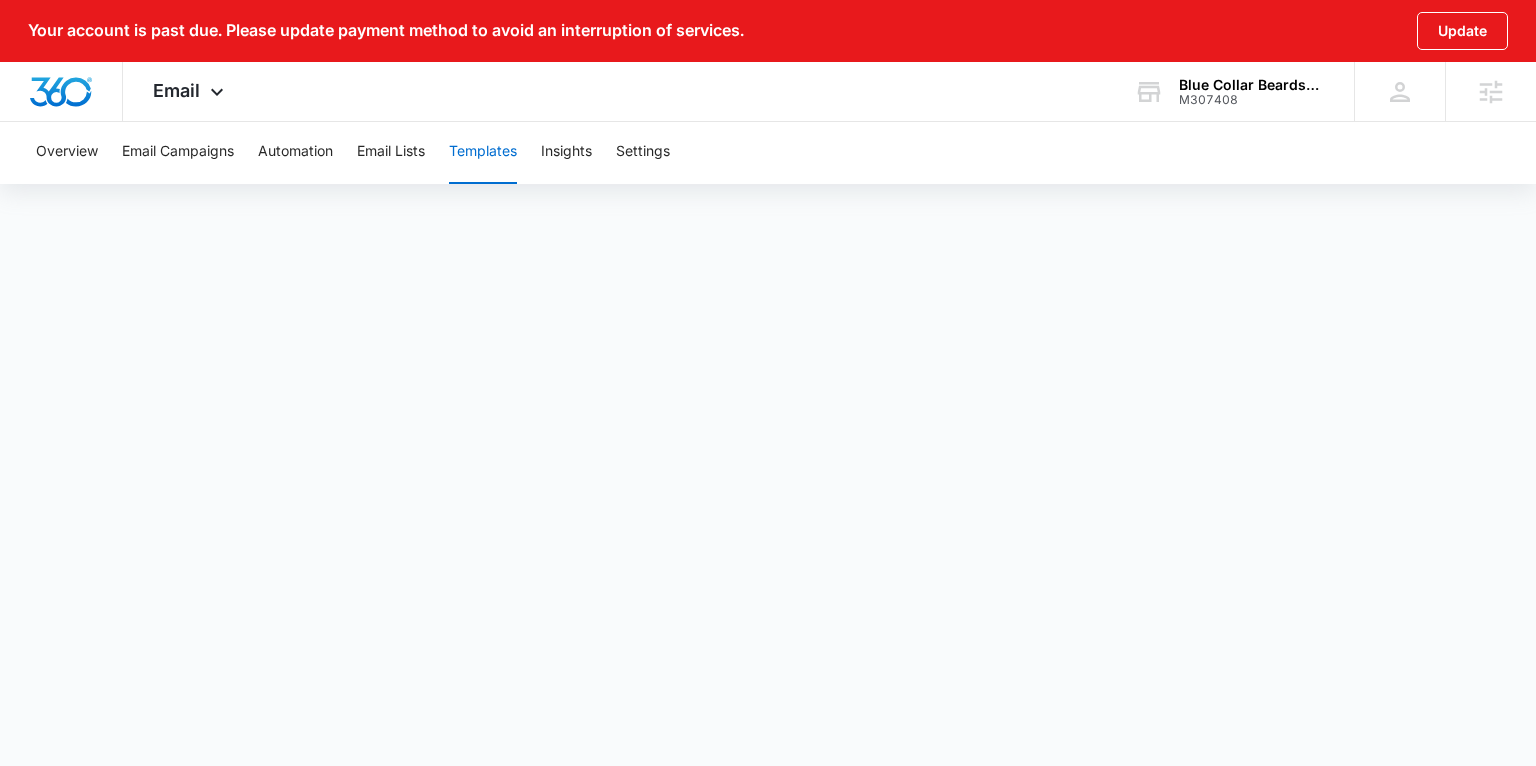 click on "Templates" at bounding box center (483, 152) 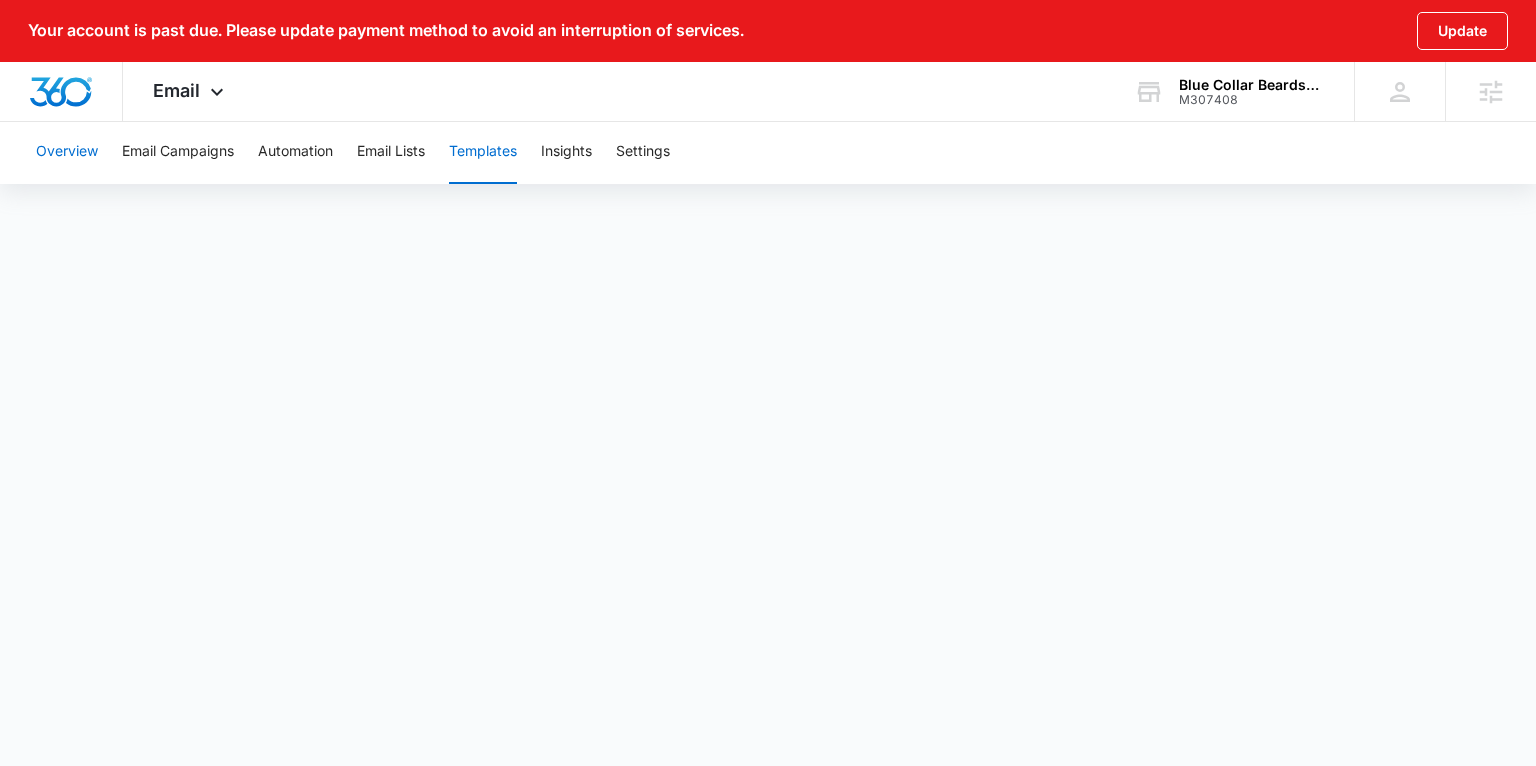 click on "Overview" at bounding box center (67, 152) 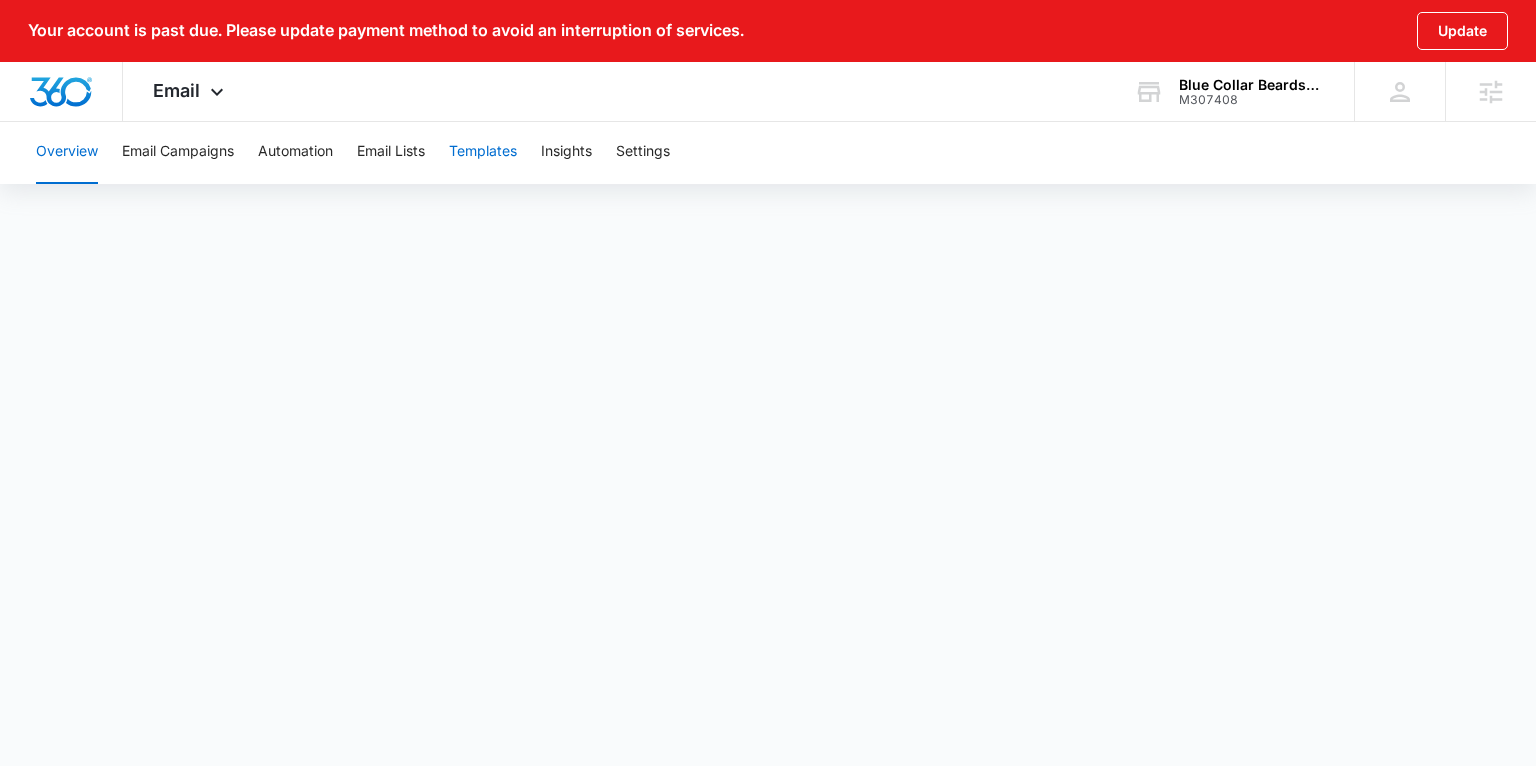 click on "Templates" at bounding box center (483, 152) 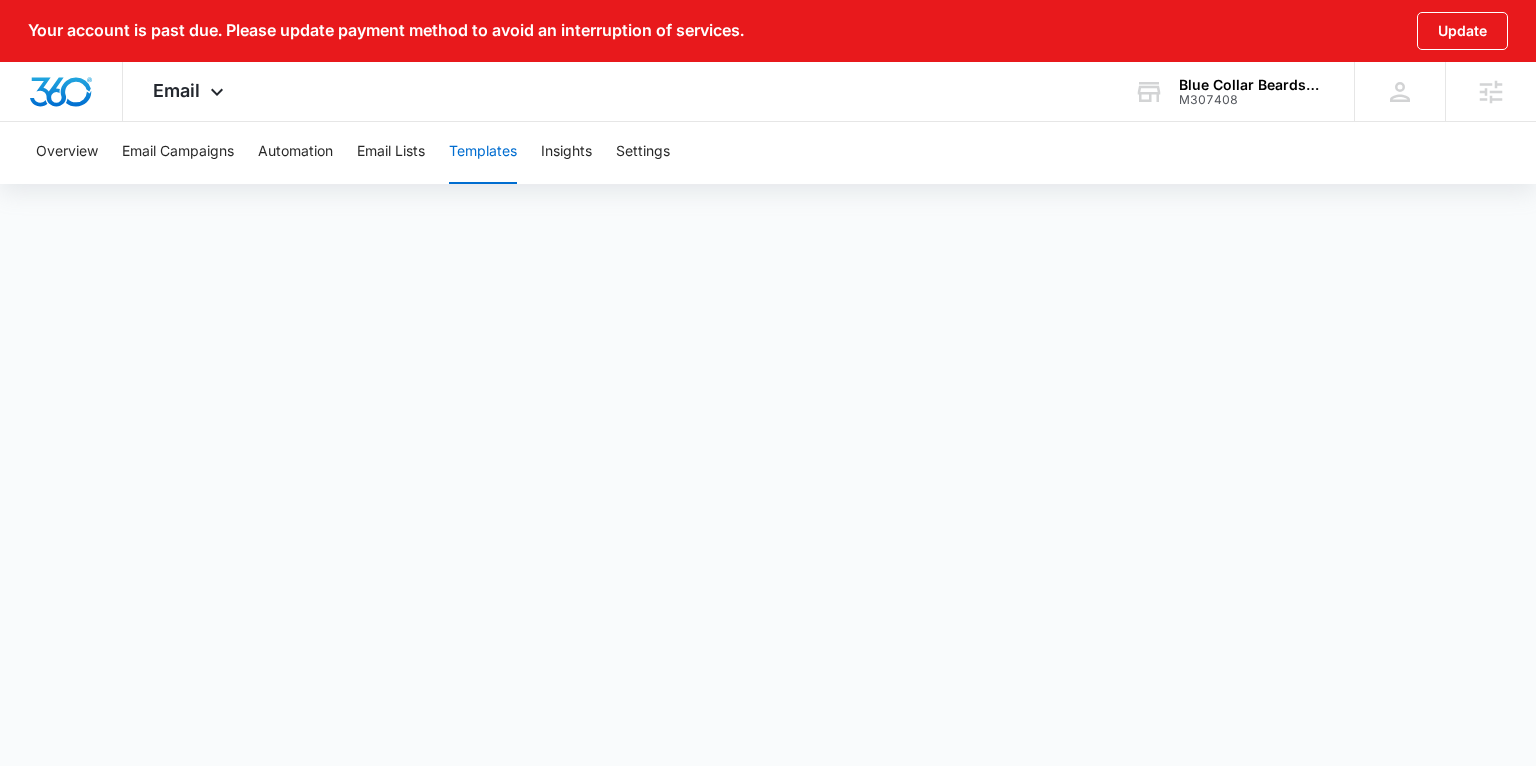 scroll, scrollTop: 0, scrollLeft: 0, axis: both 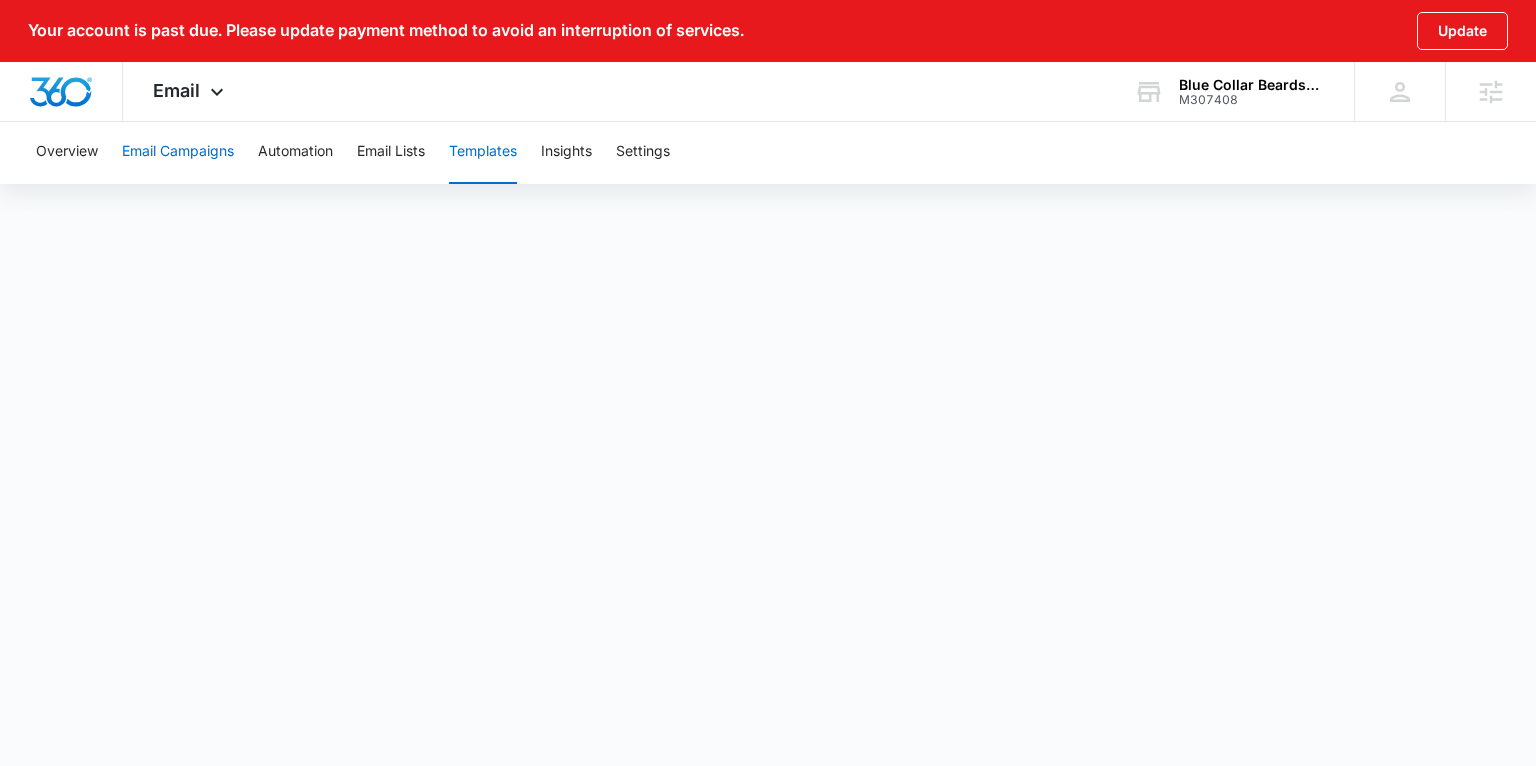 click on "Email Campaigns" at bounding box center [178, 152] 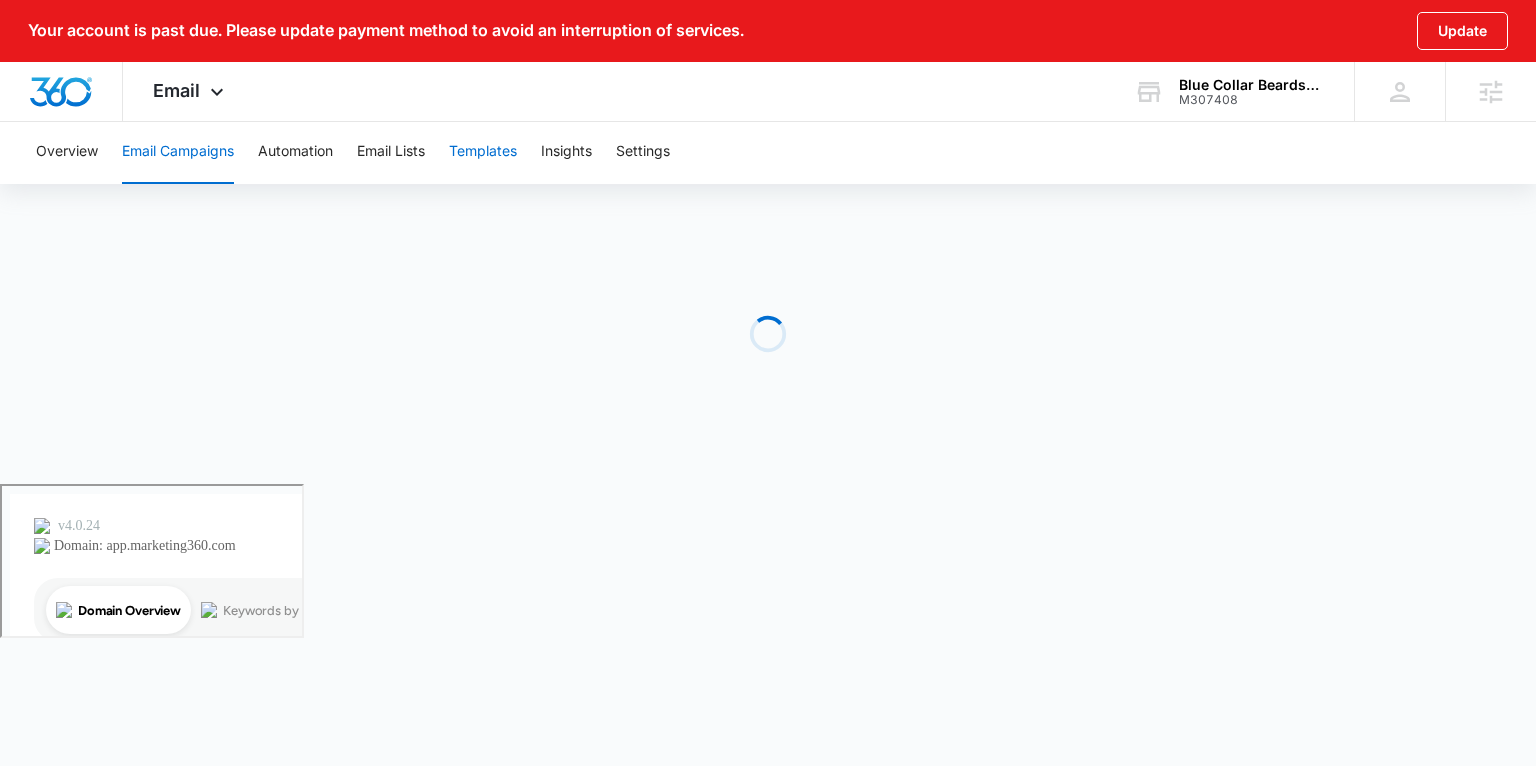 click on "Templates" at bounding box center (483, 152) 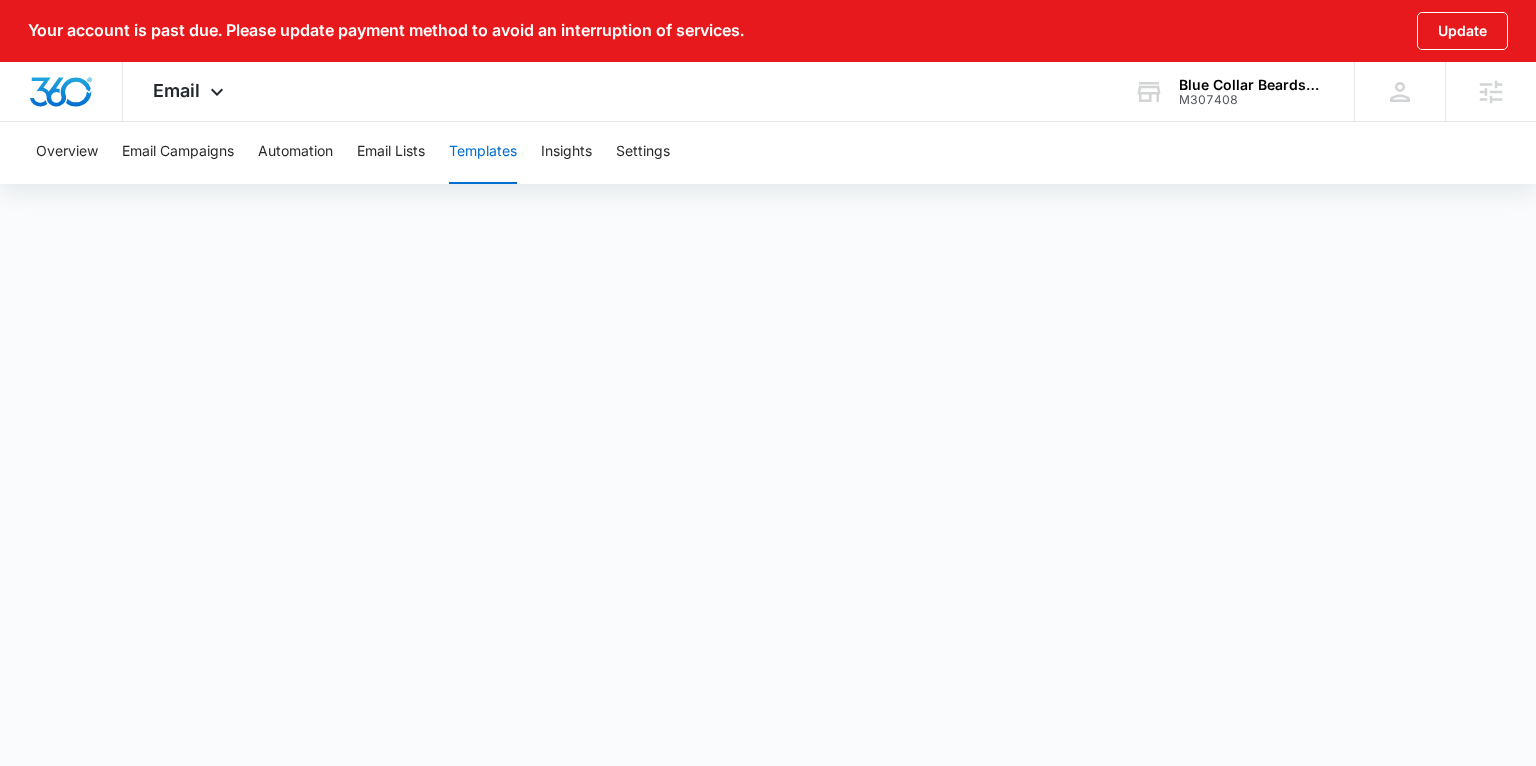 scroll, scrollTop: 21, scrollLeft: 0, axis: vertical 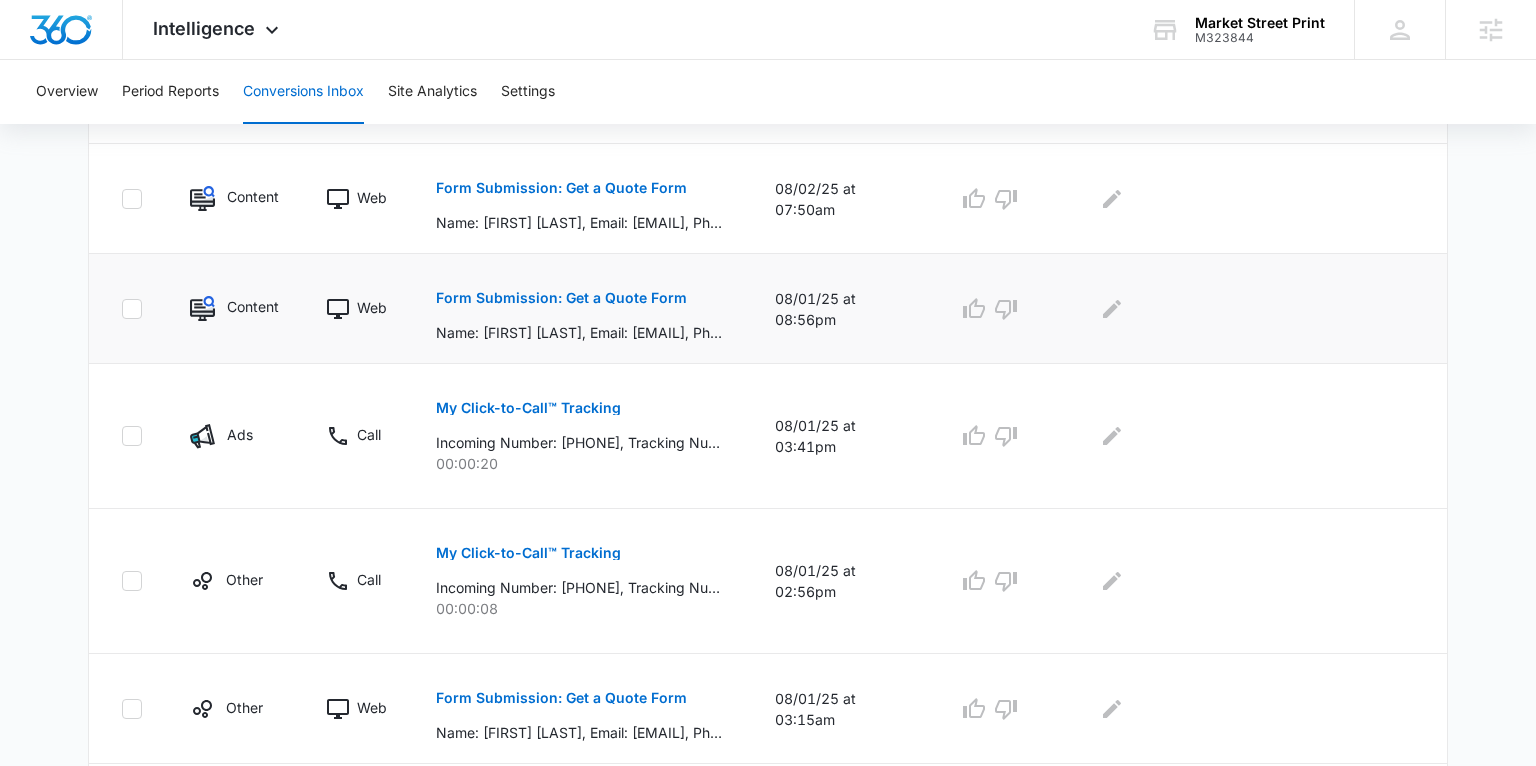 click on "Form Submission: Get a Quote Form" at bounding box center (561, 298) 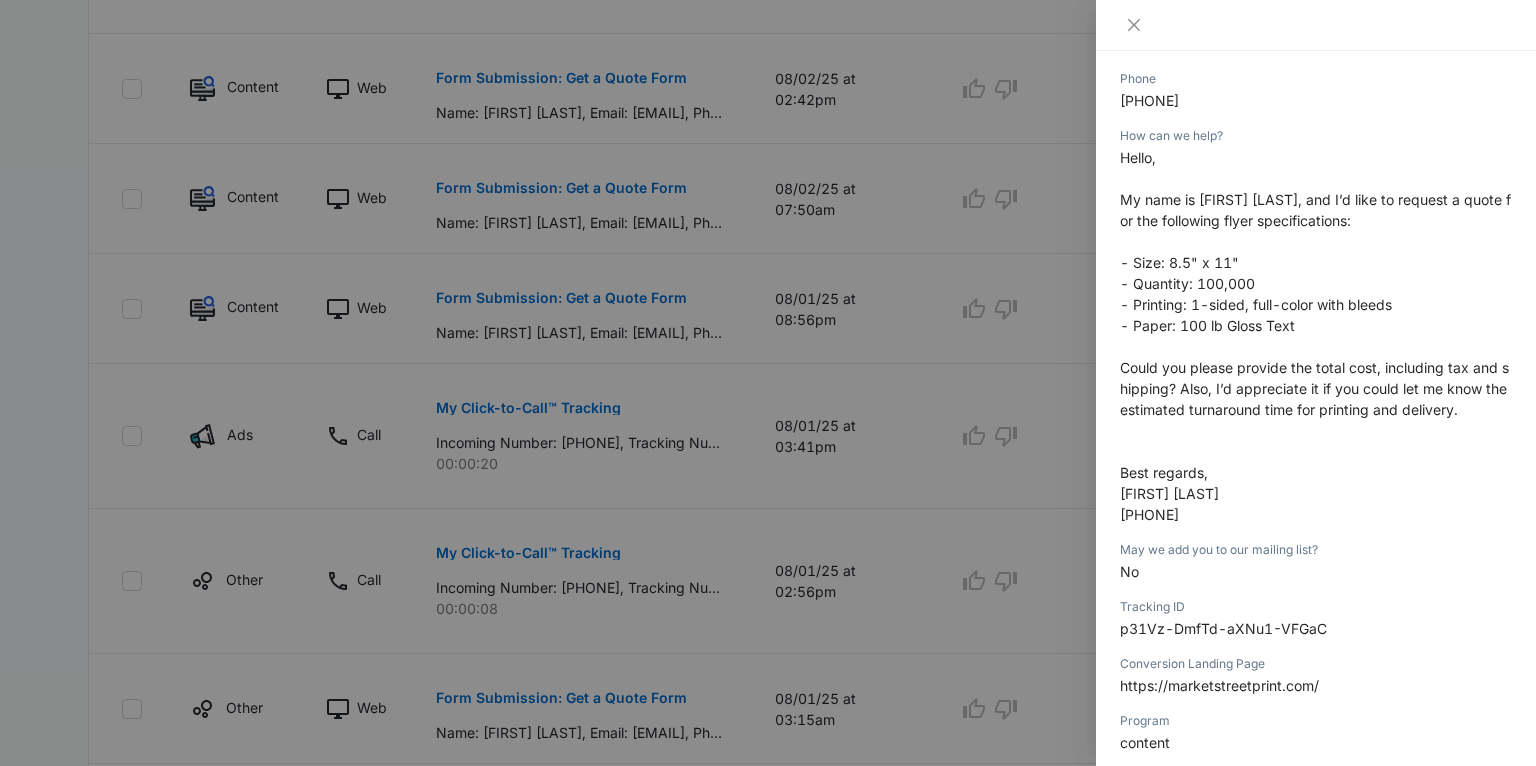 scroll, scrollTop: 376, scrollLeft: 0, axis: vertical 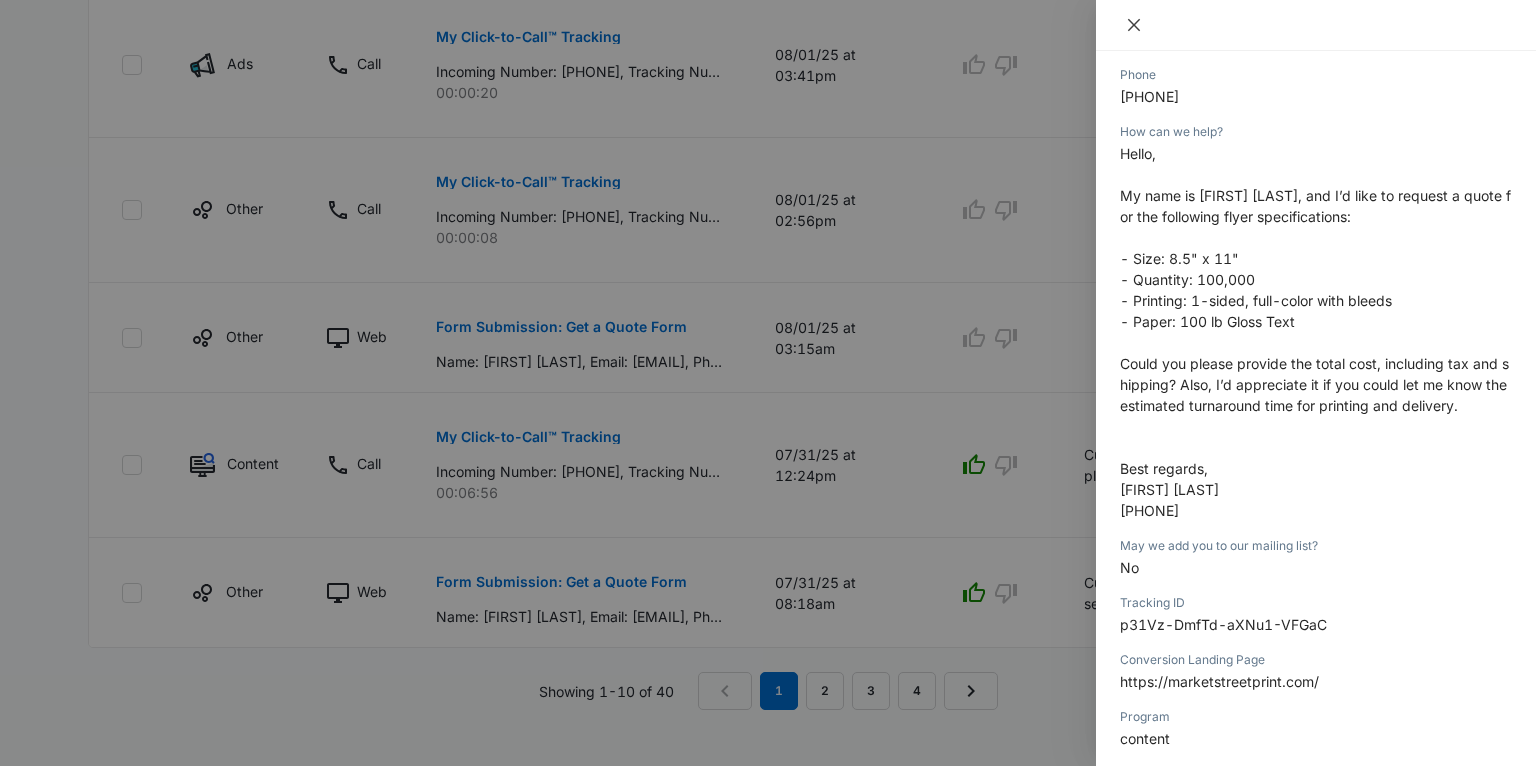 click 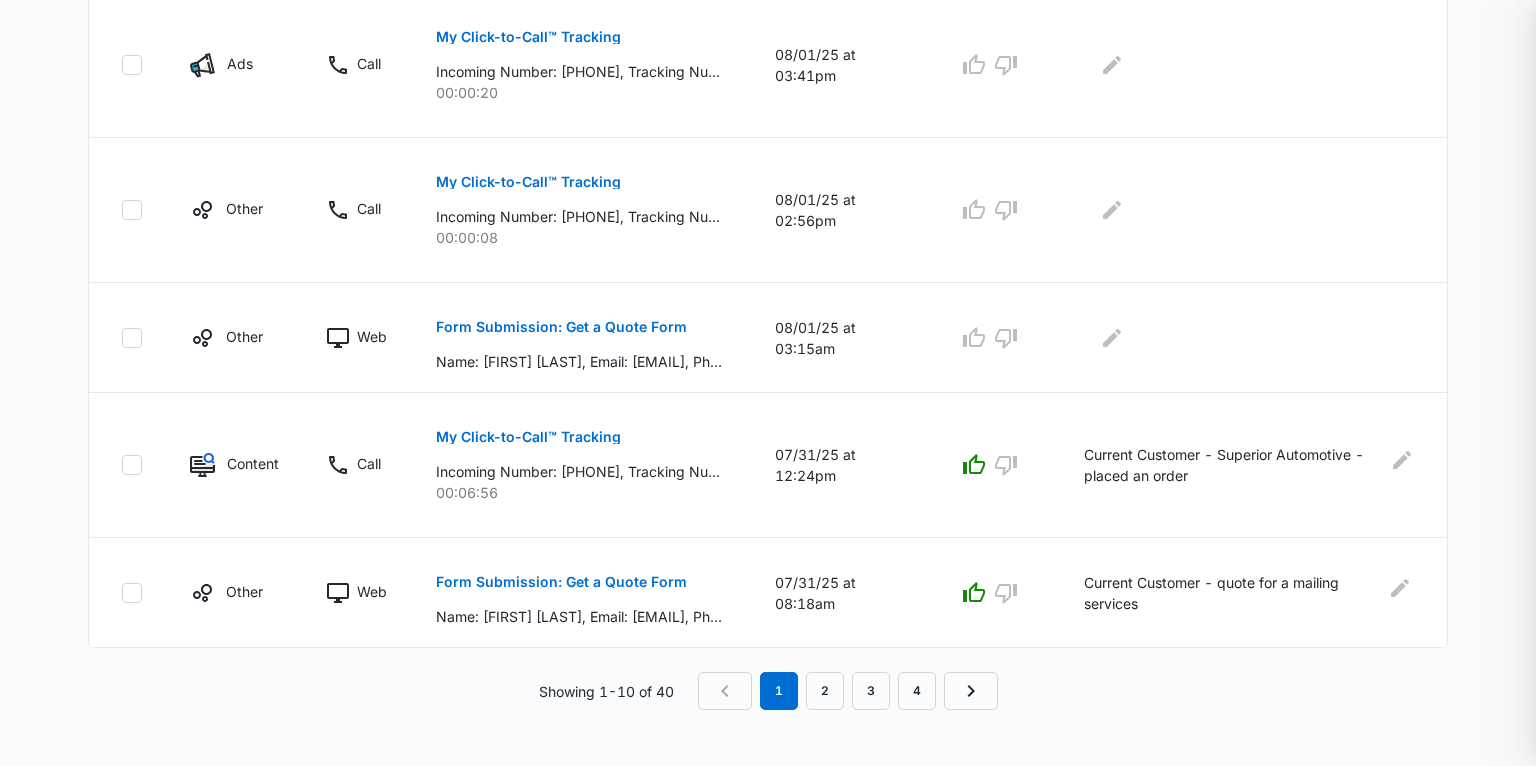 scroll, scrollTop: 1197, scrollLeft: 0, axis: vertical 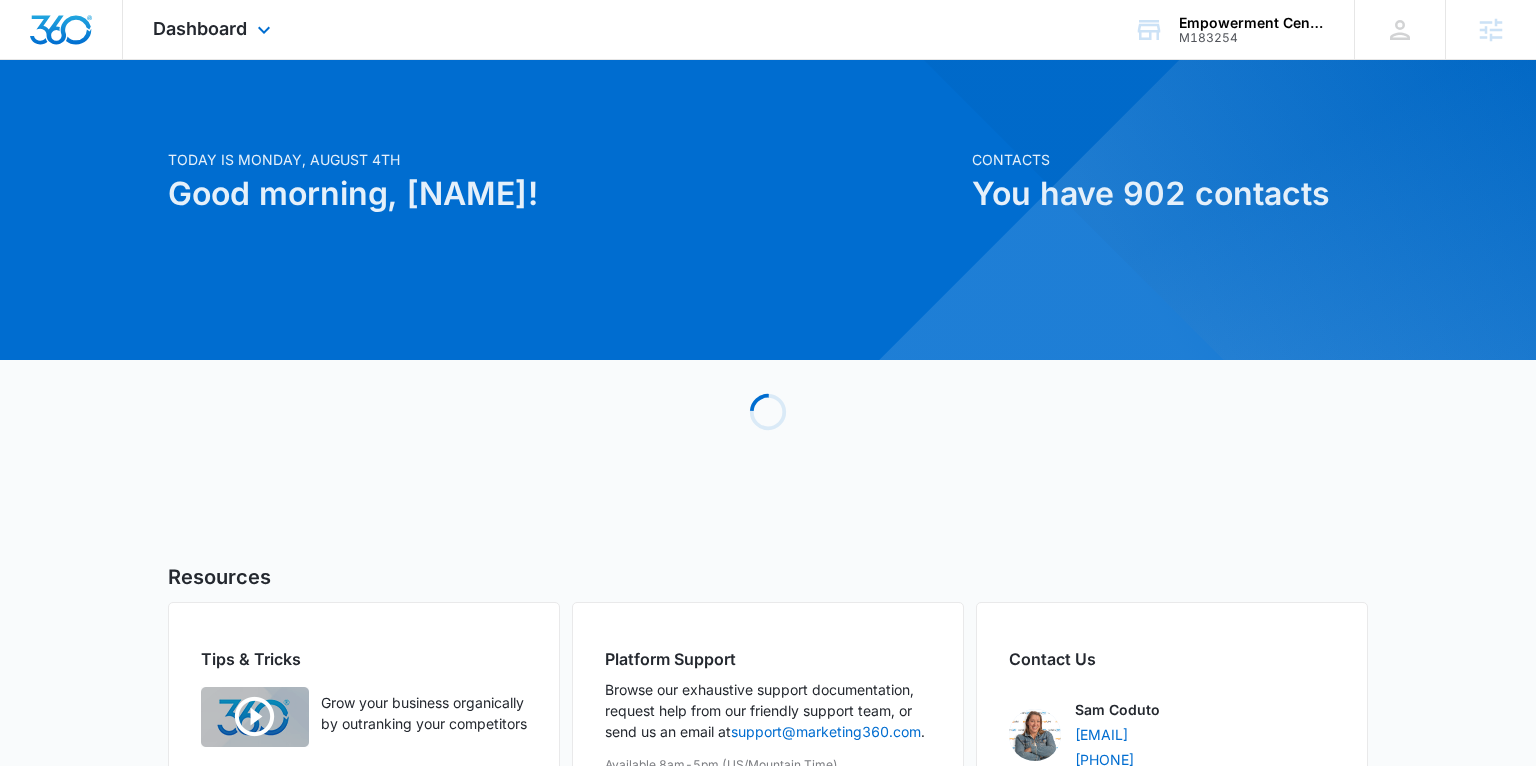 click on "Dashboard Apps Reputation Websites Forms CRM Email Social Payments POS Content Ads Intelligence Files Brand Settings" at bounding box center (214, 29) 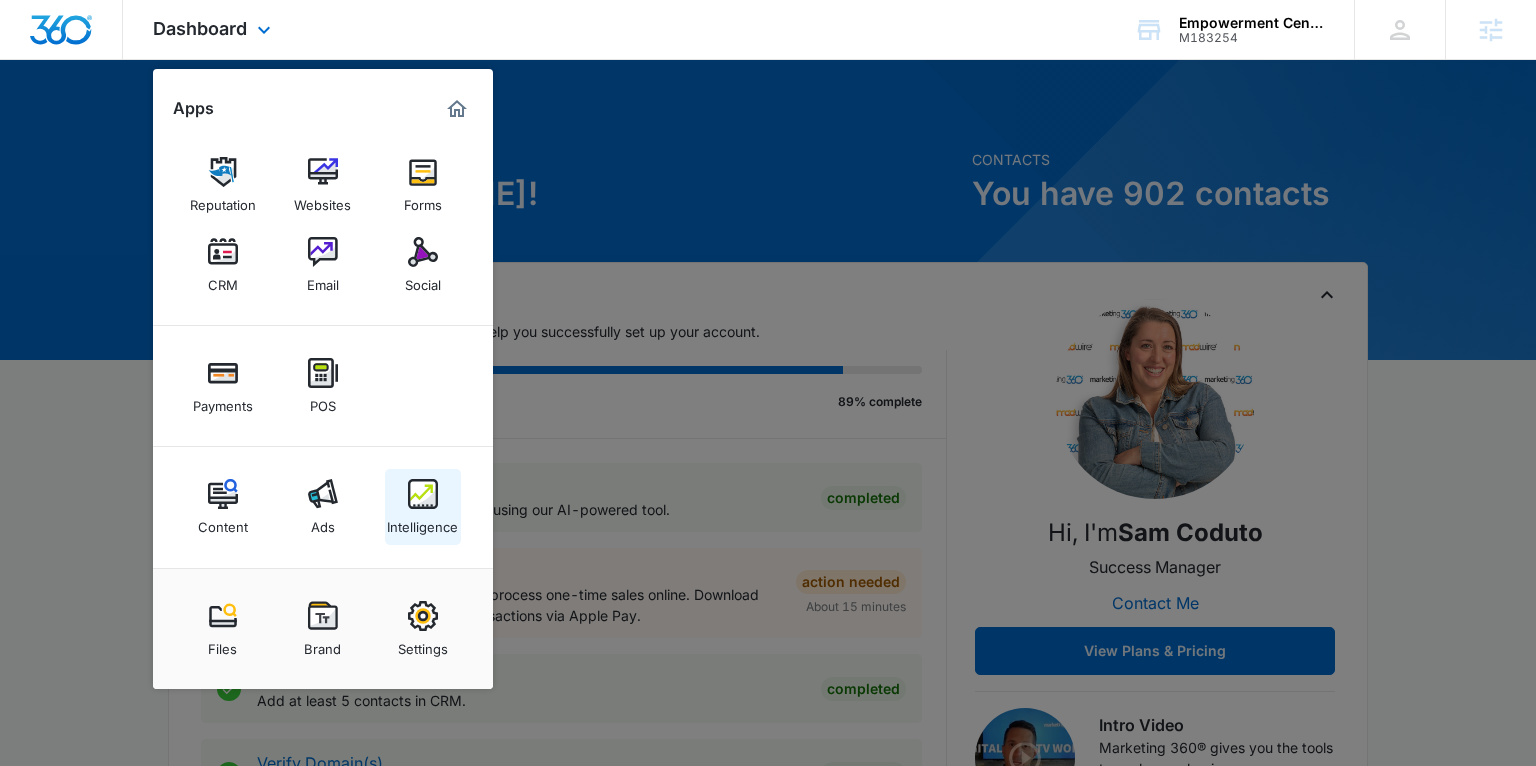 click at bounding box center [423, 494] 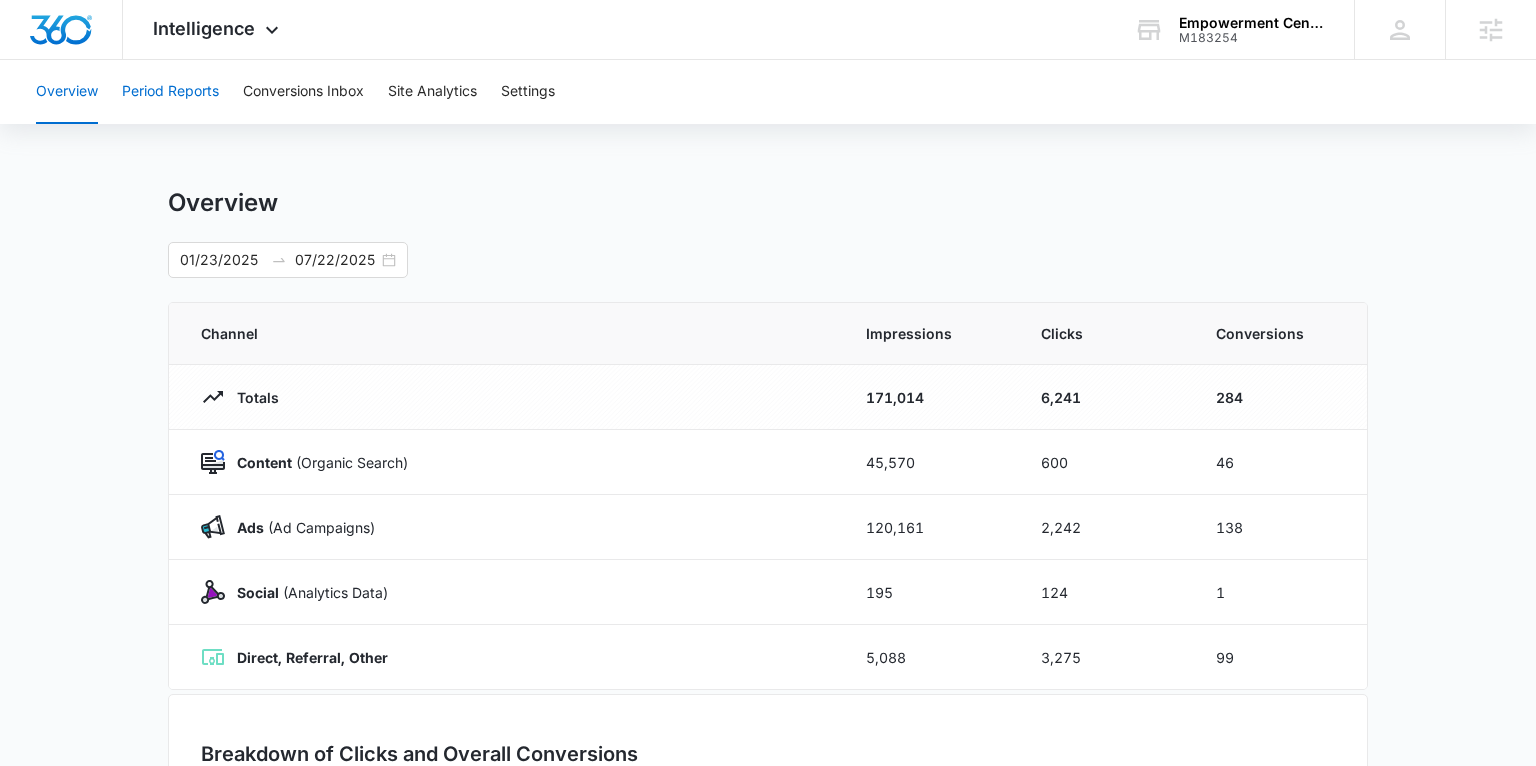 click on "Period Reports" at bounding box center (170, 92) 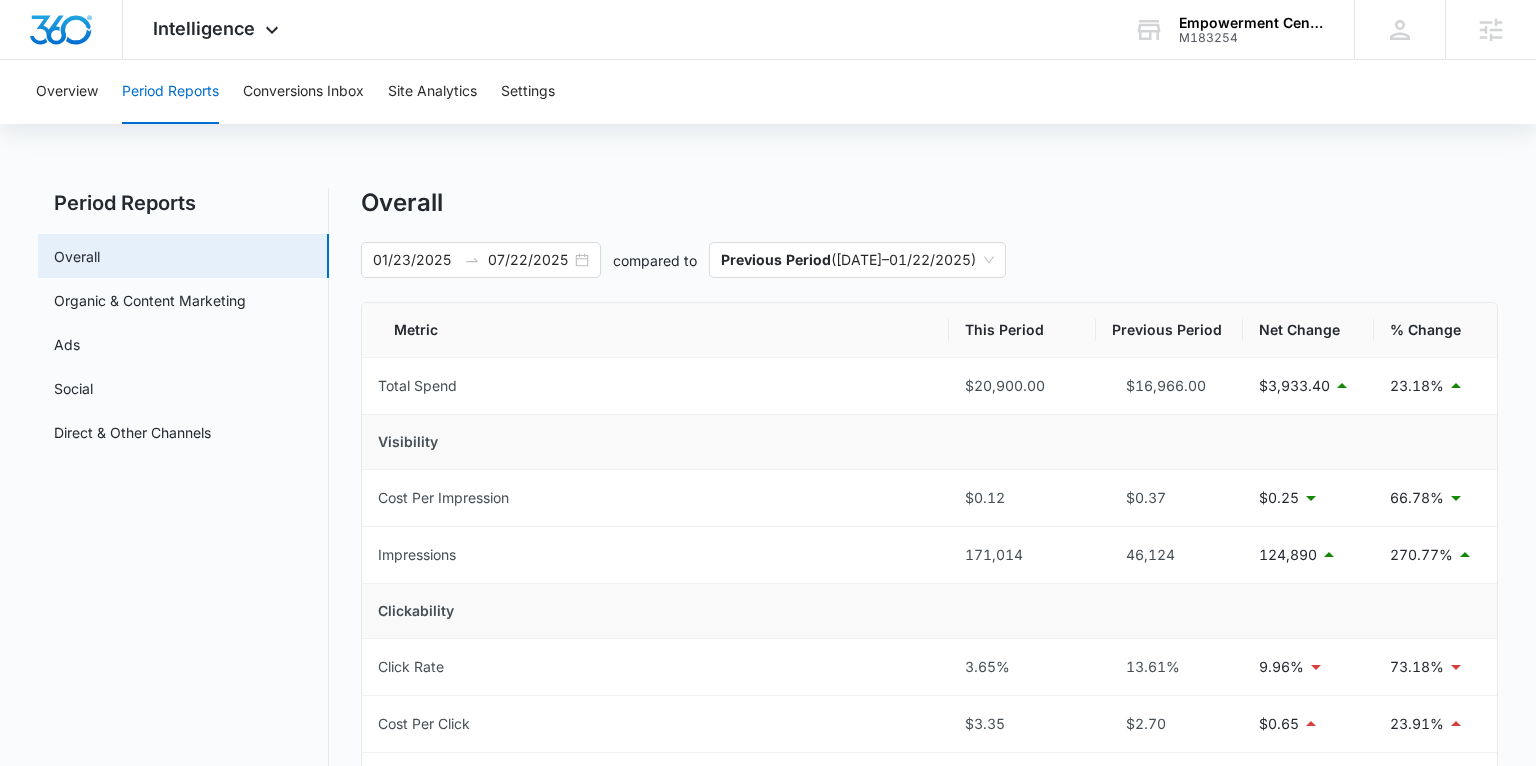 scroll, scrollTop: 50, scrollLeft: 0, axis: vertical 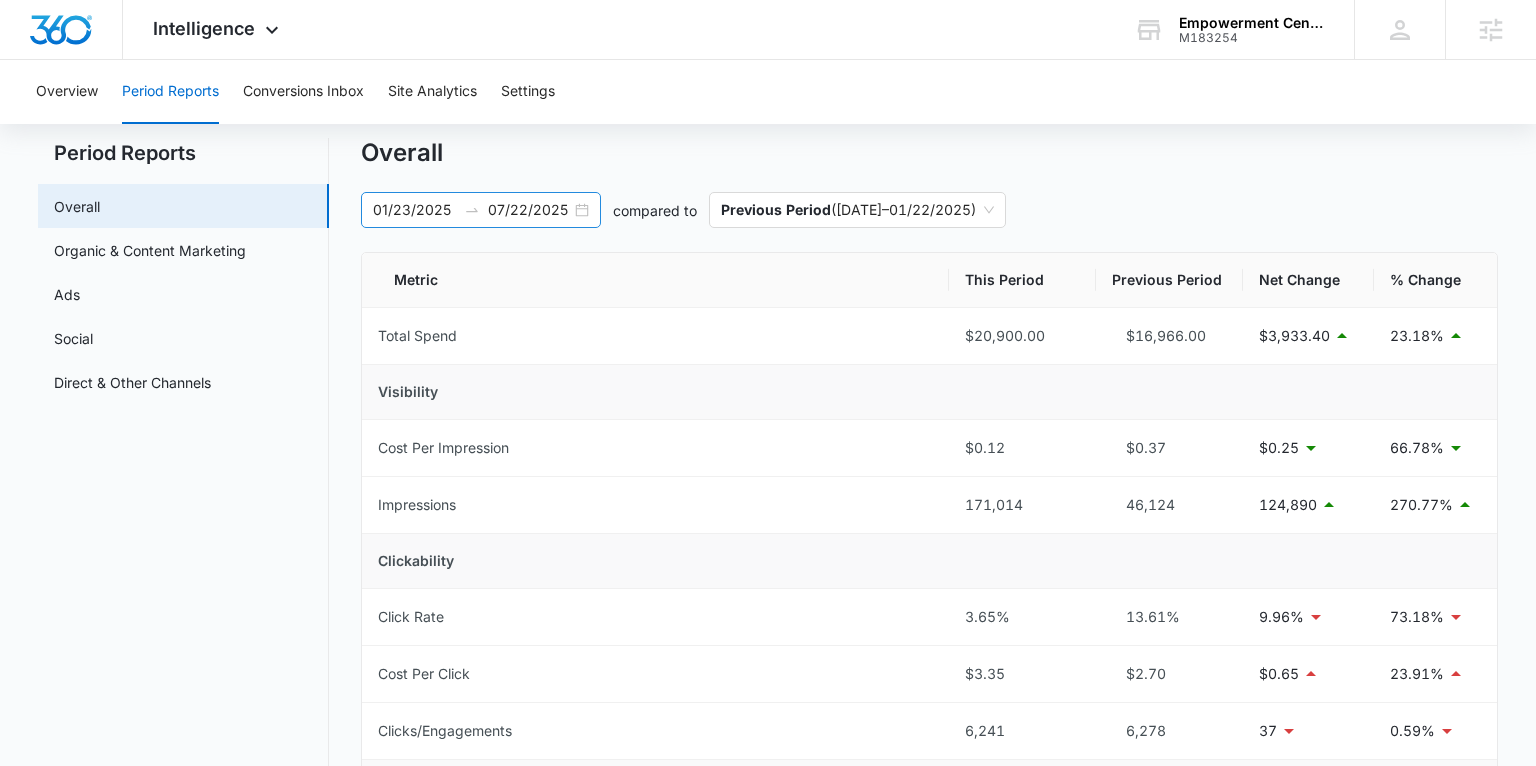 click on "01/23/2025 07/22/2025" at bounding box center [481, 210] 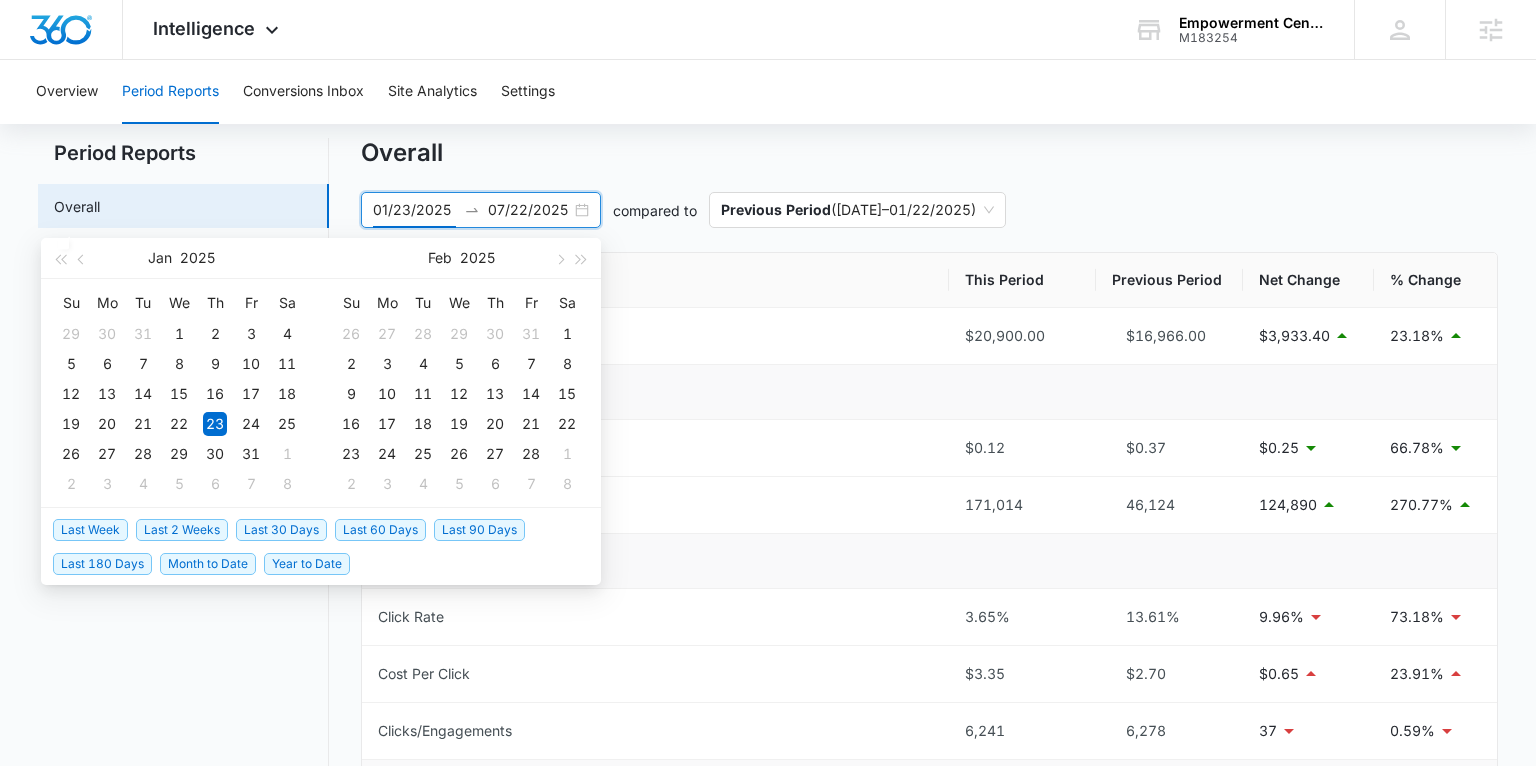 click on "Last 30 Days" at bounding box center [281, 530] 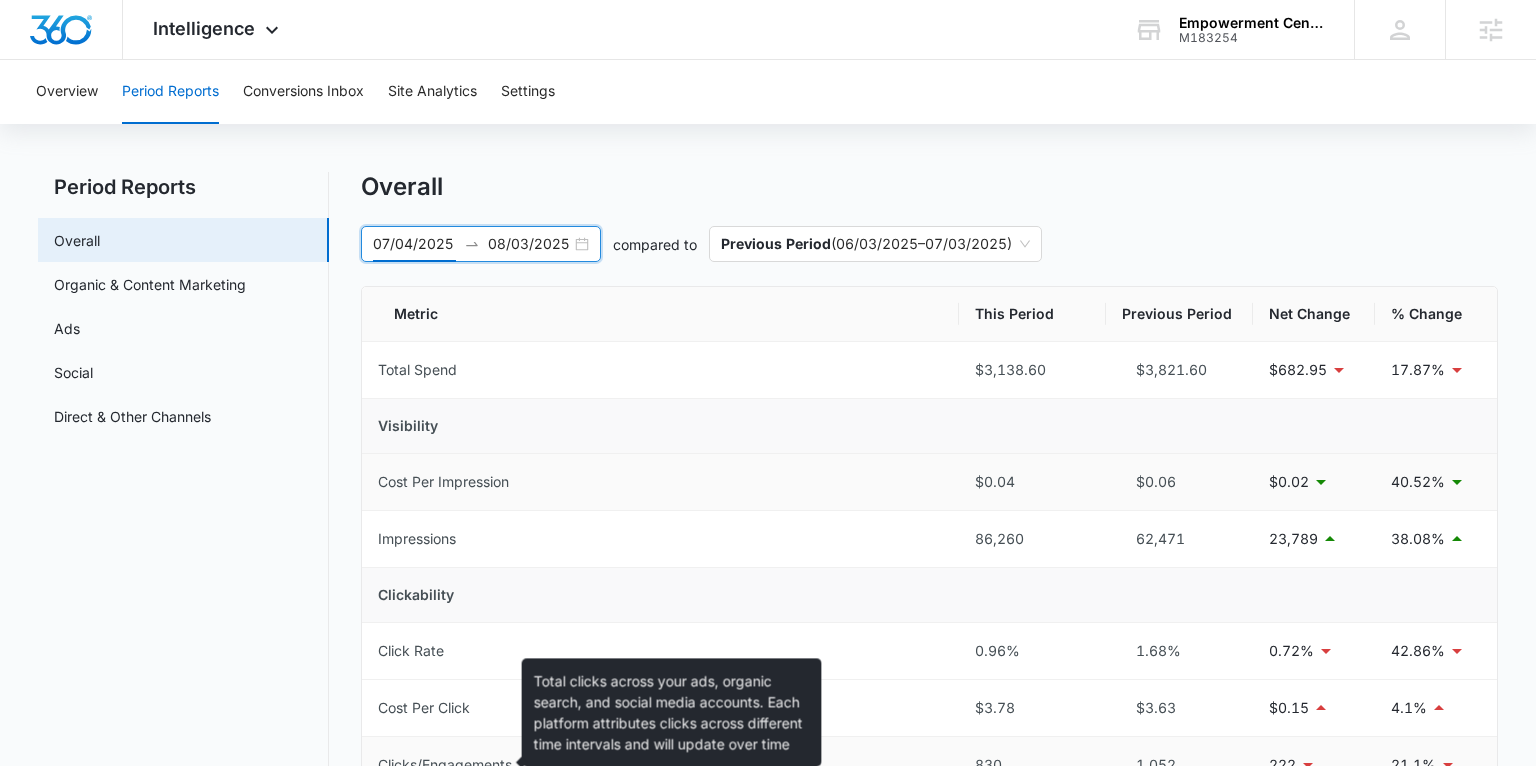scroll, scrollTop: 8, scrollLeft: 0, axis: vertical 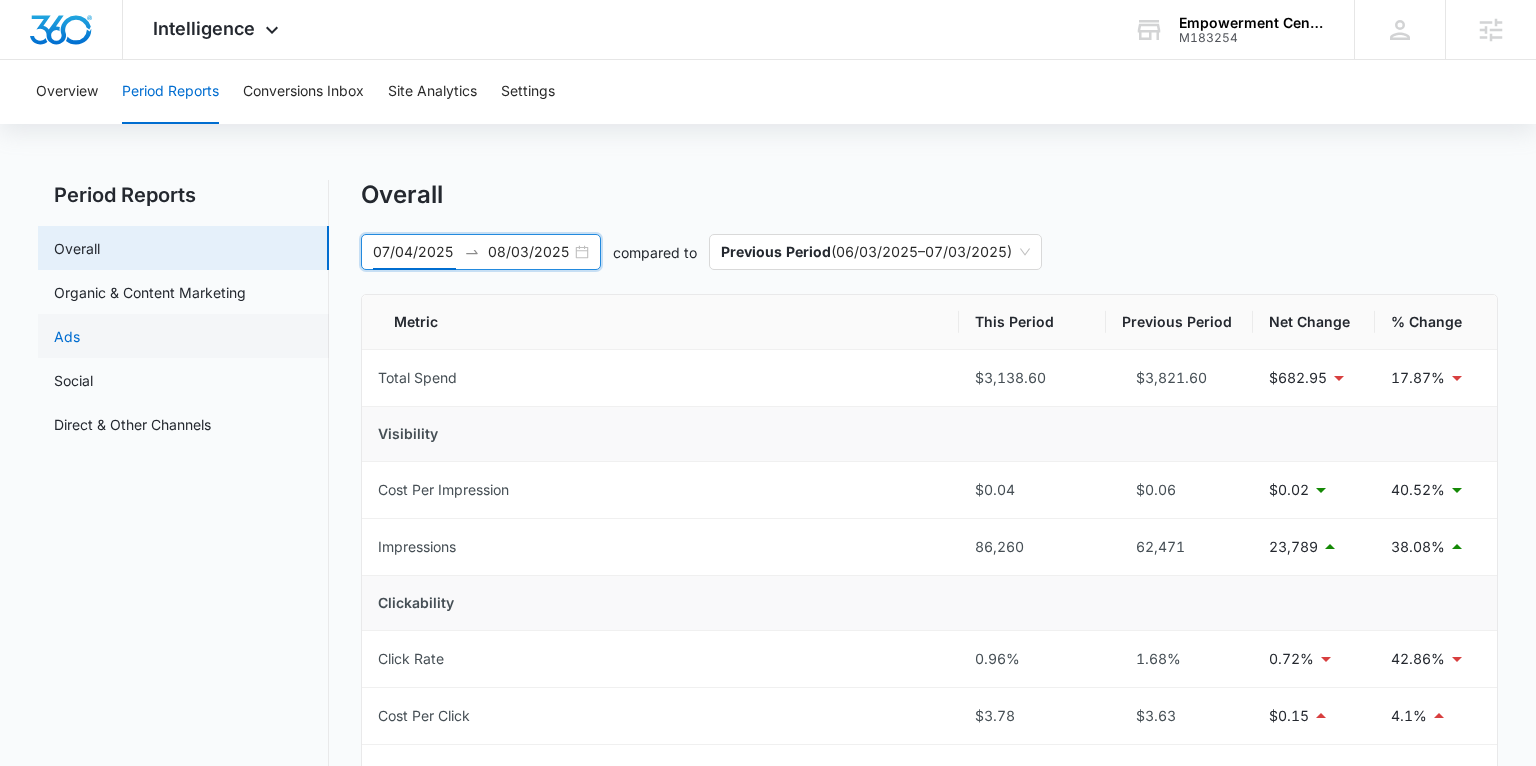 click on "Ads" at bounding box center (67, 336) 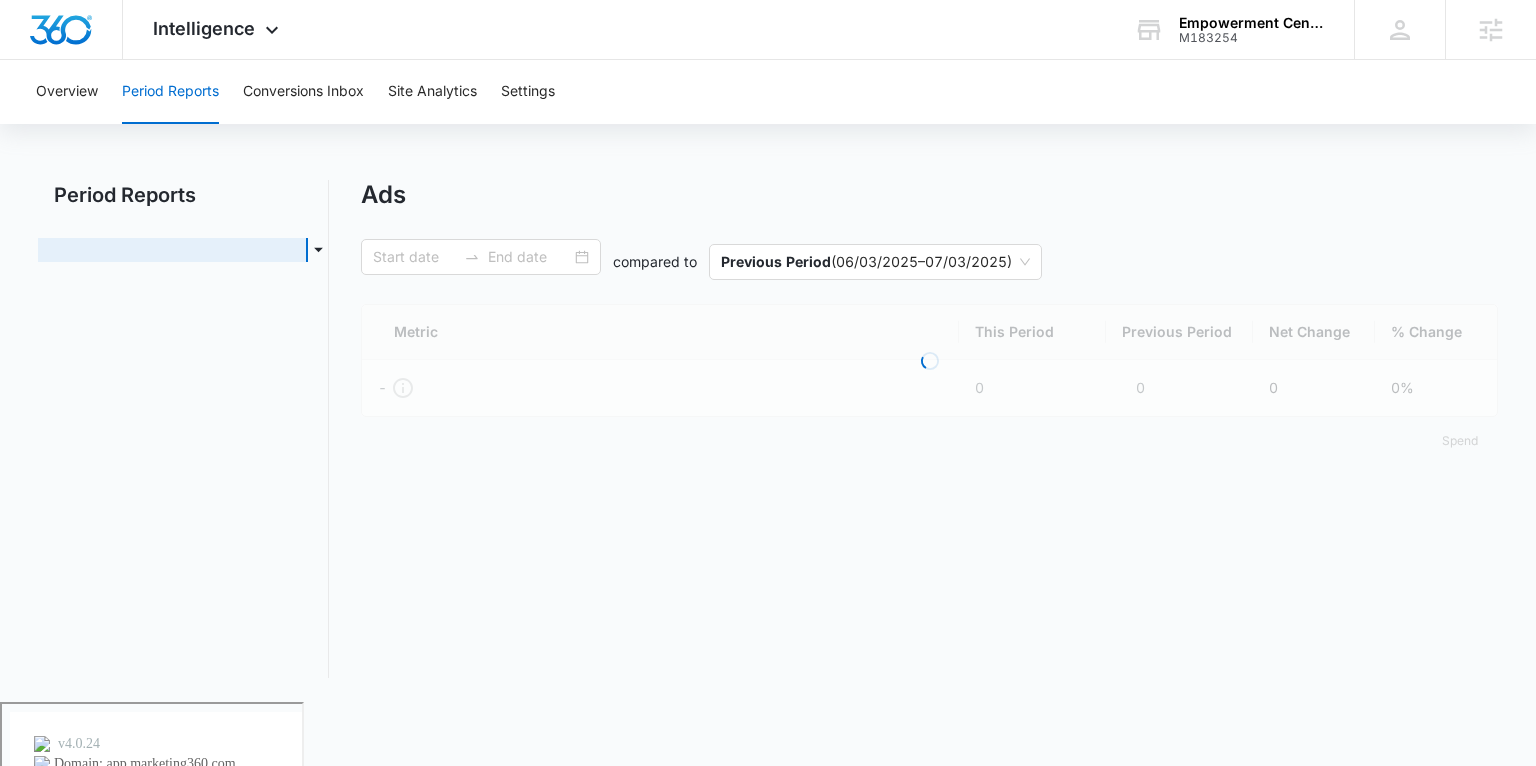 scroll, scrollTop: 0, scrollLeft: 0, axis: both 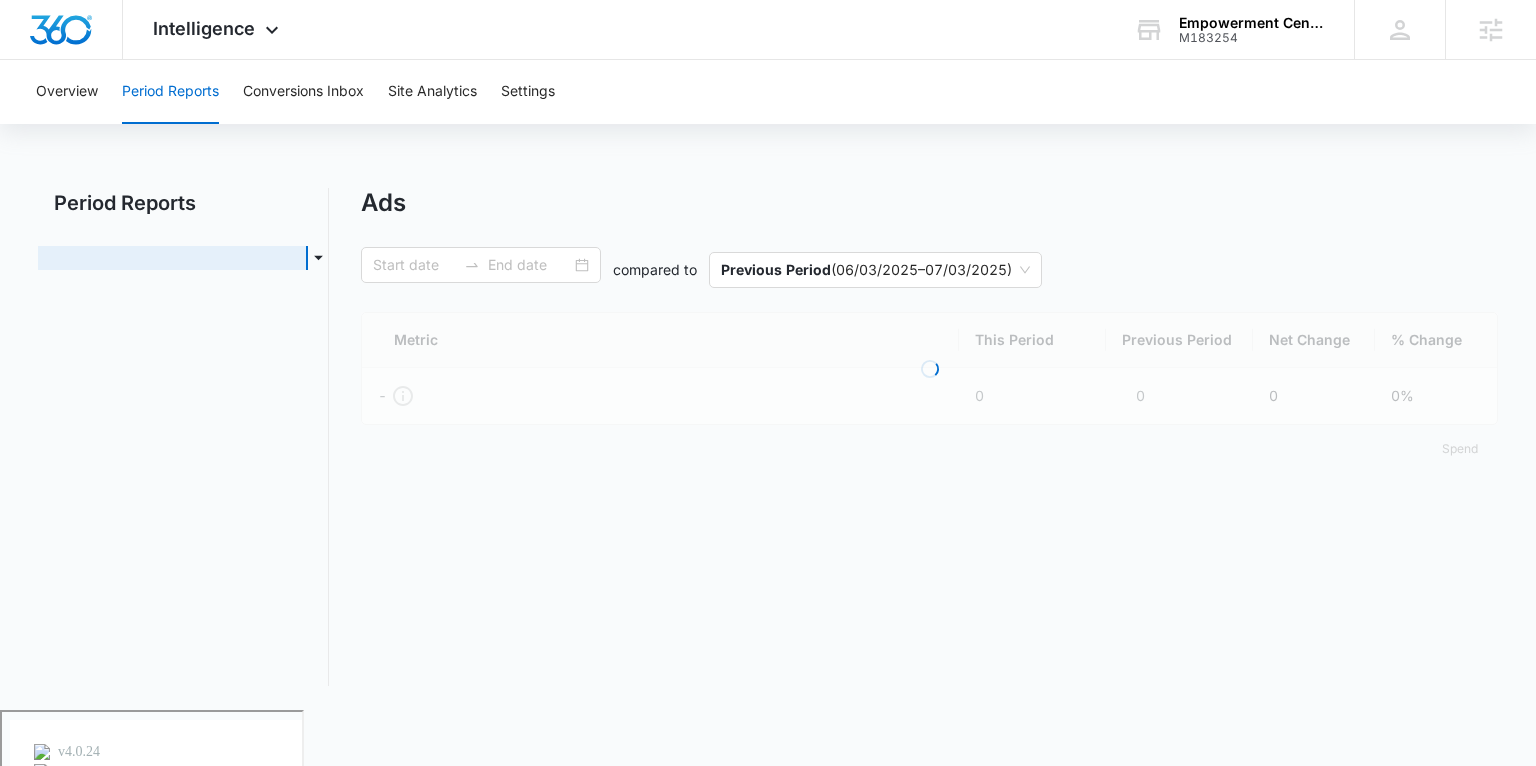 type on "07/04/2025" 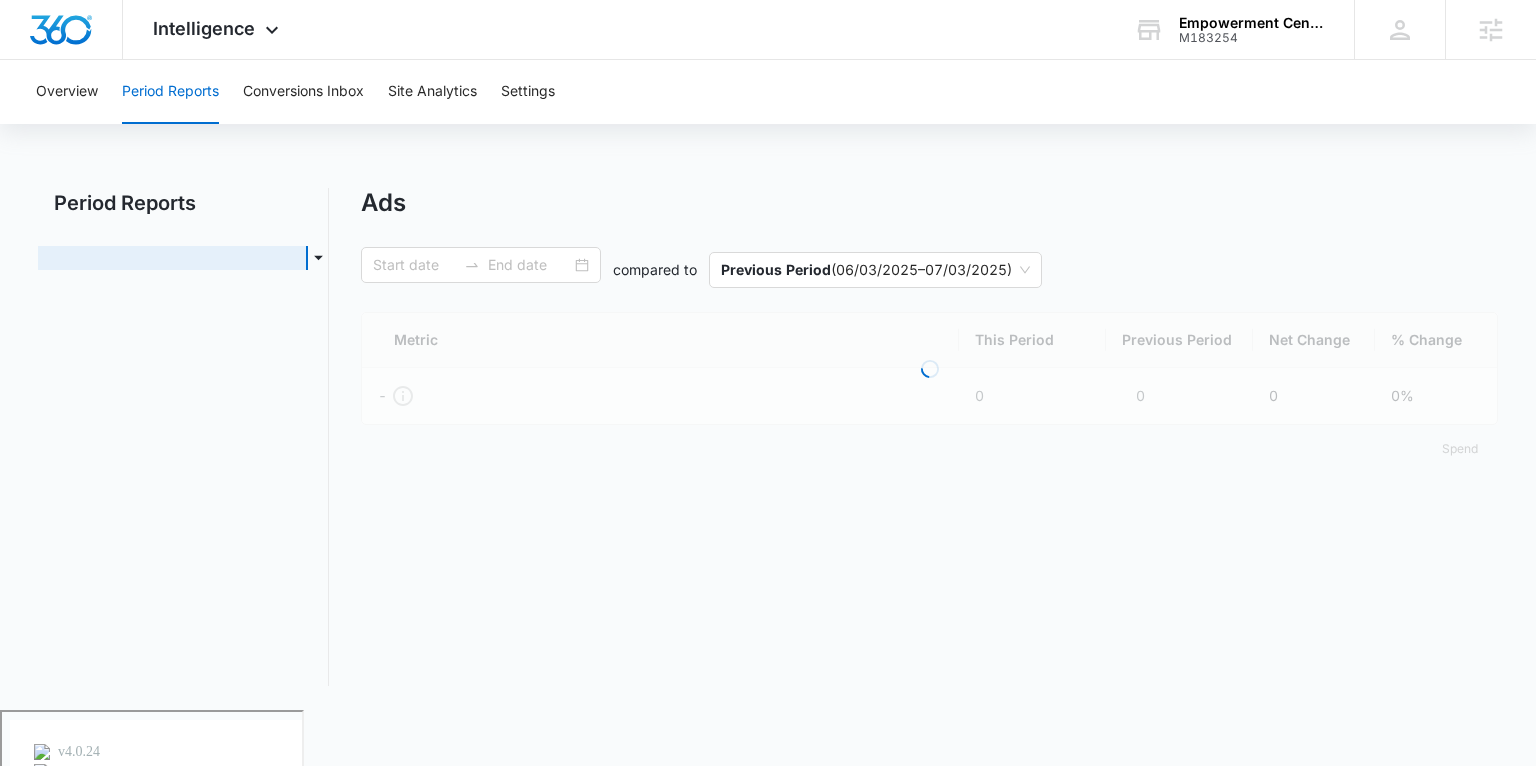 type on "08/03/2025" 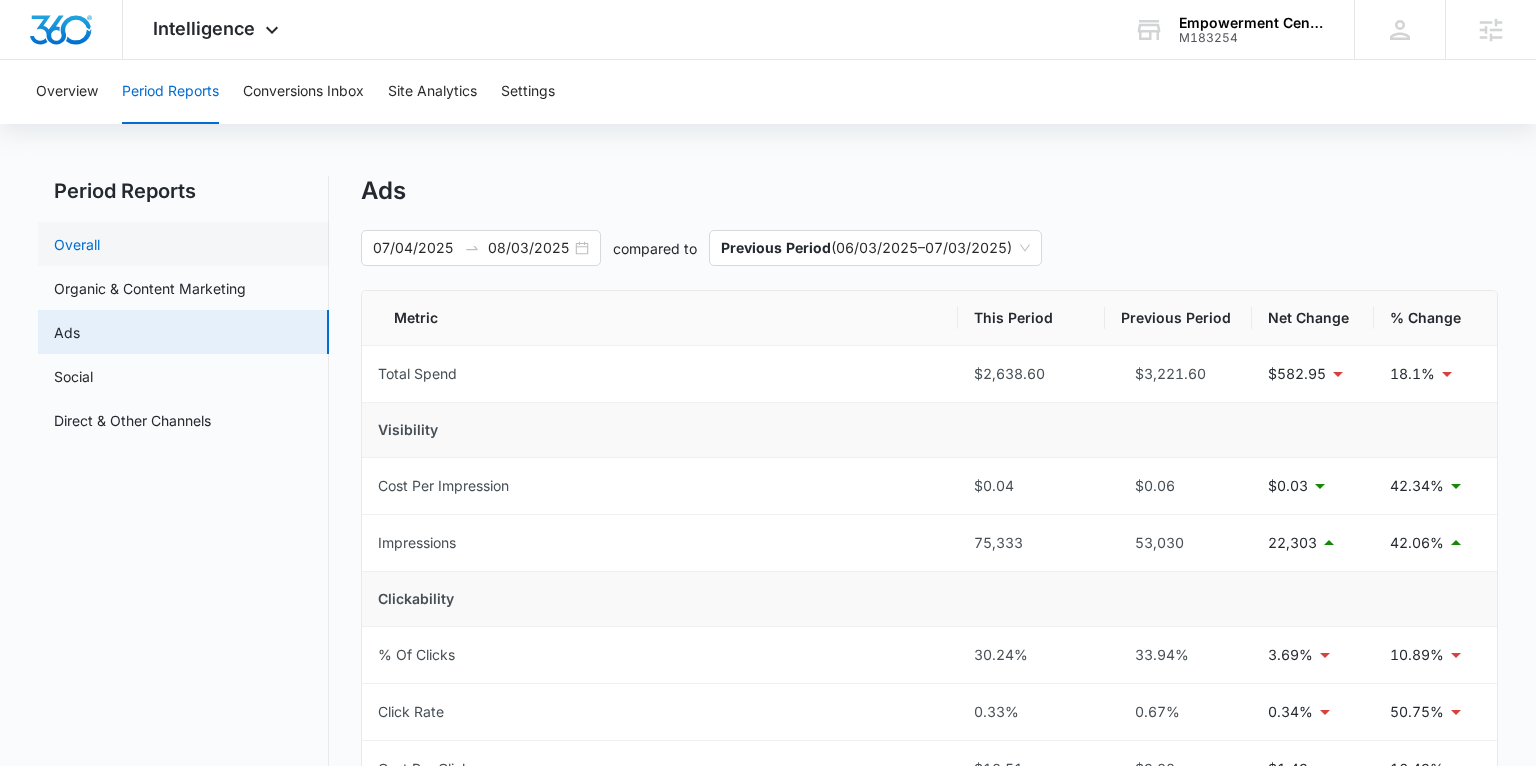 scroll, scrollTop: 4, scrollLeft: 0, axis: vertical 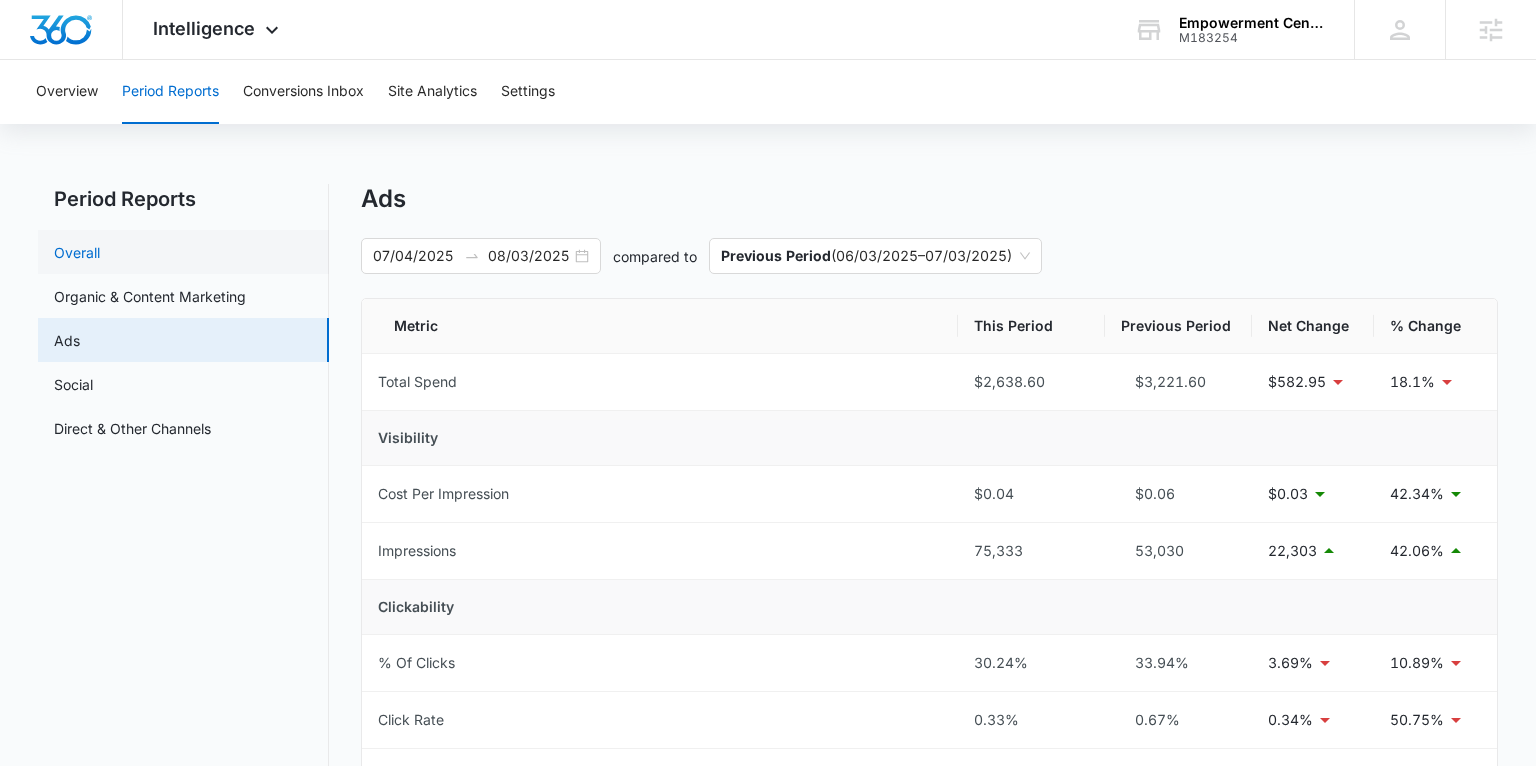 click on "Overall" at bounding box center (77, 252) 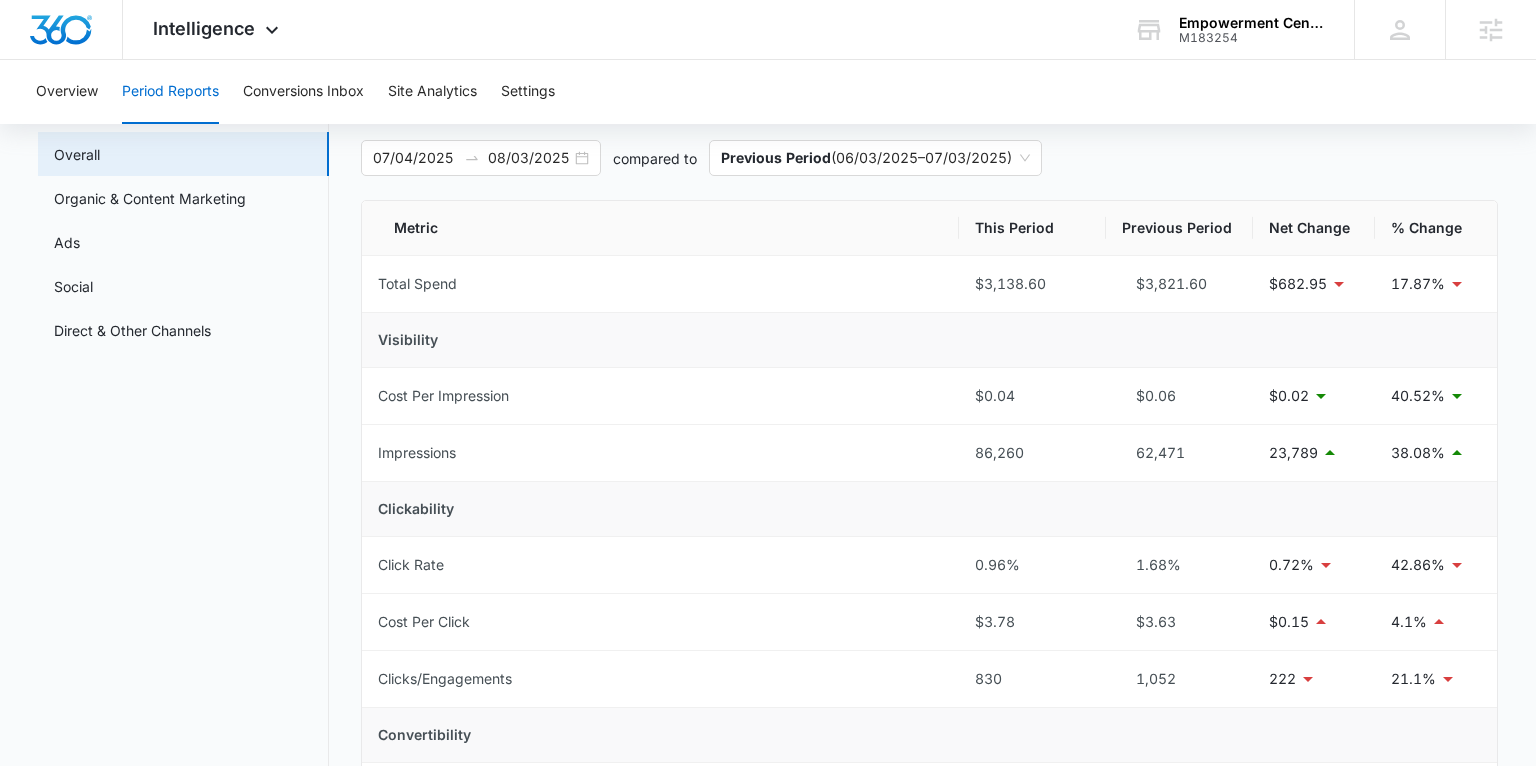 scroll, scrollTop: 0, scrollLeft: 0, axis: both 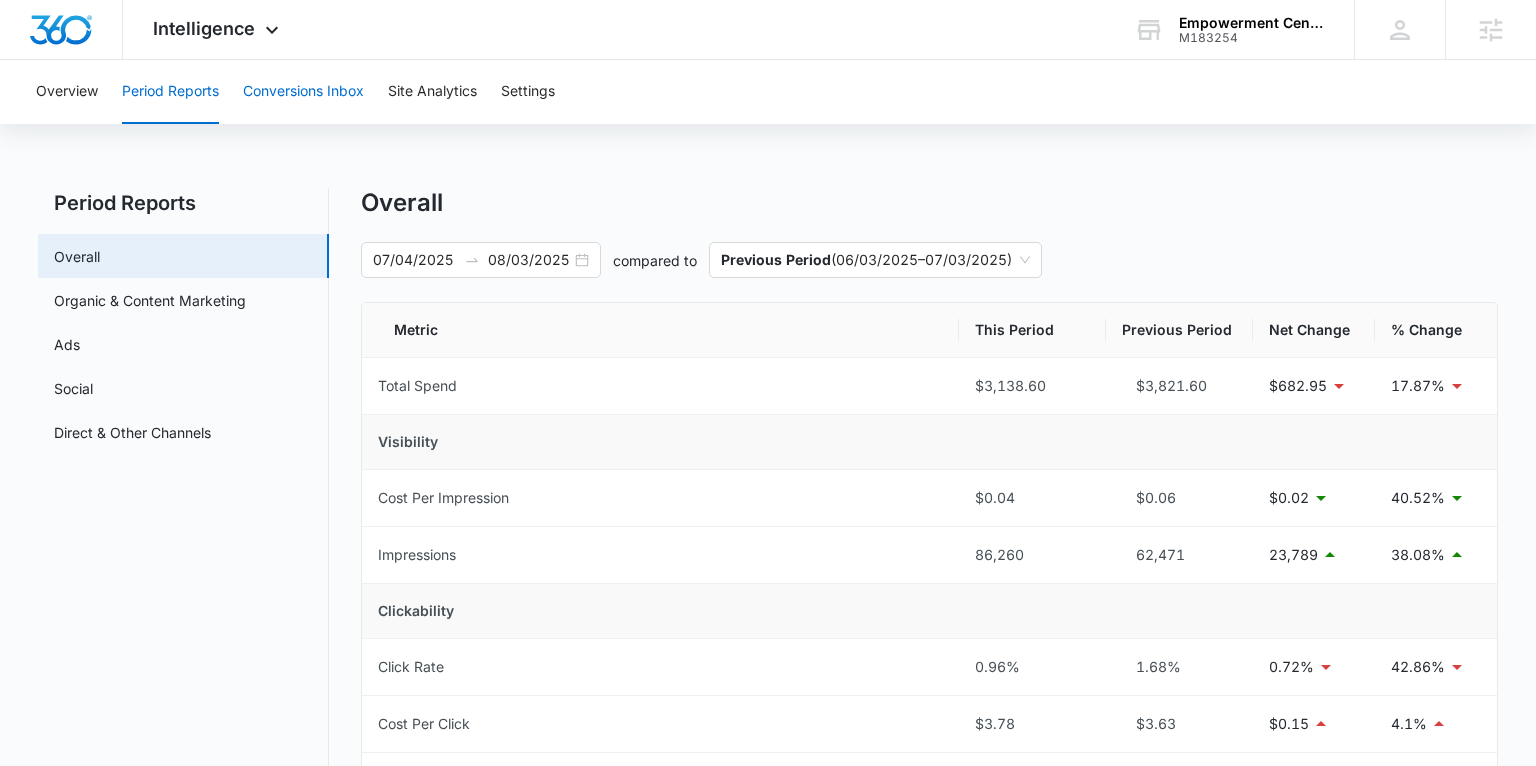 click on "Conversions Inbox" at bounding box center (303, 92) 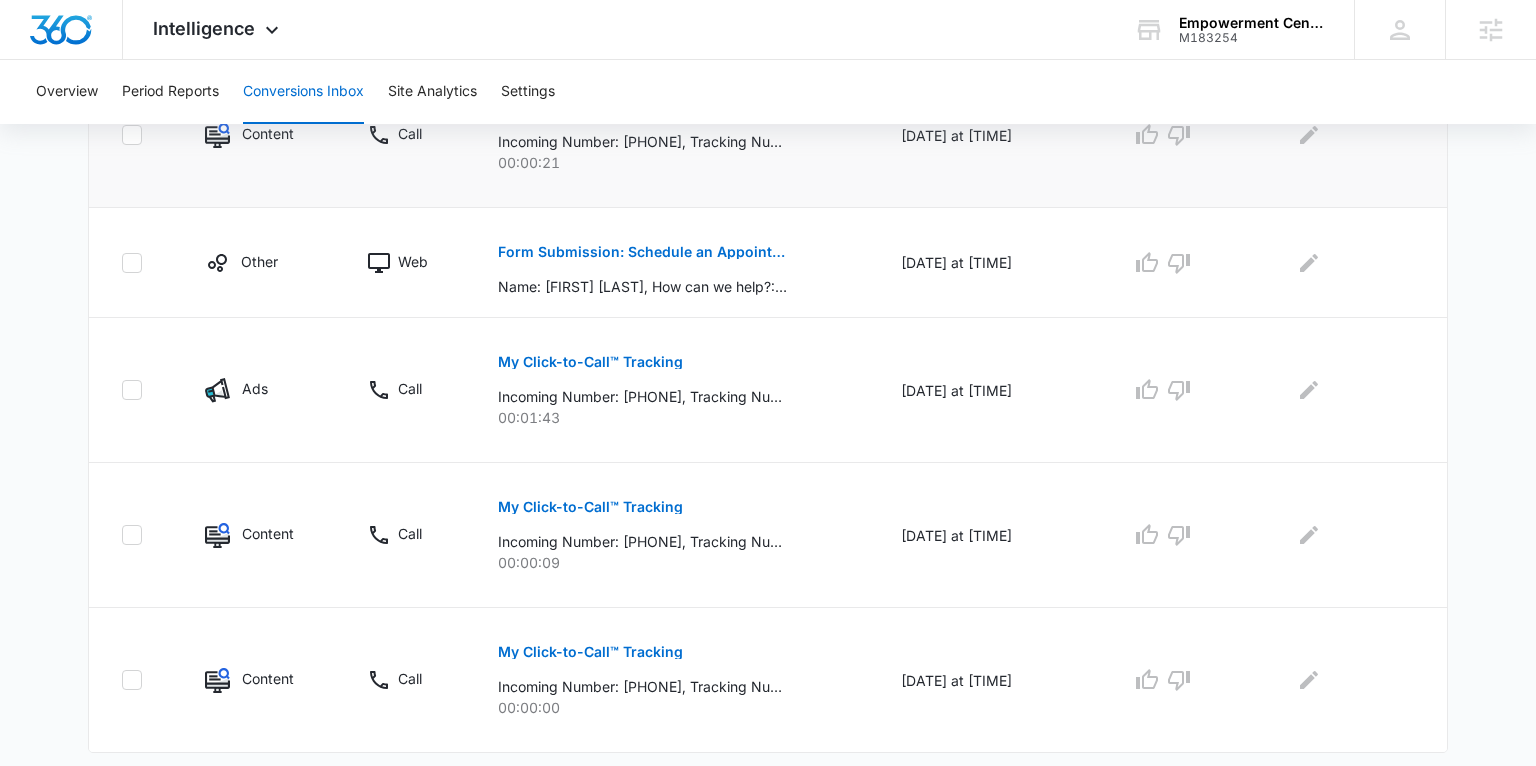 scroll, scrollTop: 1337, scrollLeft: 0, axis: vertical 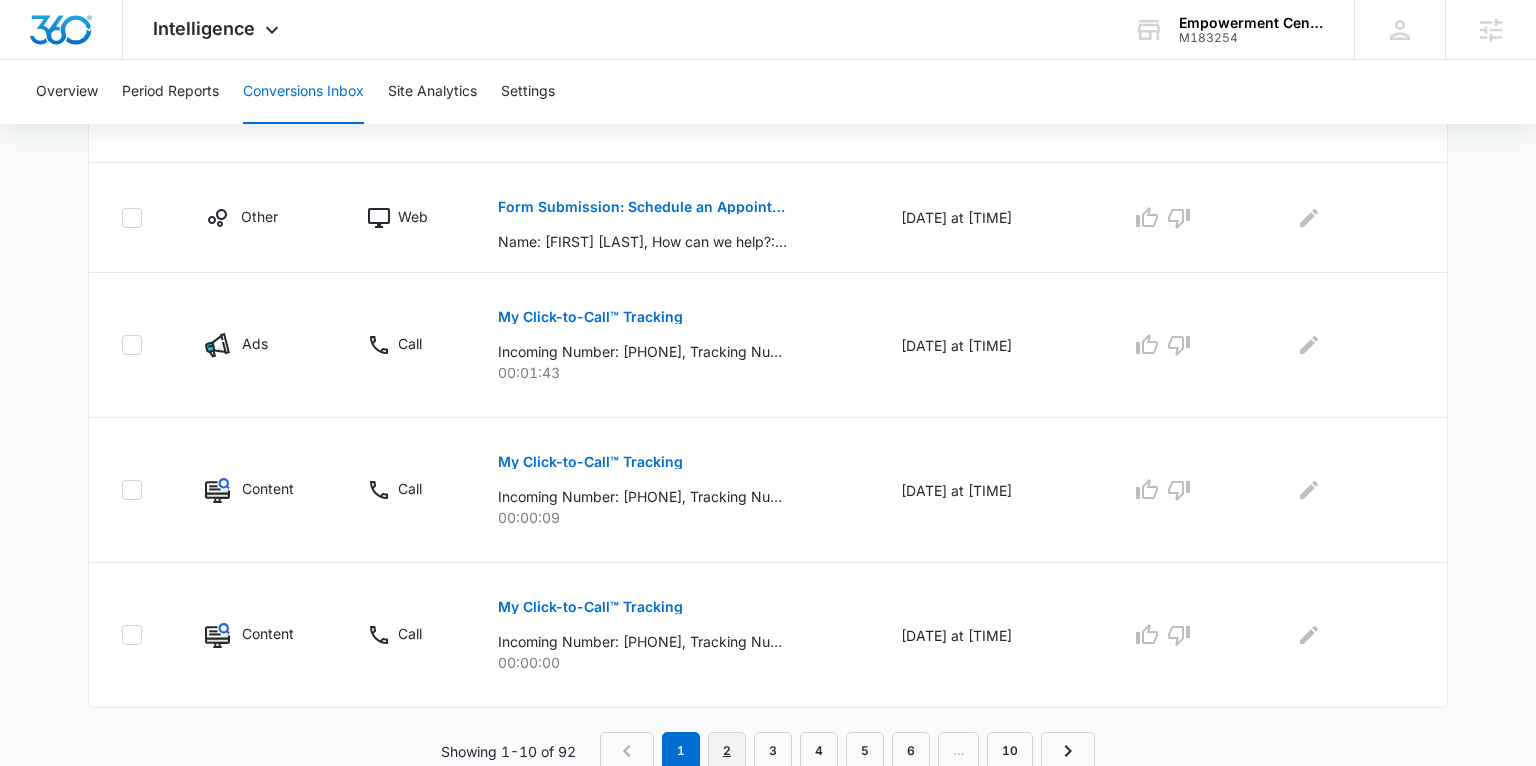 click on "2" at bounding box center [727, 751] 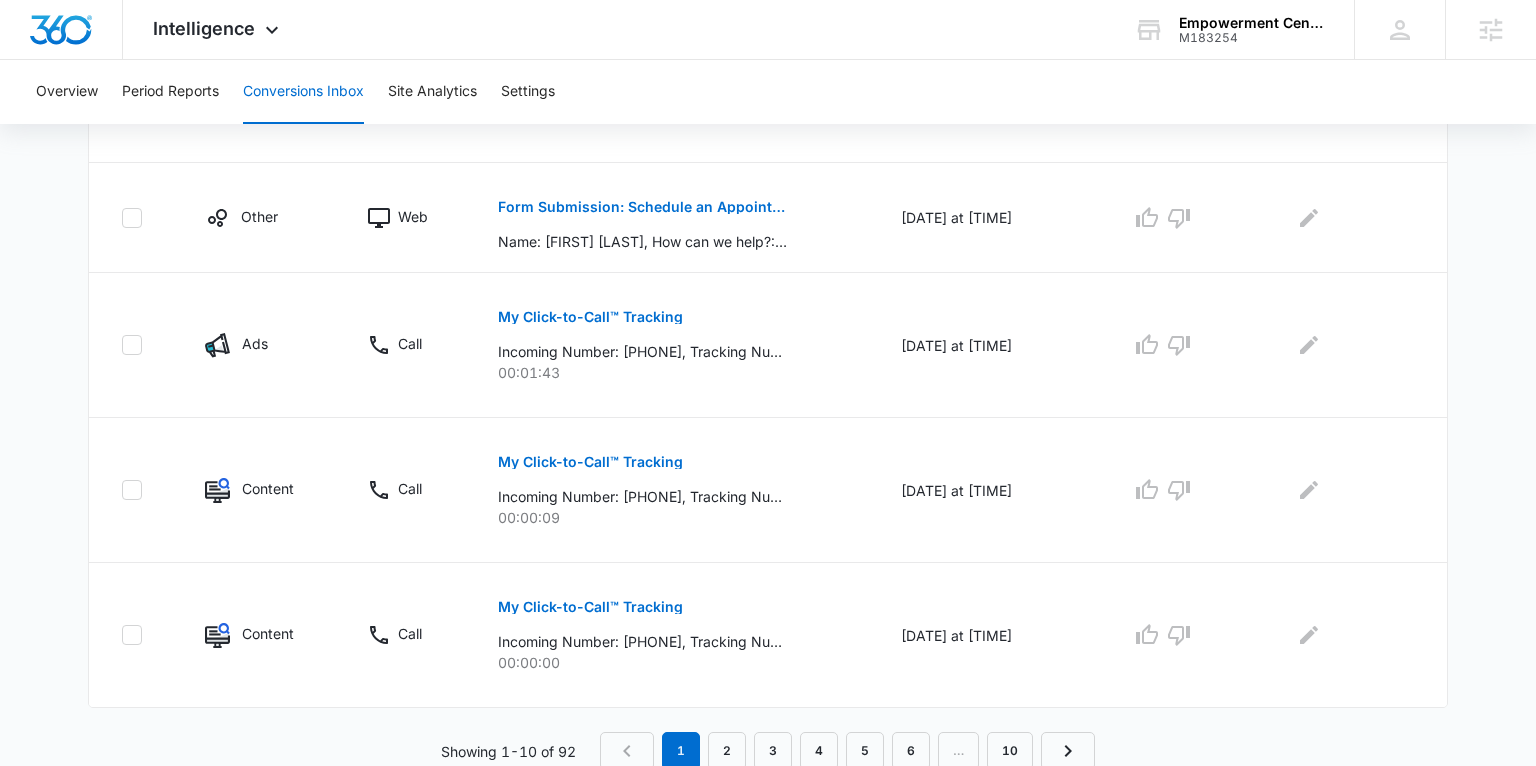 scroll, scrollTop: 0, scrollLeft: 0, axis: both 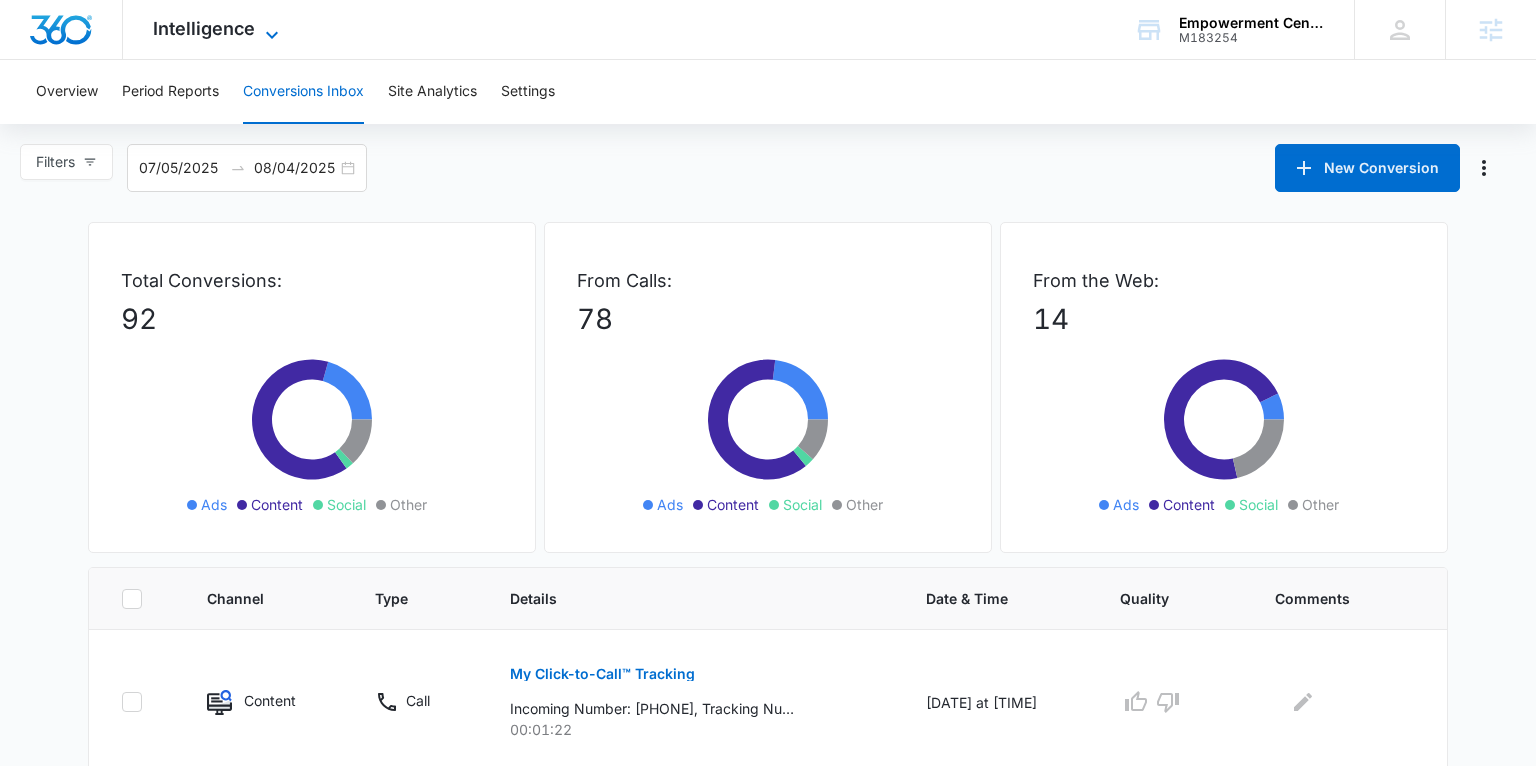 click on "Intelligence" at bounding box center (204, 28) 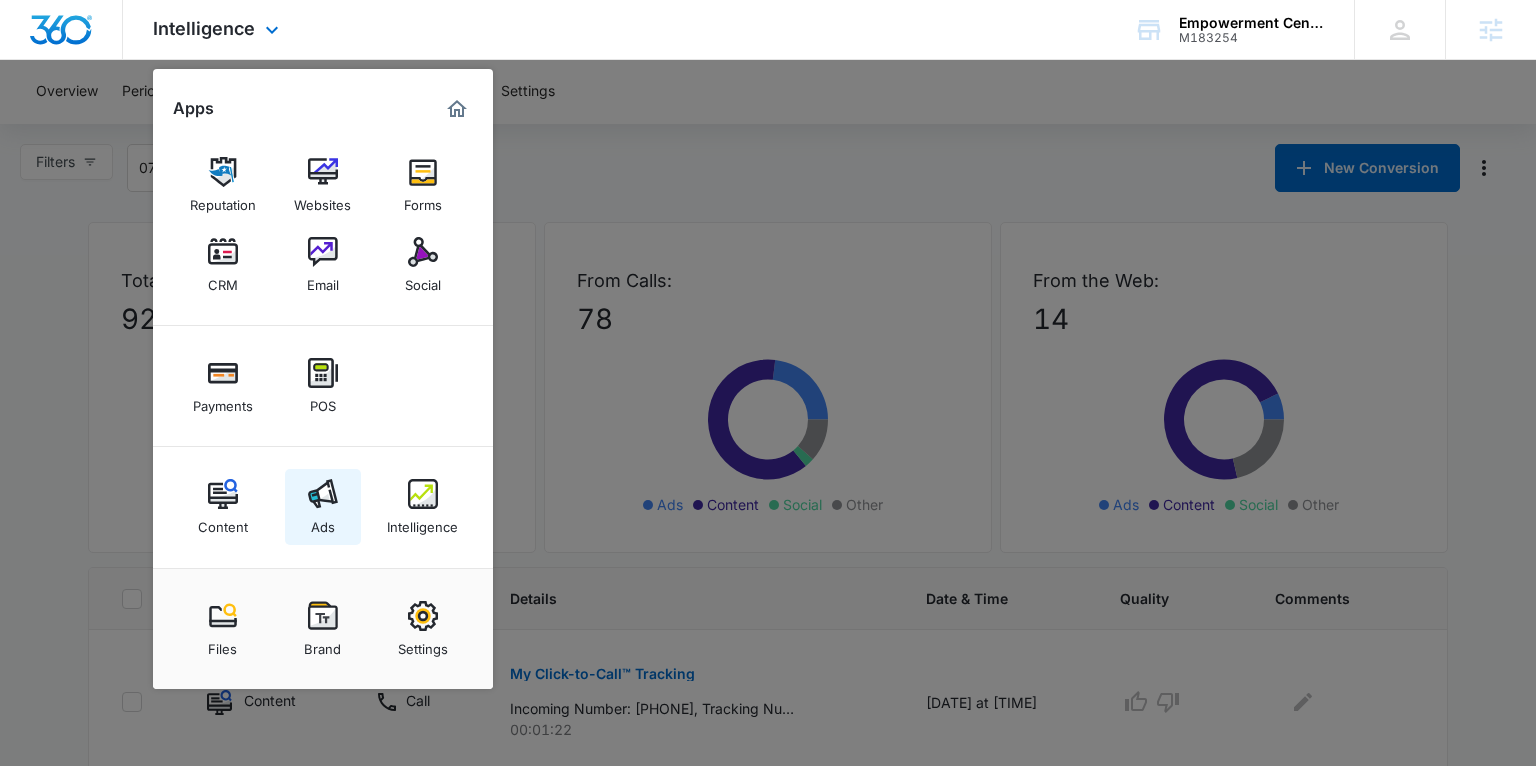 click at bounding box center [323, 494] 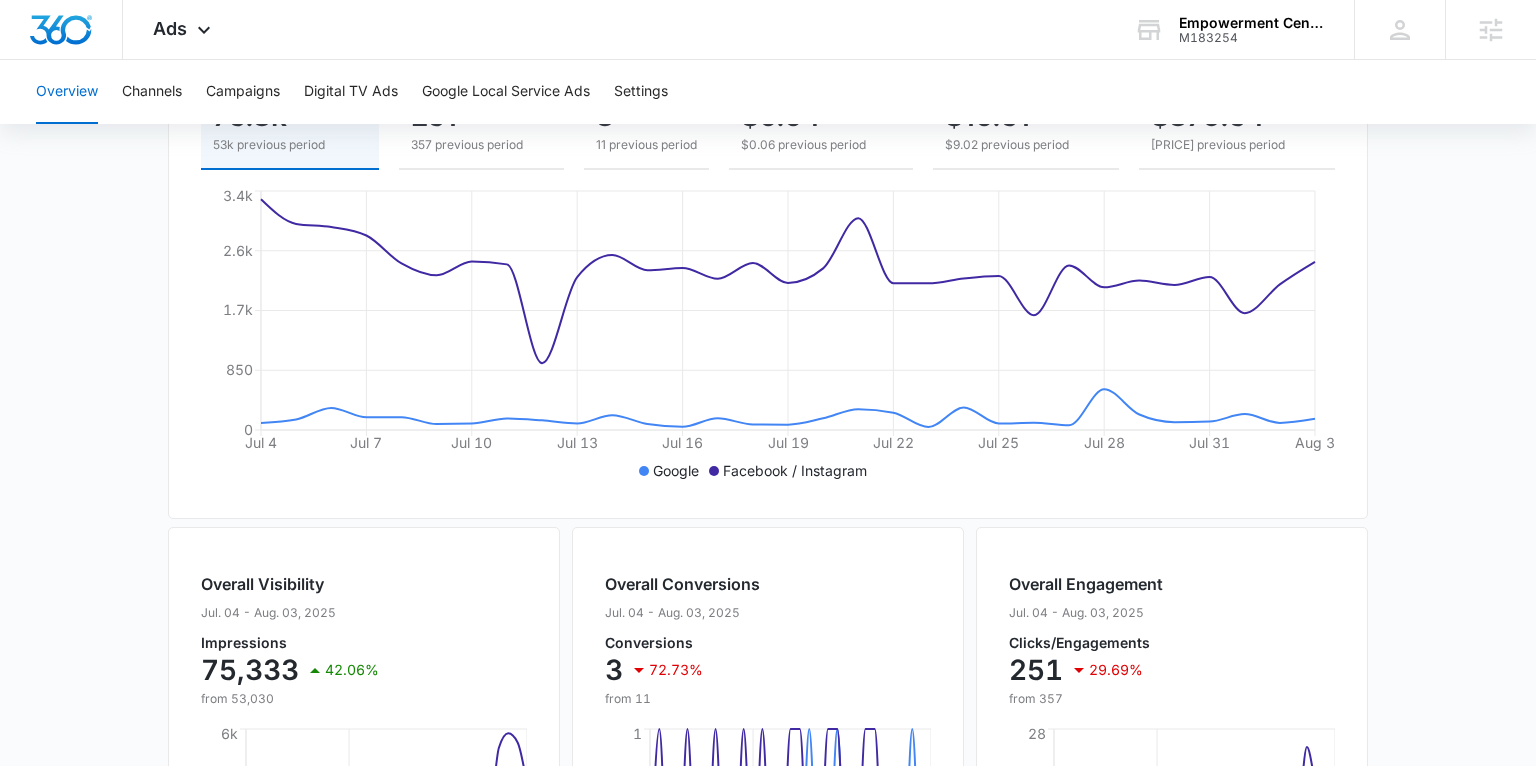 scroll, scrollTop: 266, scrollLeft: 0, axis: vertical 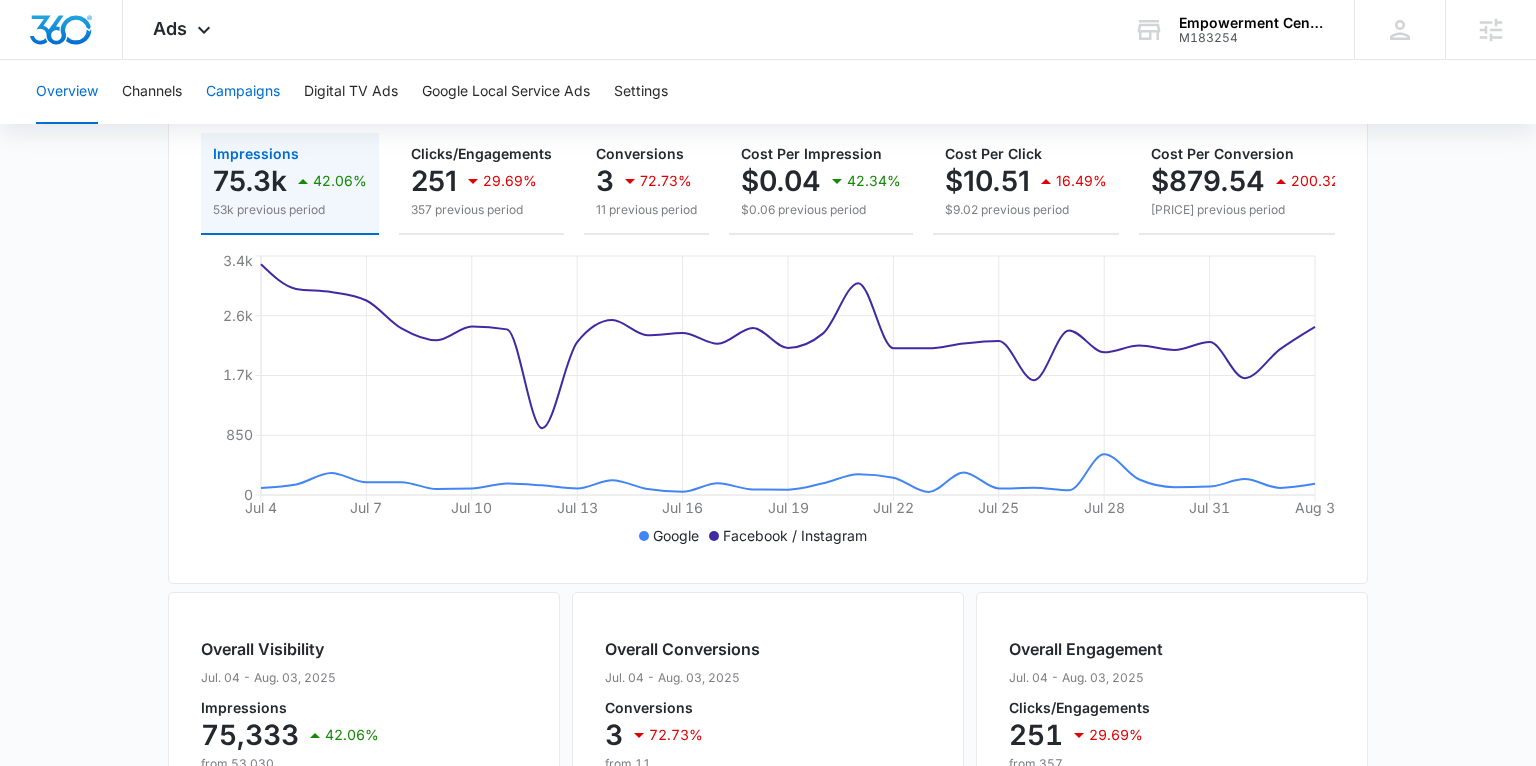 click on "Campaigns" at bounding box center [243, 92] 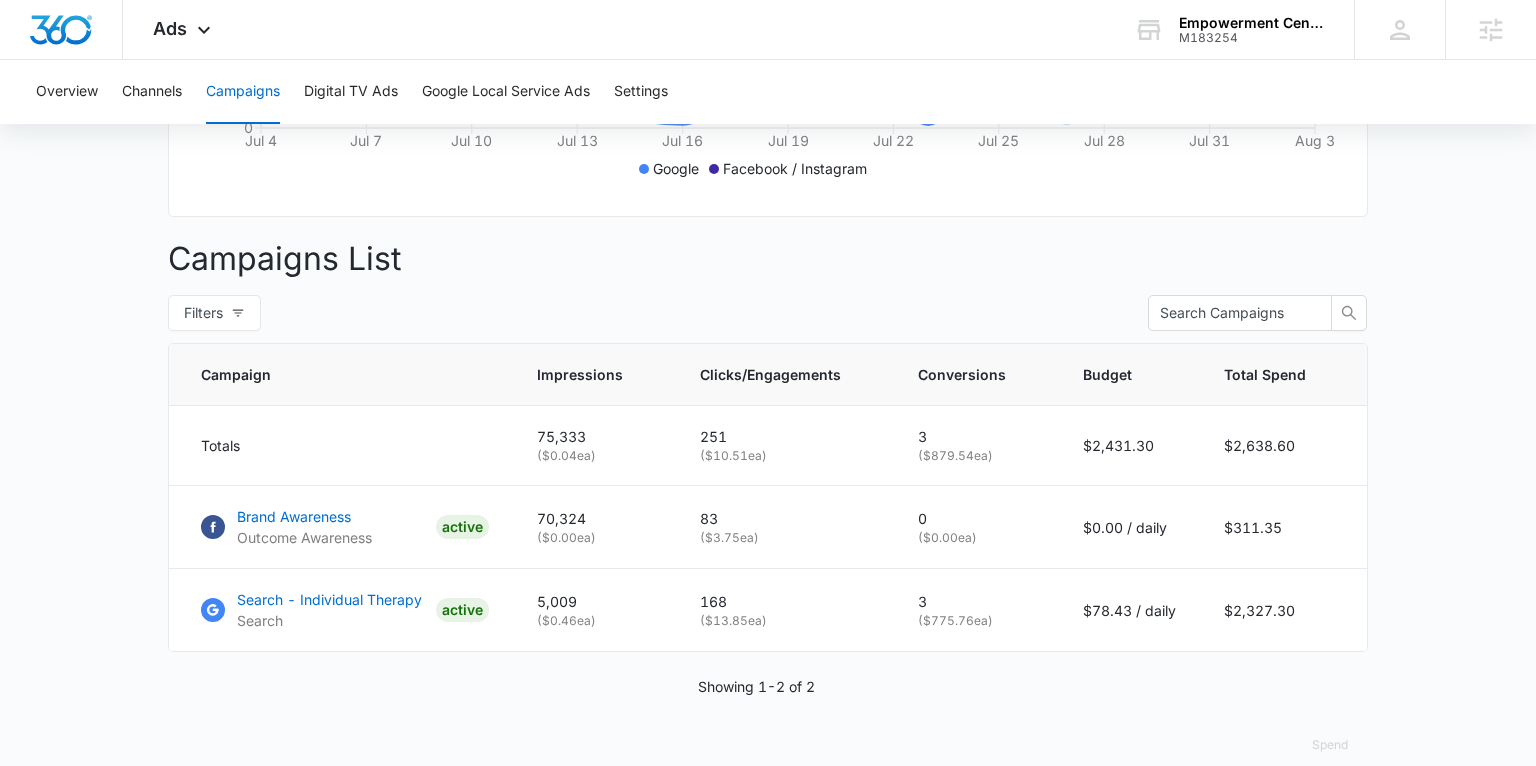 scroll, scrollTop: 657, scrollLeft: 0, axis: vertical 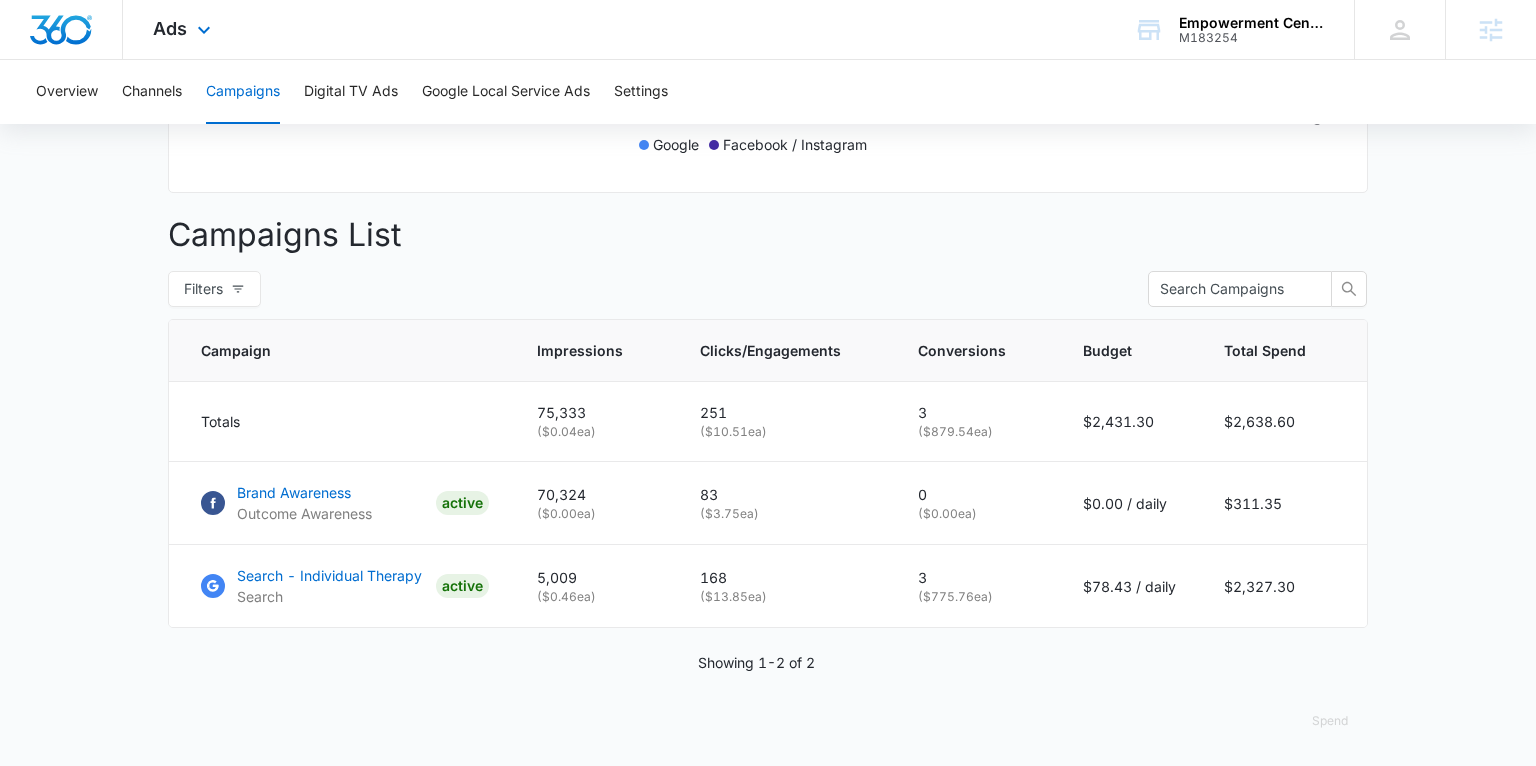 click on "Ads Apps Reputation Websites Forms CRM Email Social Payments POS Content Ads Intelligence Files Brand Settings" at bounding box center [184, 29] 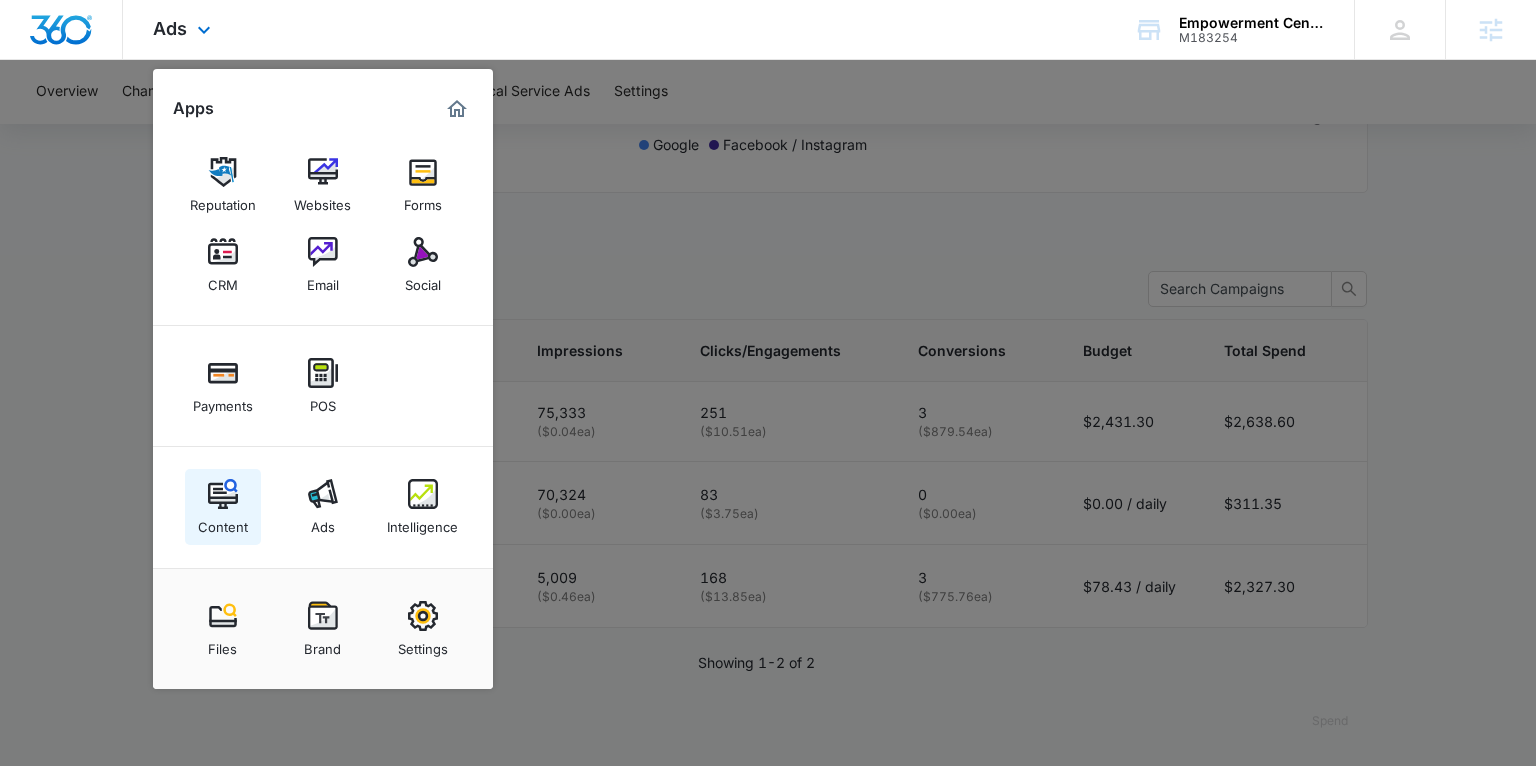 click at bounding box center (223, 494) 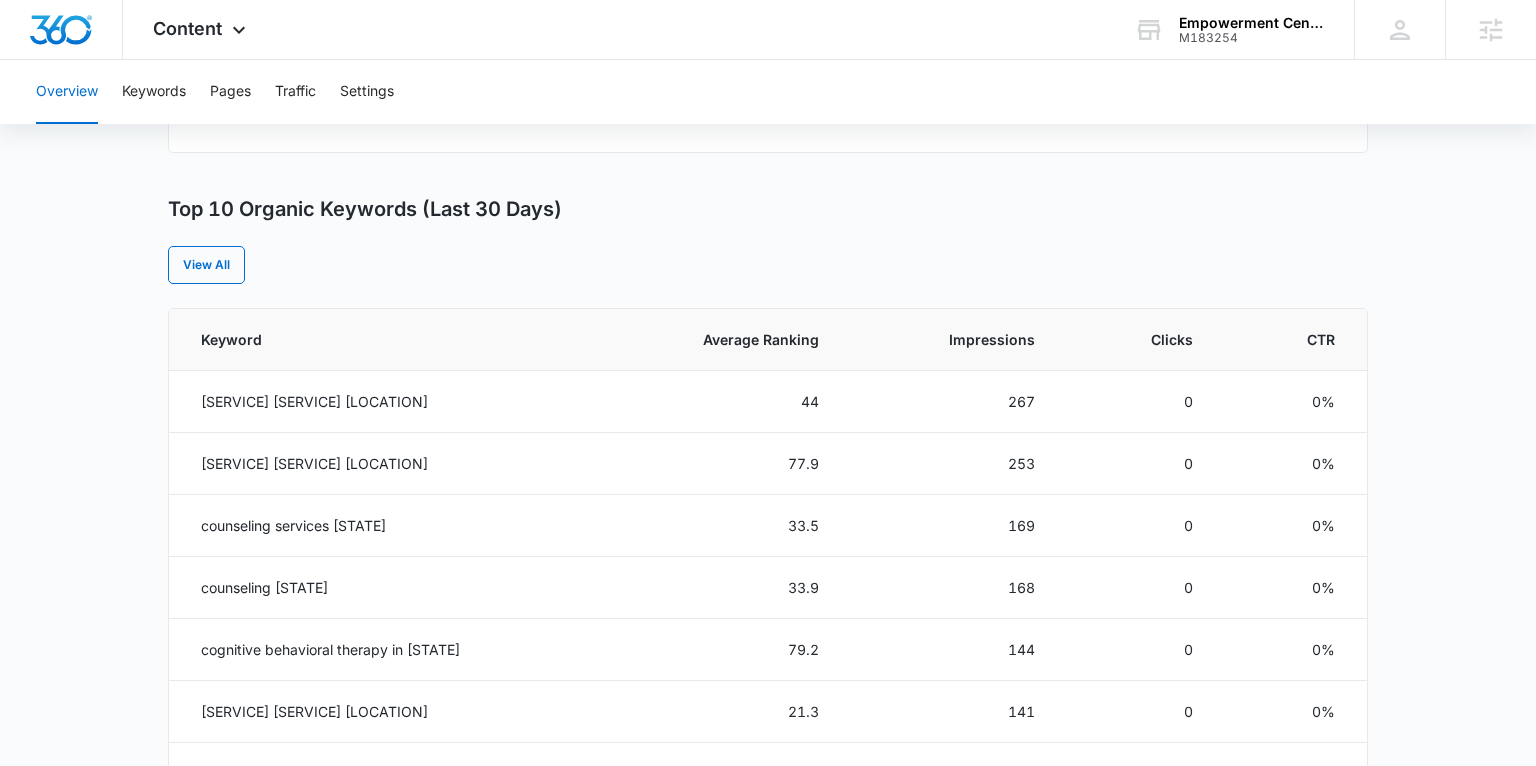 scroll, scrollTop: 348, scrollLeft: 0, axis: vertical 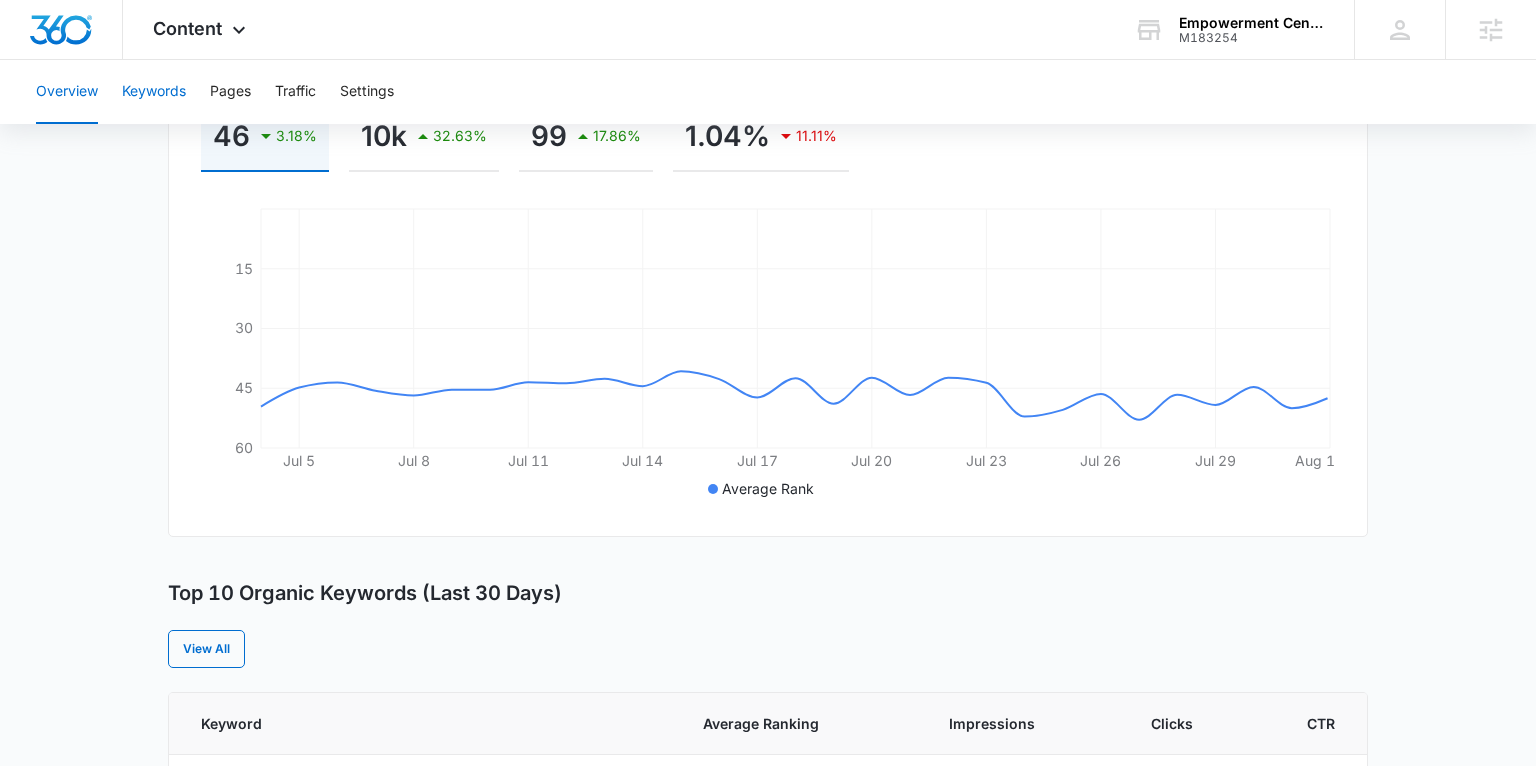 click on "Keywords" at bounding box center (154, 92) 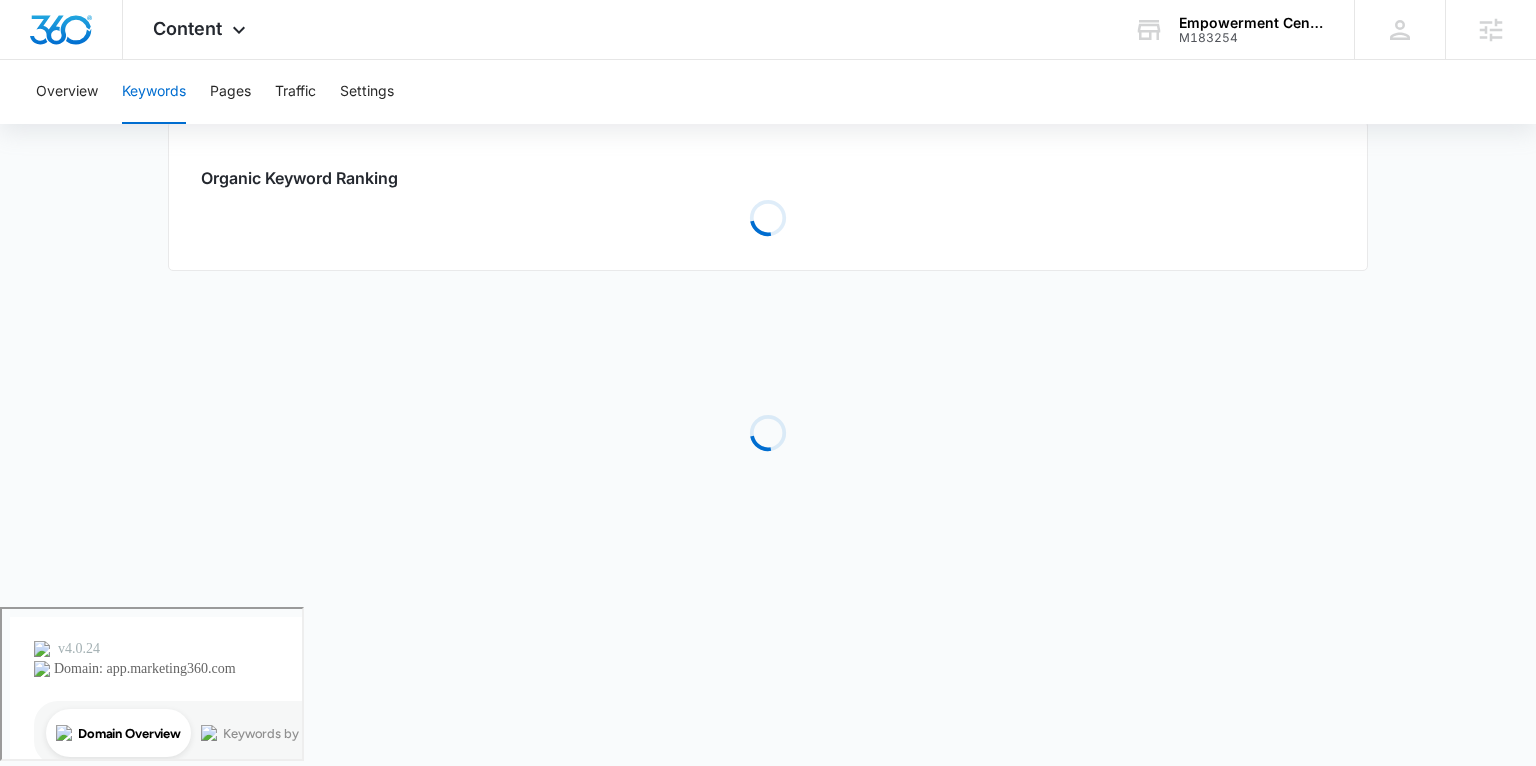 scroll, scrollTop: 0, scrollLeft: 0, axis: both 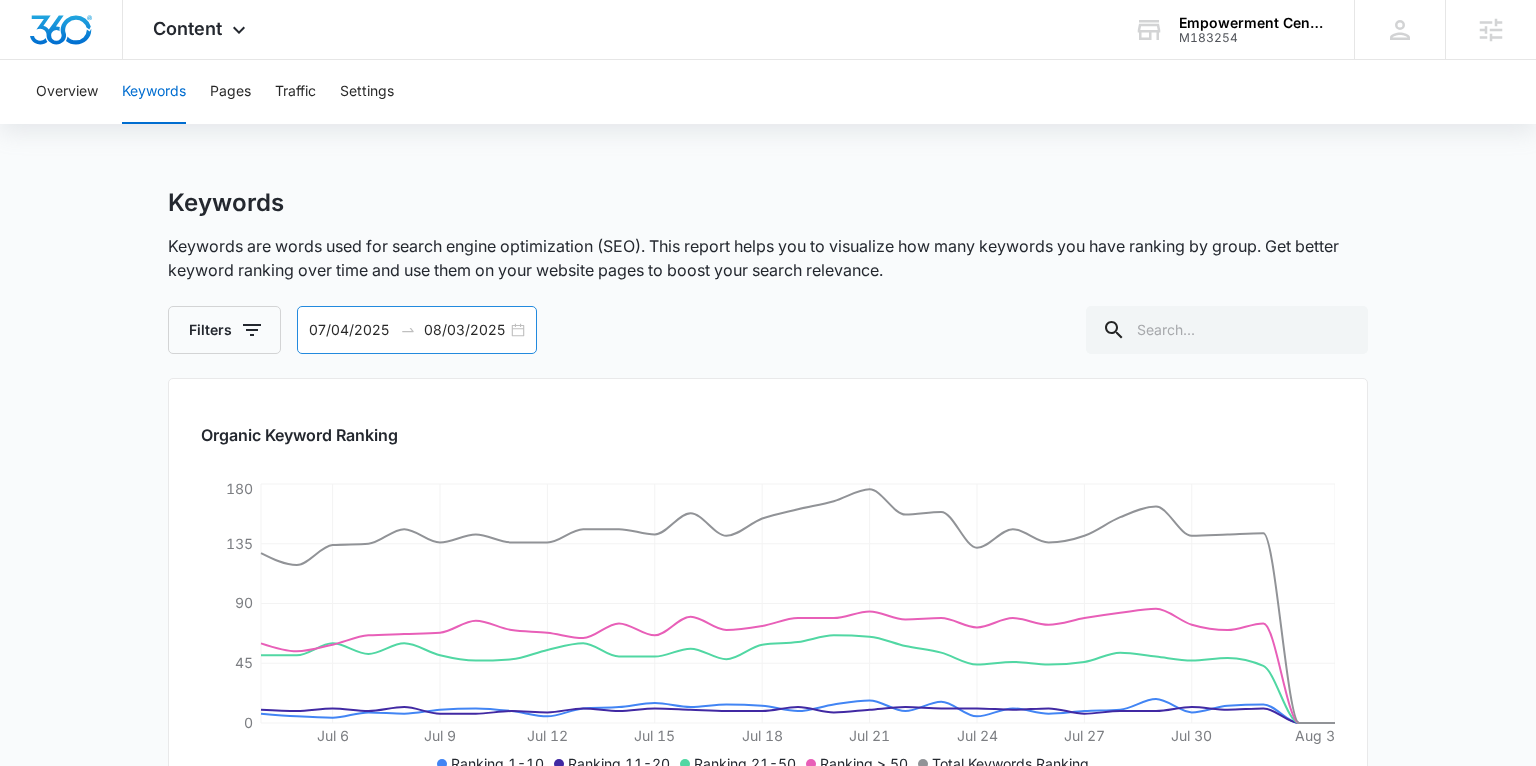 click on "07/04/2025 08/03/2025" at bounding box center [417, 330] 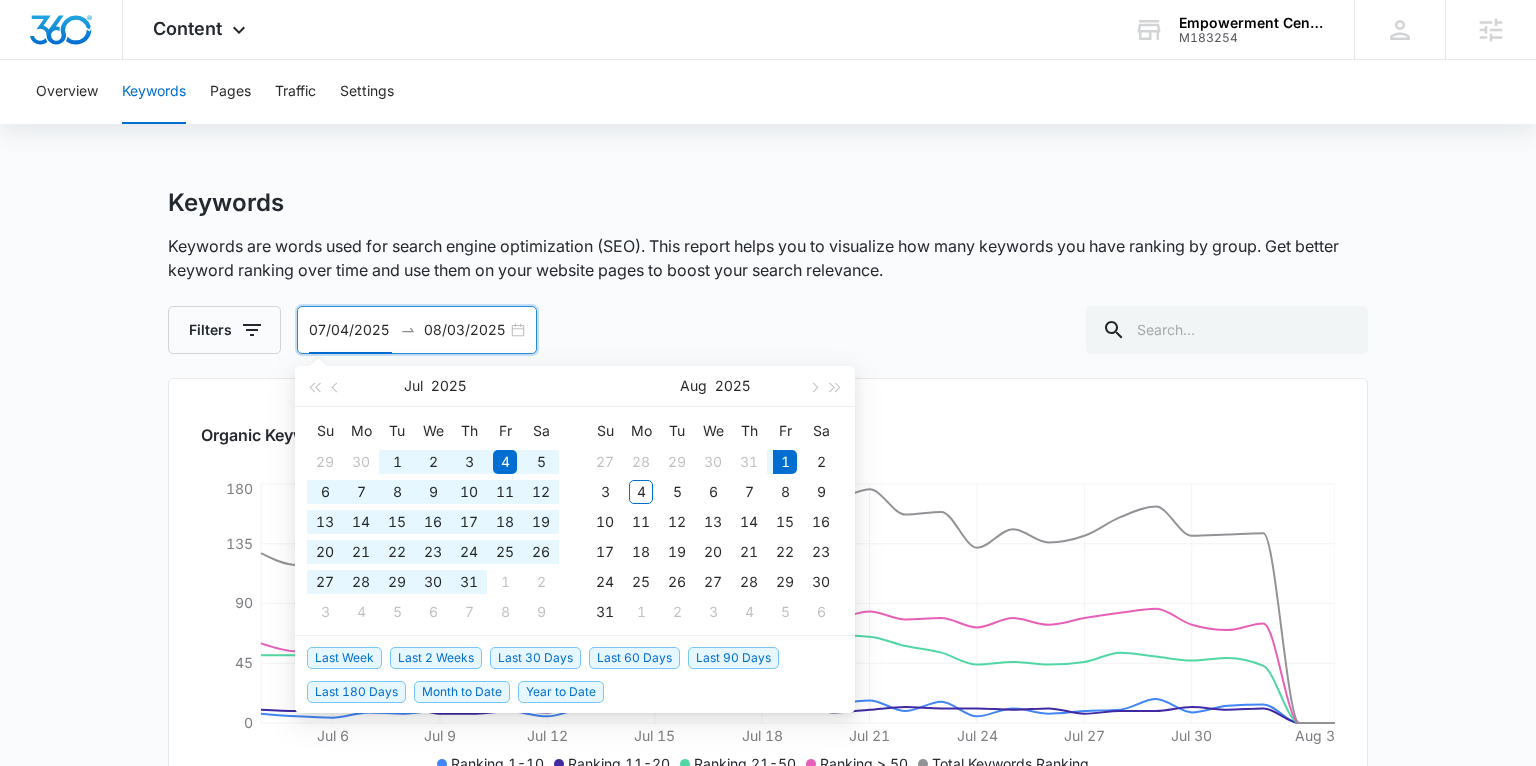 click on "Last 180 Days" at bounding box center [356, 692] 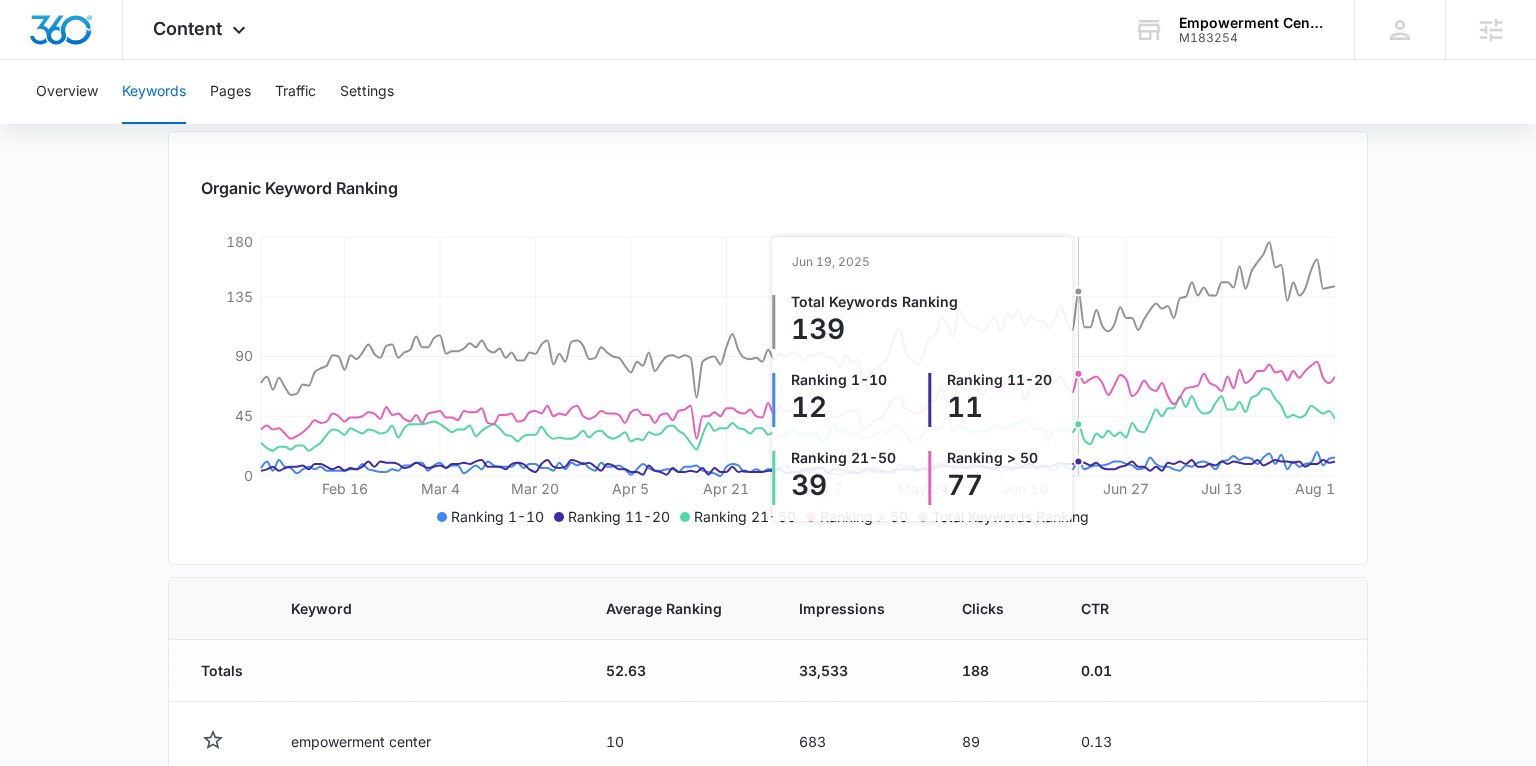 scroll, scrollTop: 245, scrollLeft: 0, axis: vertical 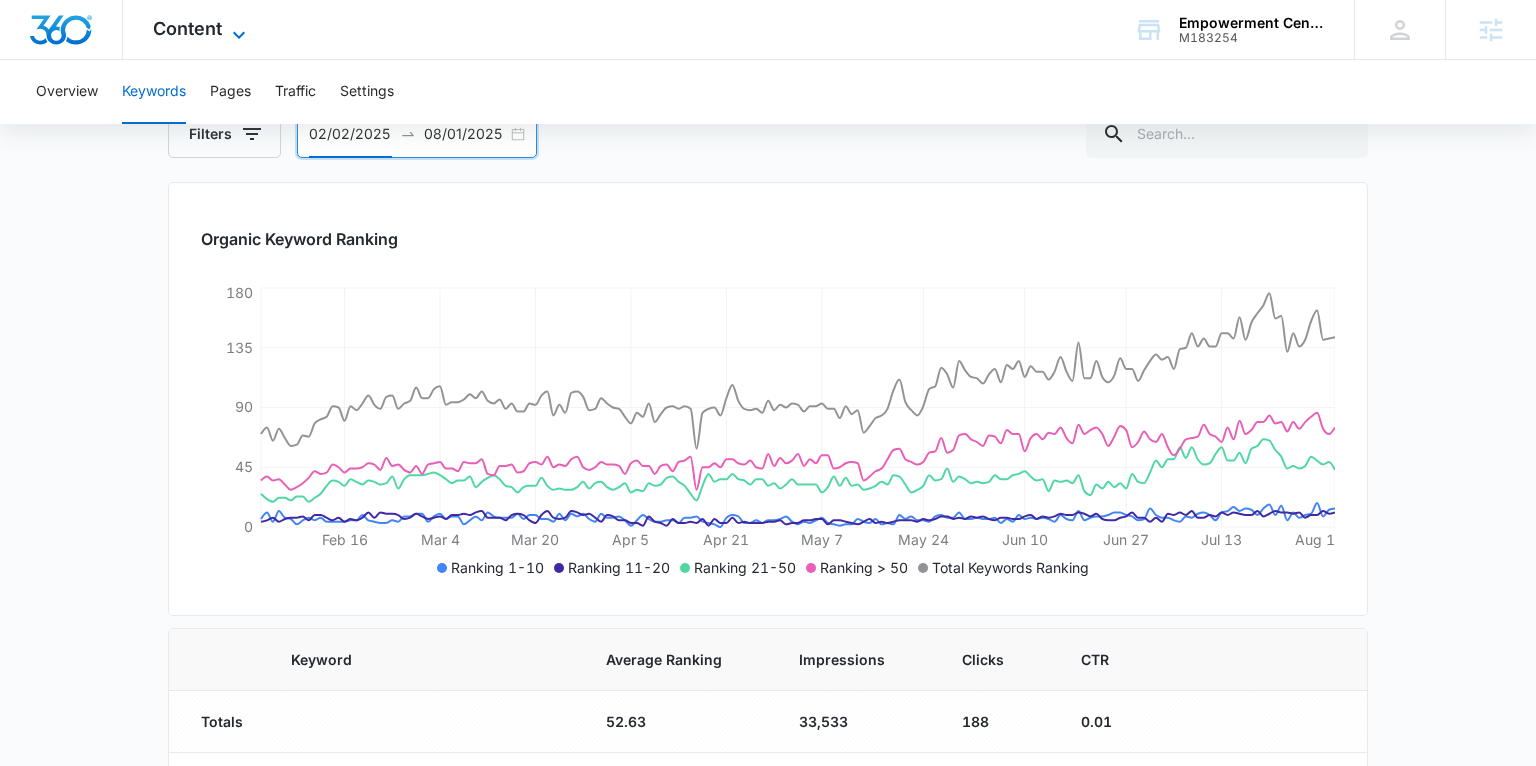 click on "Content" at bounding box center [187, 28] 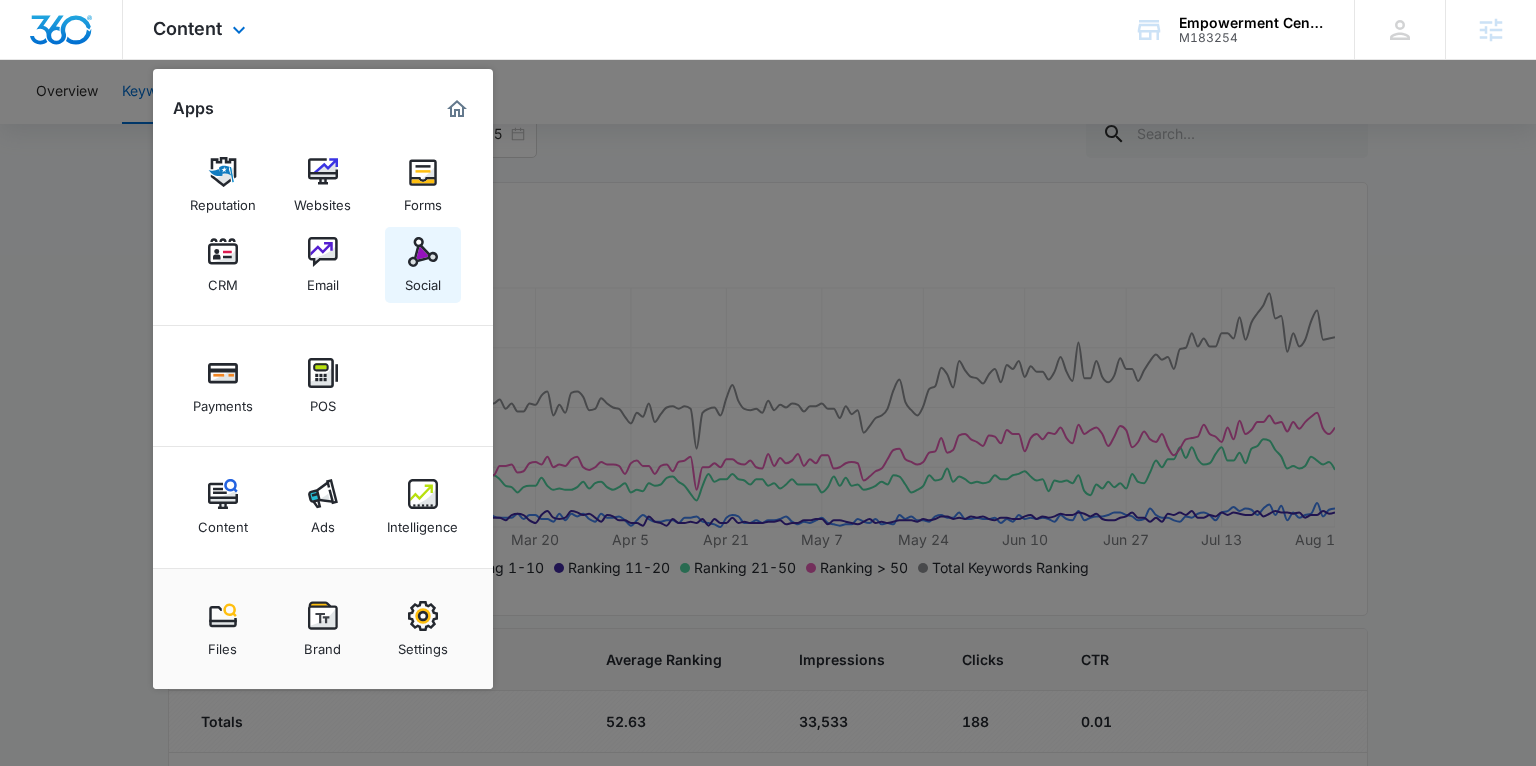 click on "Social" at bounding box center (423, 280) 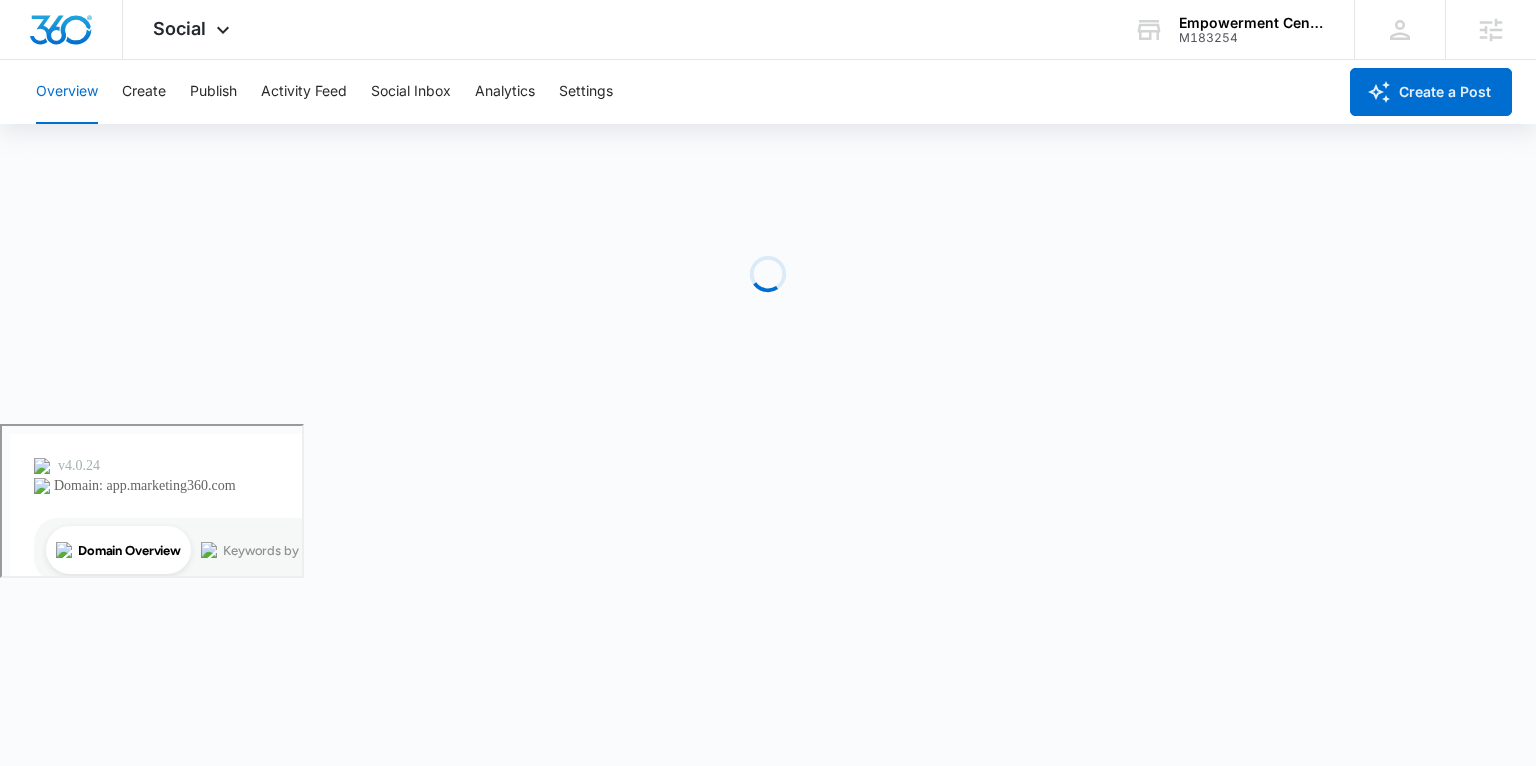 scroll, scrollTop: 0, scrollLeft: 0, axis: both 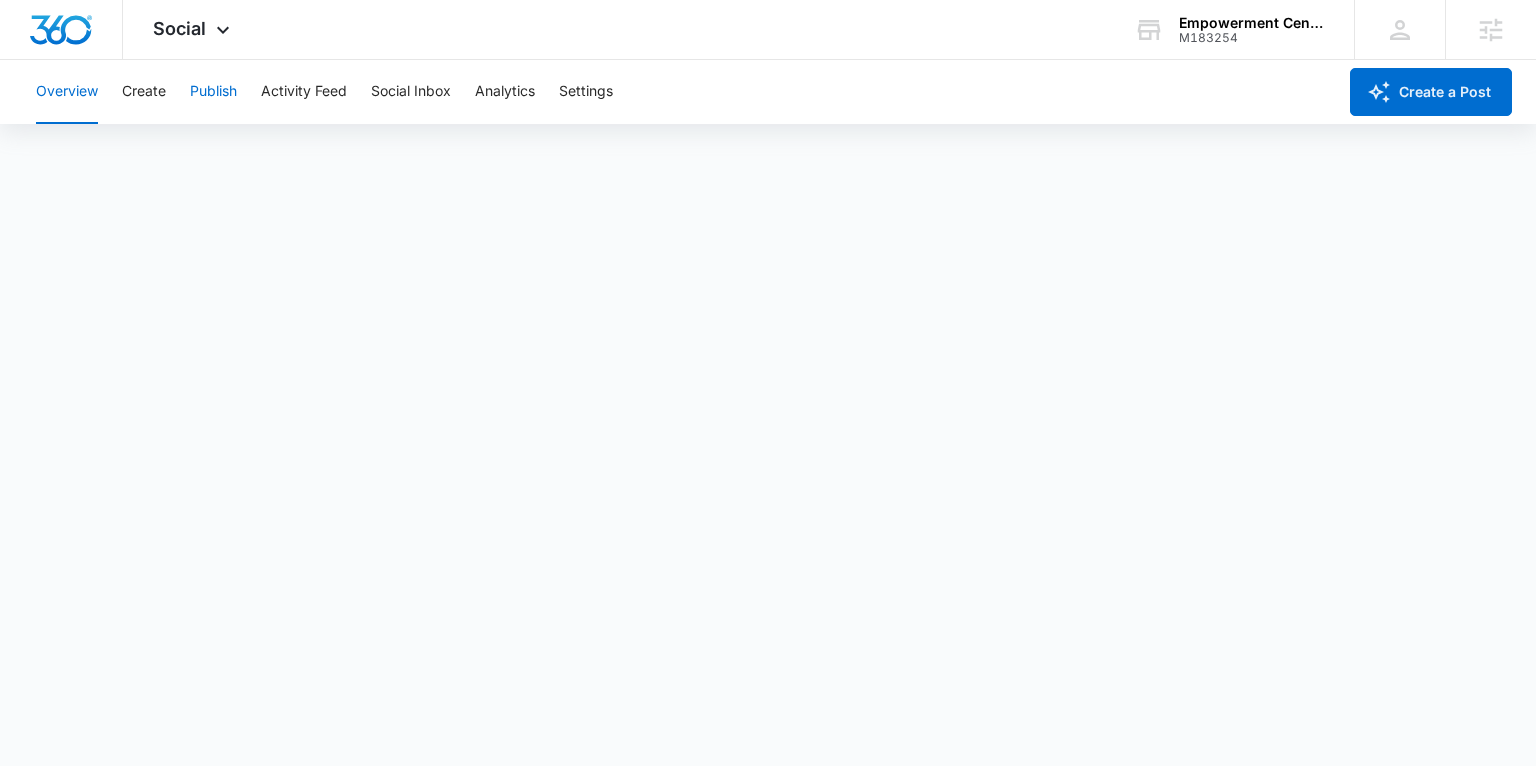 click on "Publish" at bounding box center (213, 92) 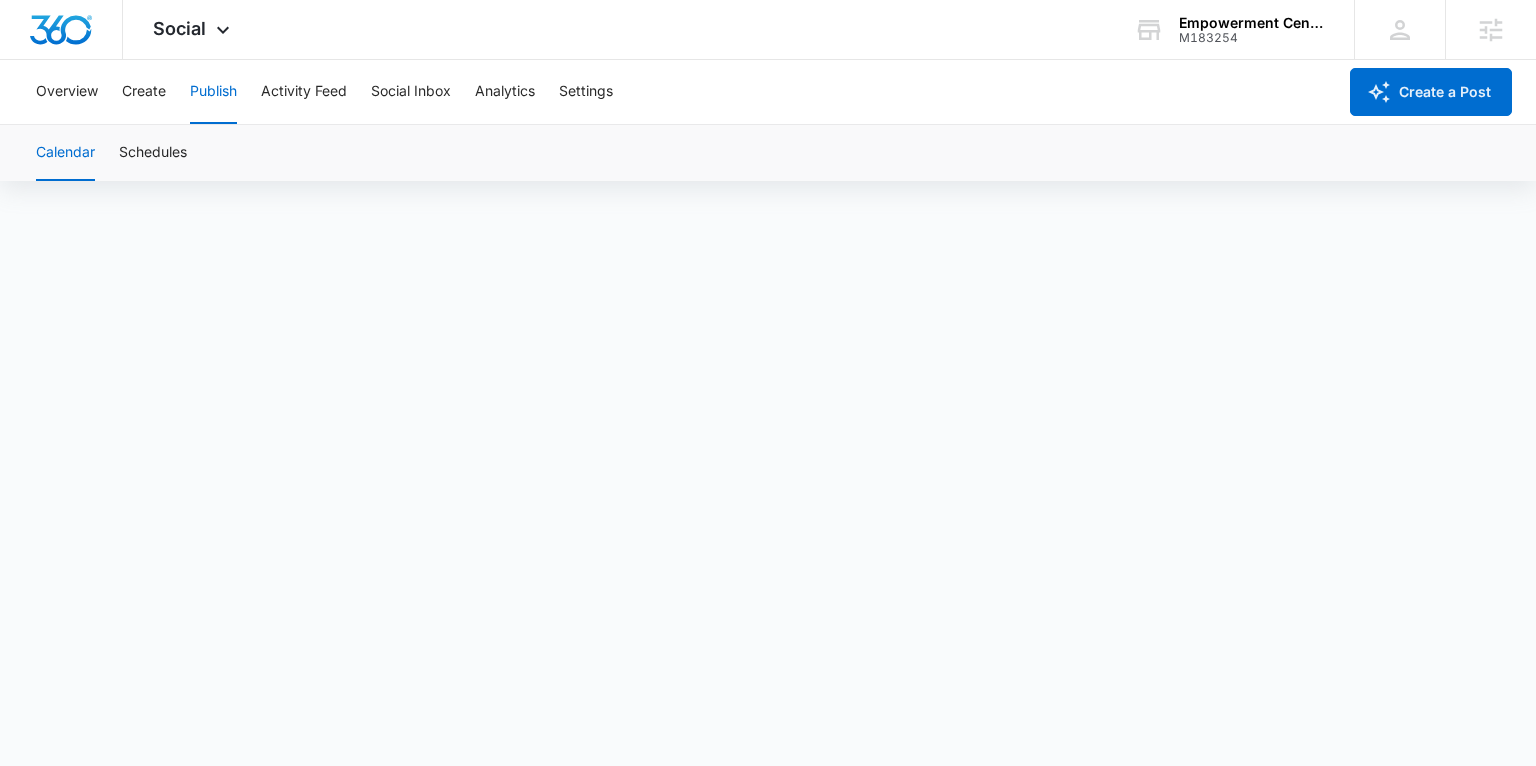 scroll, scrollTop: 14, scrollLeft: 0, axis: vertical 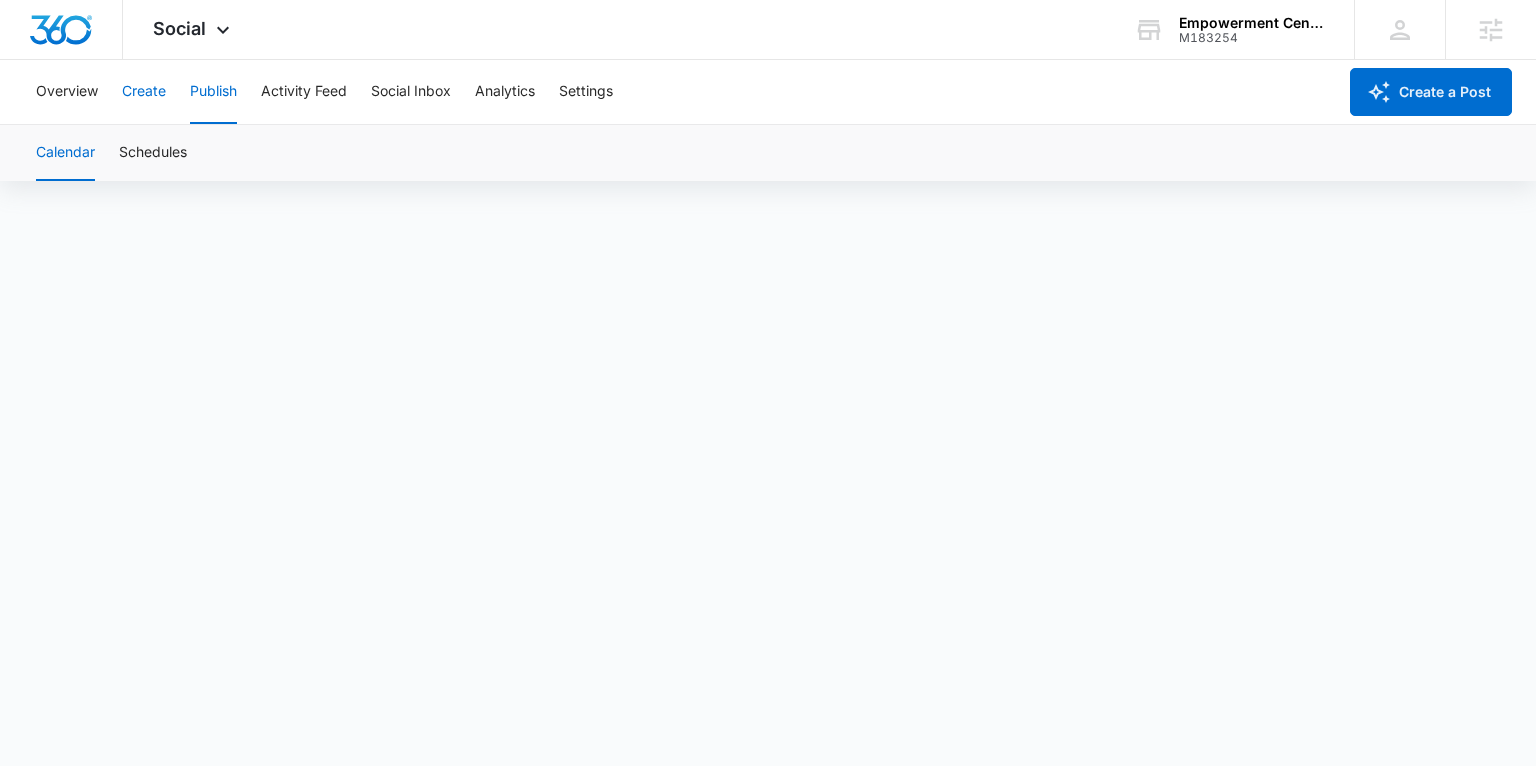 click on "Create" at bounding box center (144, 92) 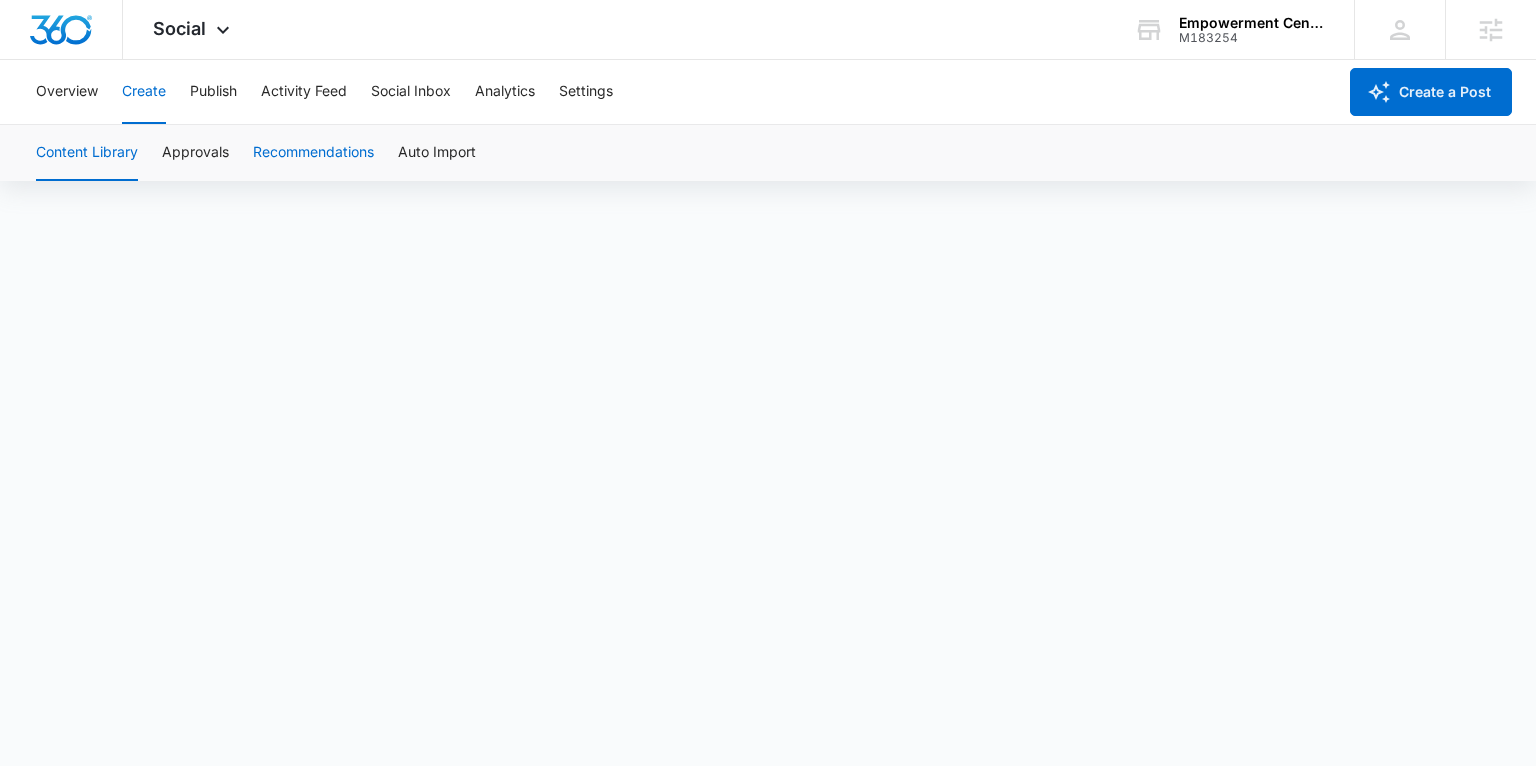 scroll, scrollTop: 2, scrollLeft: 0, axis: vertical 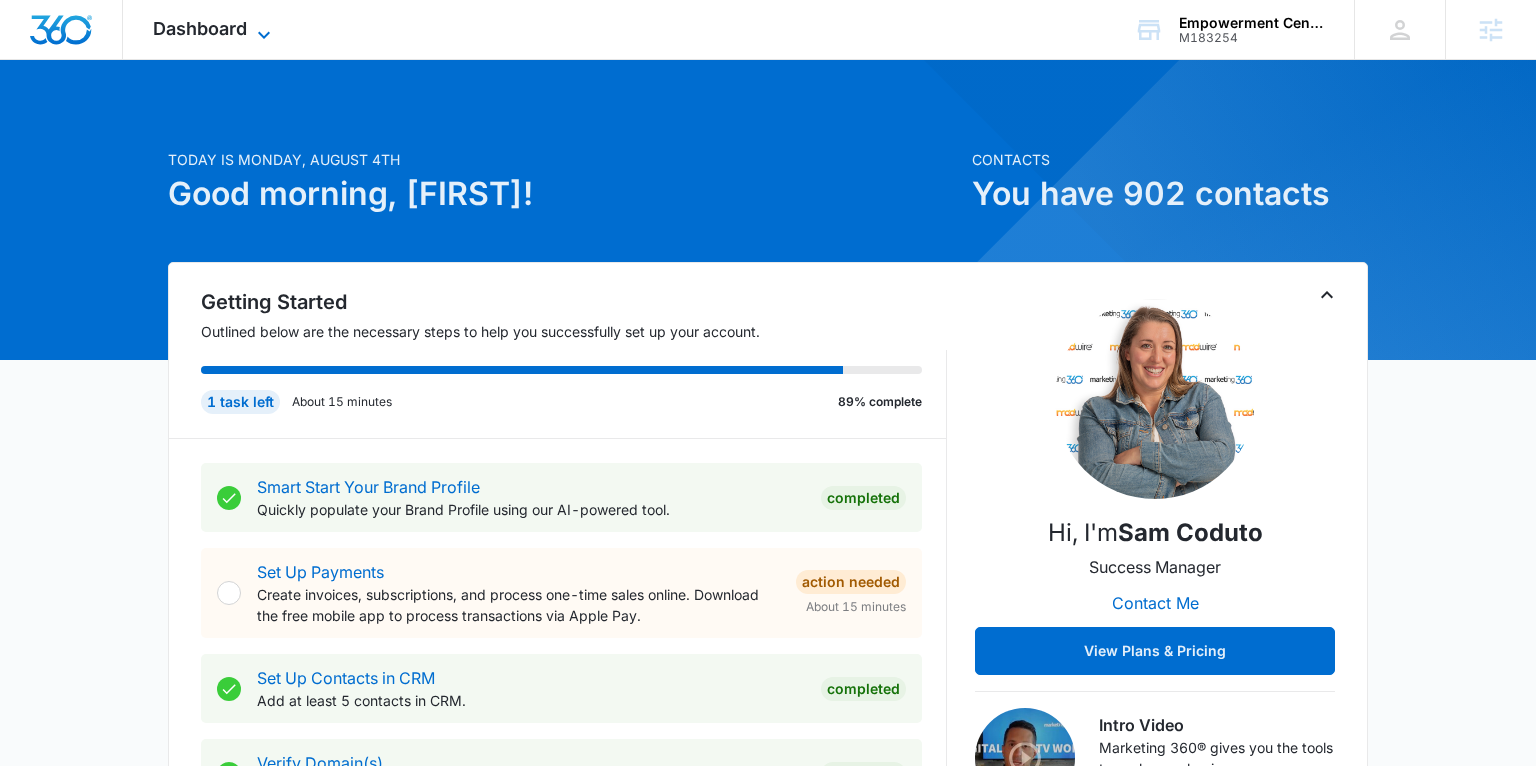 click on "Dashboard" at bounding box center [200, 28] 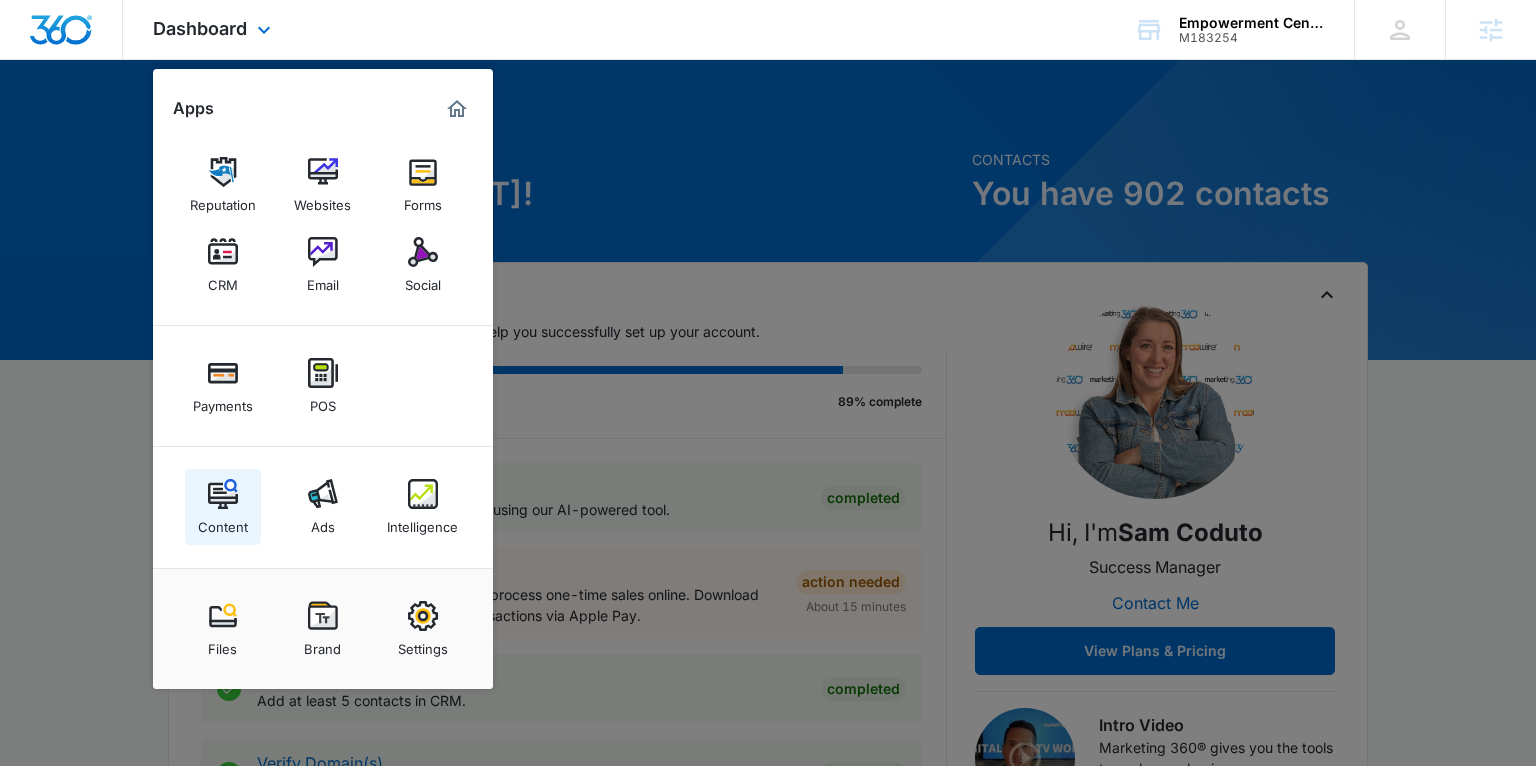 click at bounding box center [223, 494] 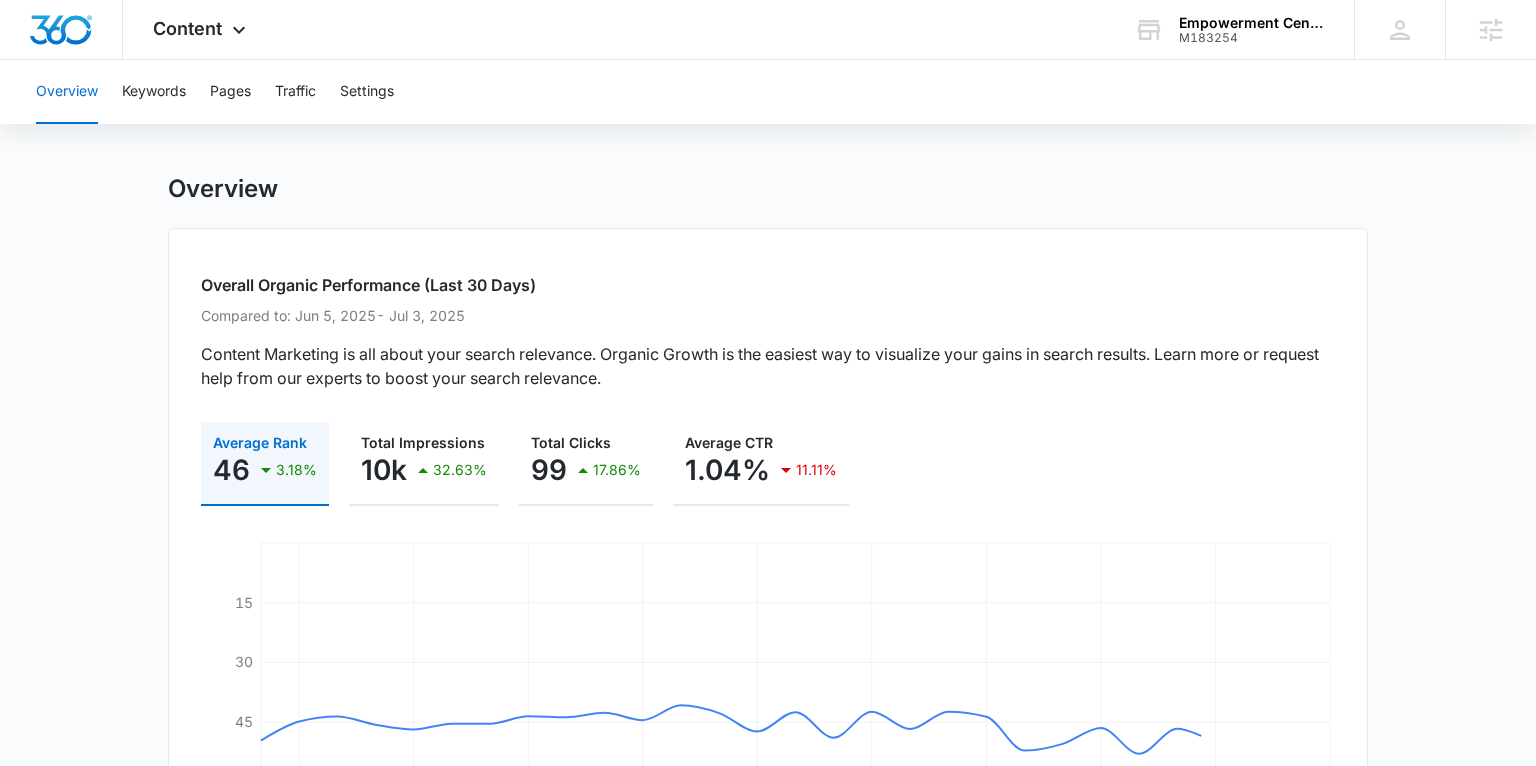 scroll, scrollTop: 19, scrollLeft: 0, axis: vertical 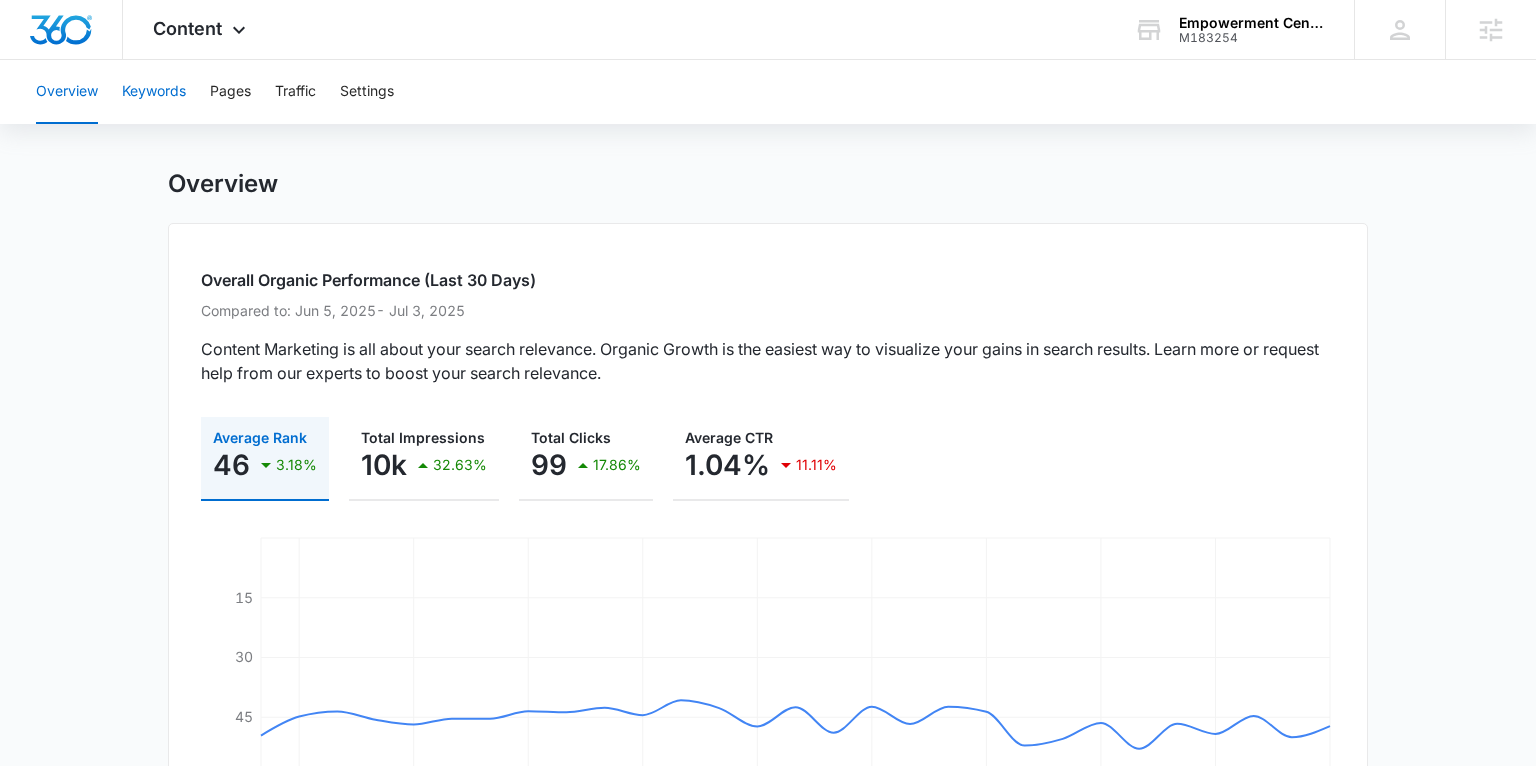 click on "Keywords" at bounding box center (154, 92) 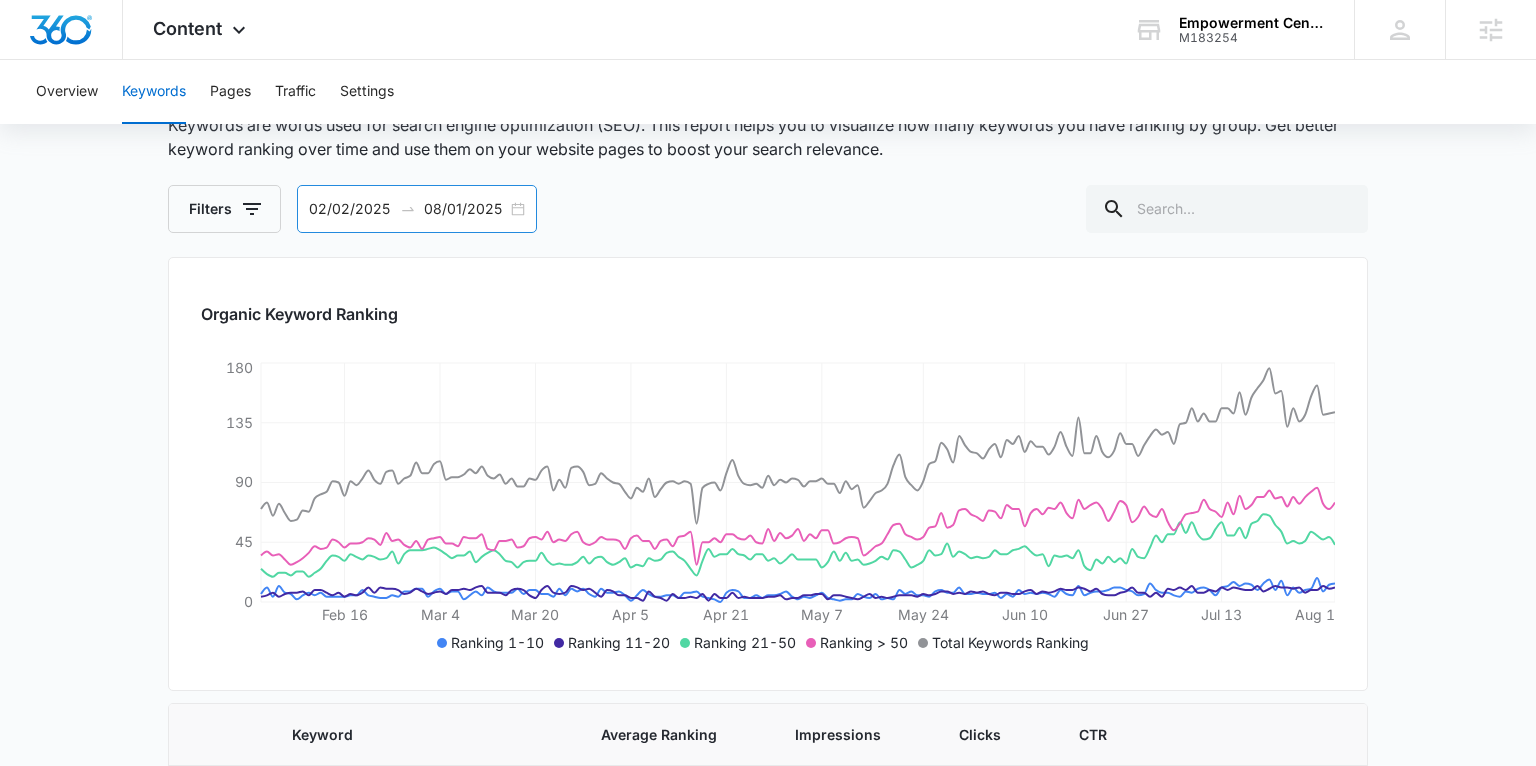 scroll, scrollTop: 232, scrollLeft: 0, axis: vertical 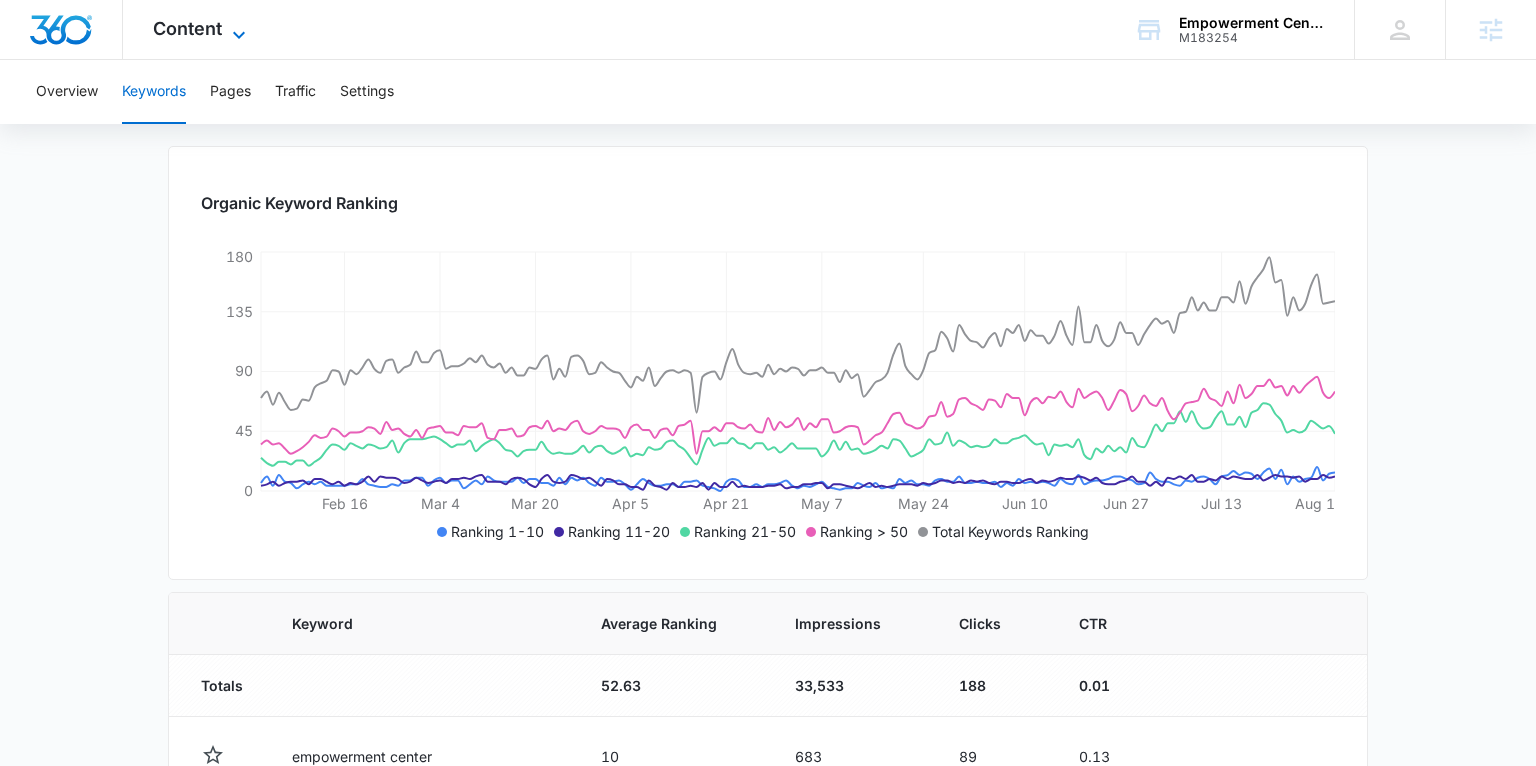 click on "Content" at bounding box center (187, 28) 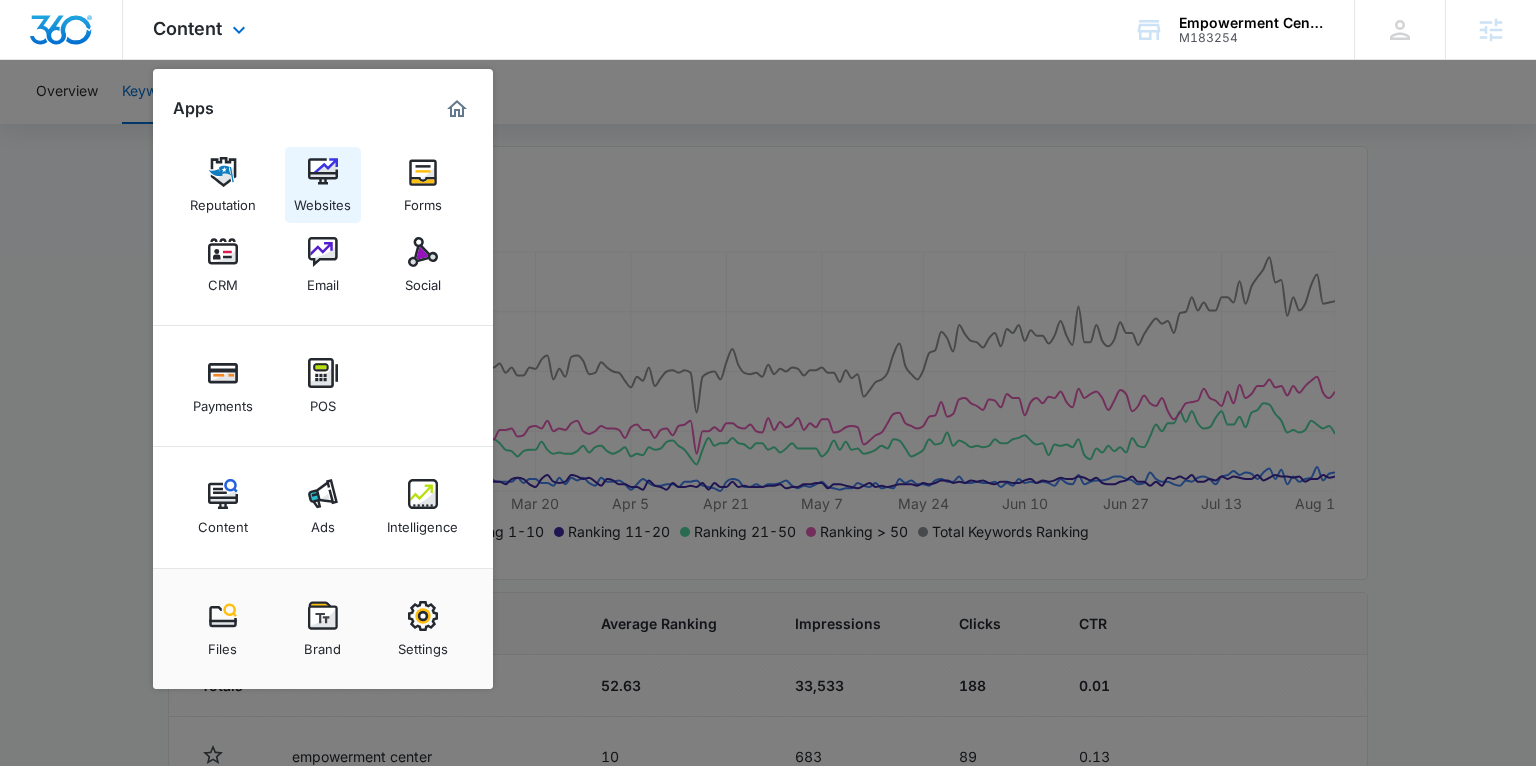 click at bounding box center (323, 172) 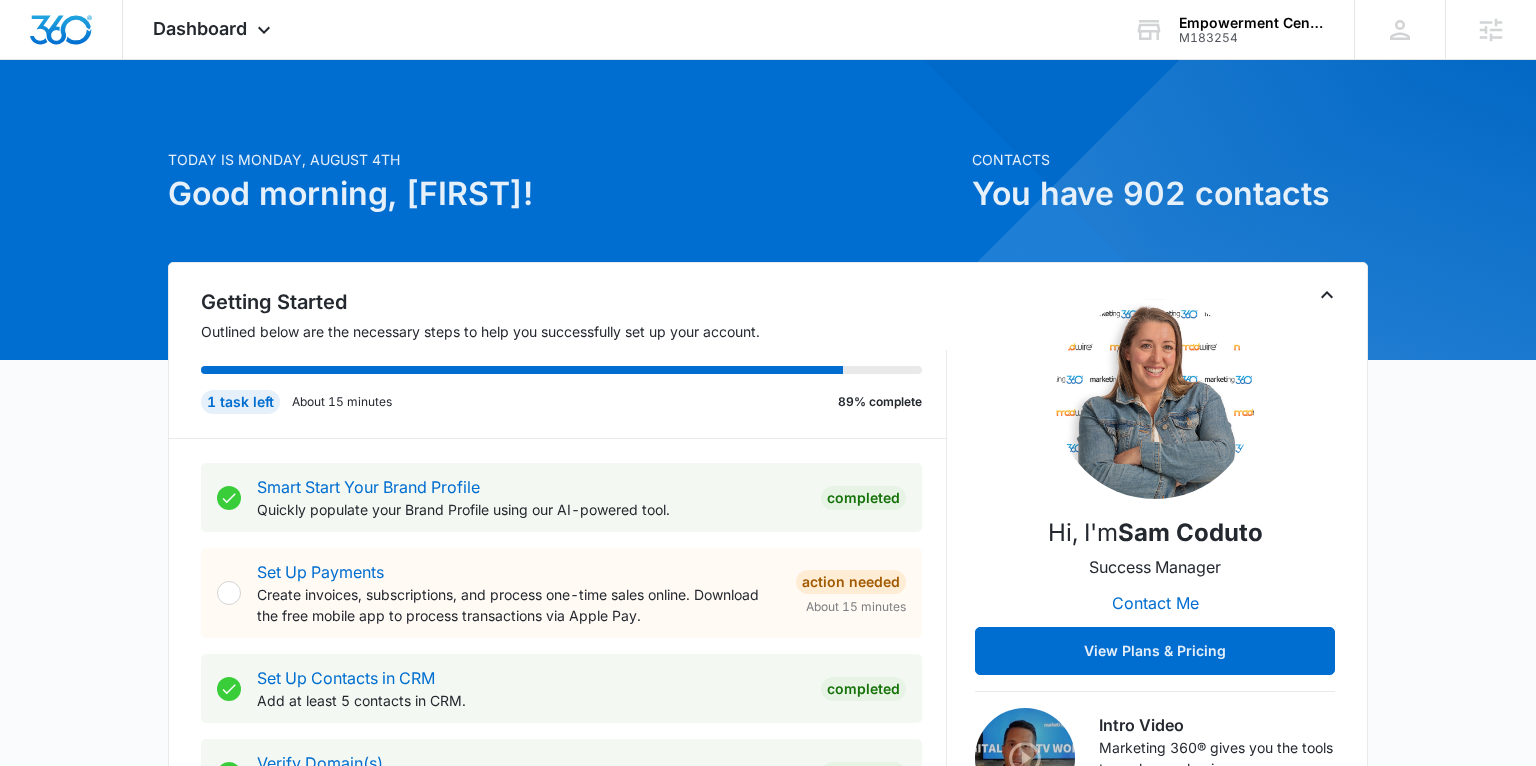 scroll, scrollTop: 0, scrollLeft: 0, axis: both 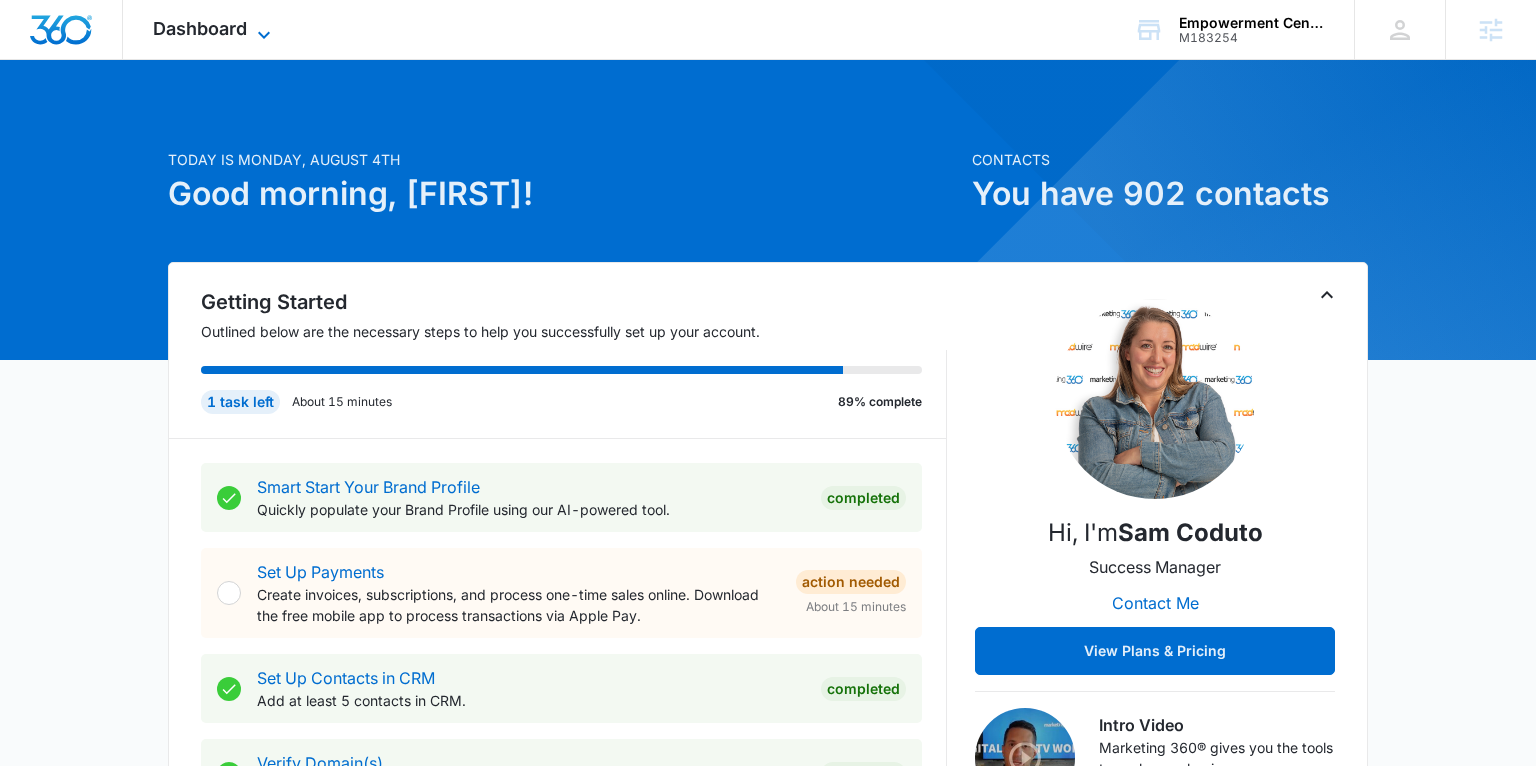 click on "Dashboard" at bounding box center [200, 28] 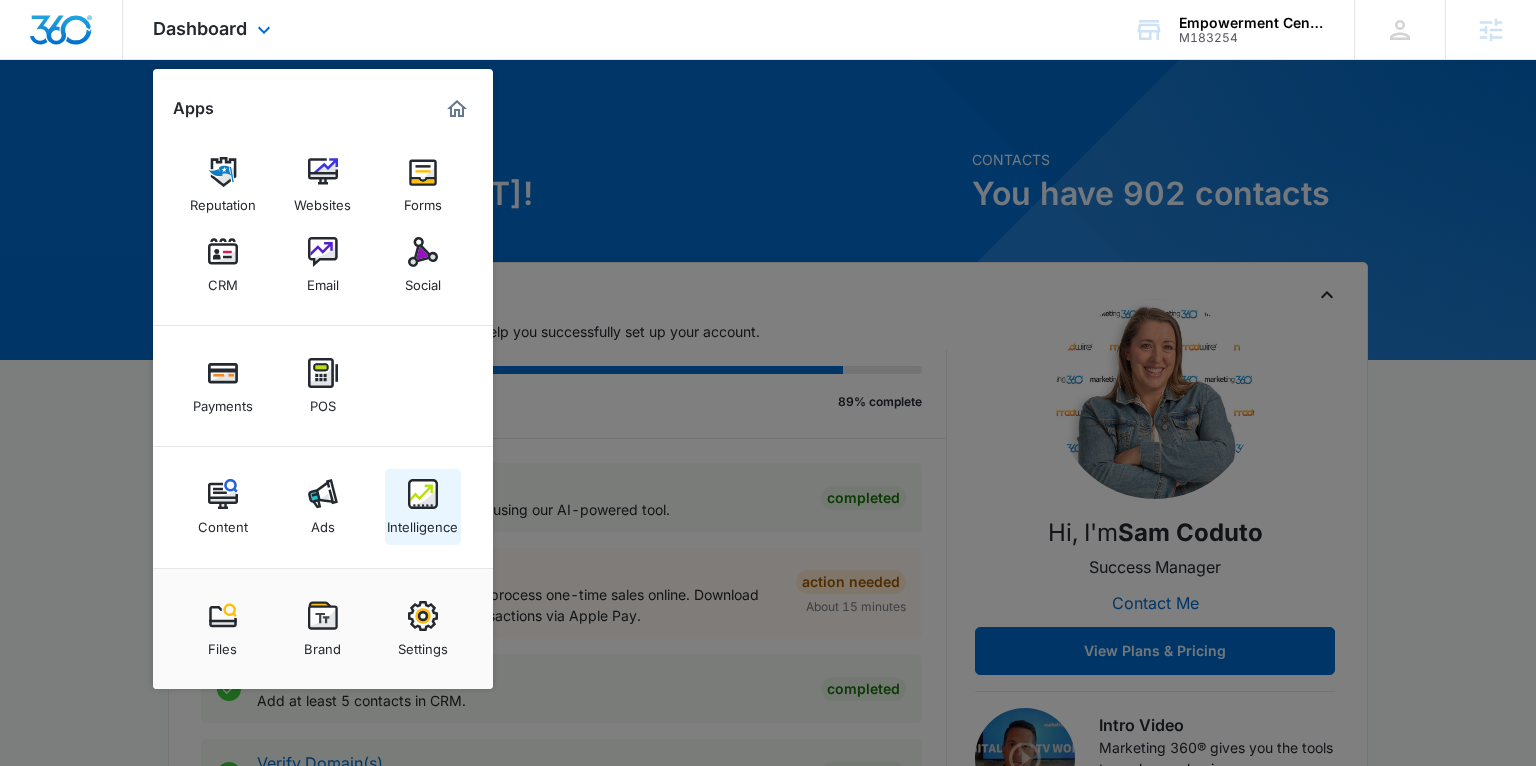 click at bounding box center [423, 494] 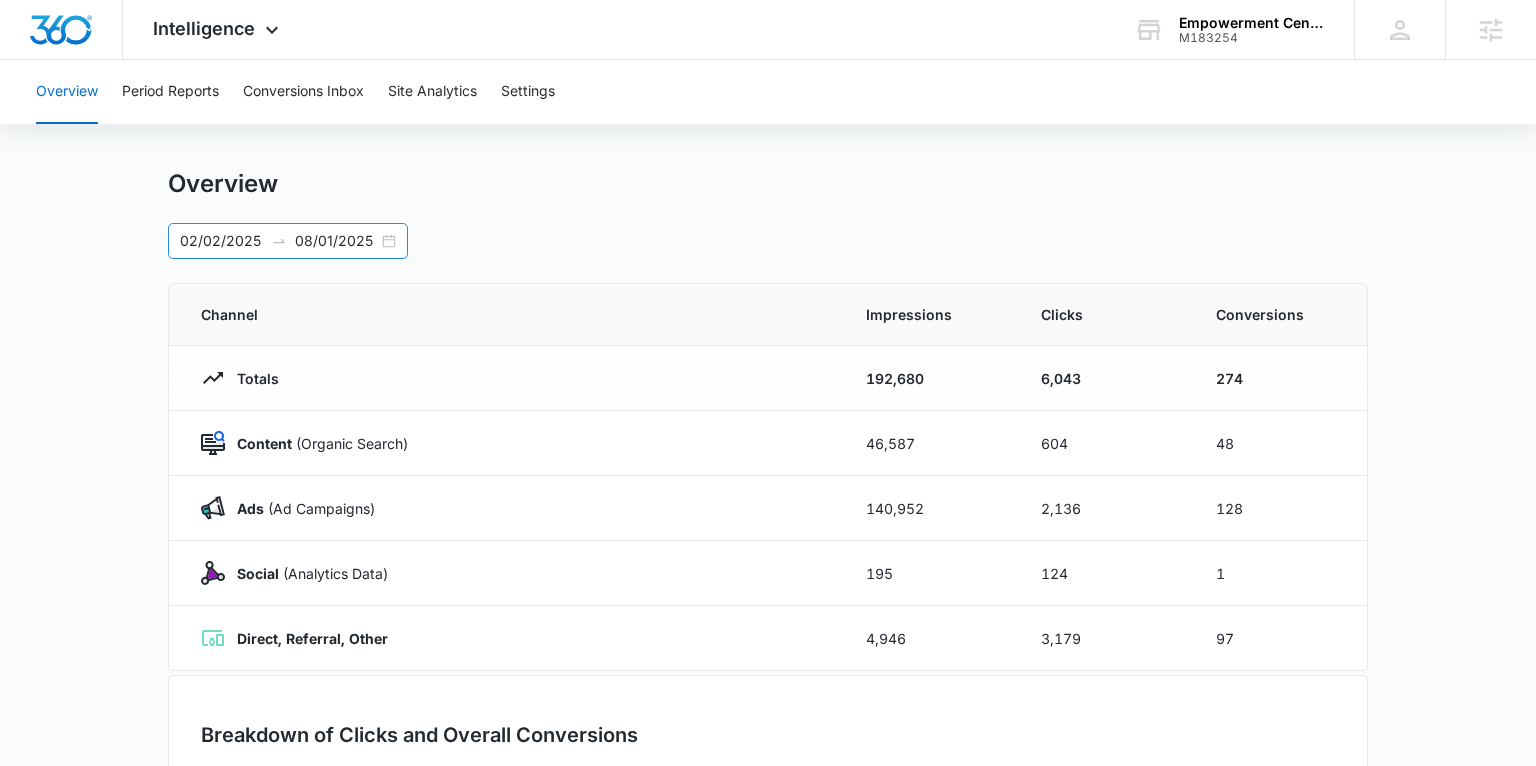 scroll, scrollTop: 0, scrollLeft: 0, axis: both 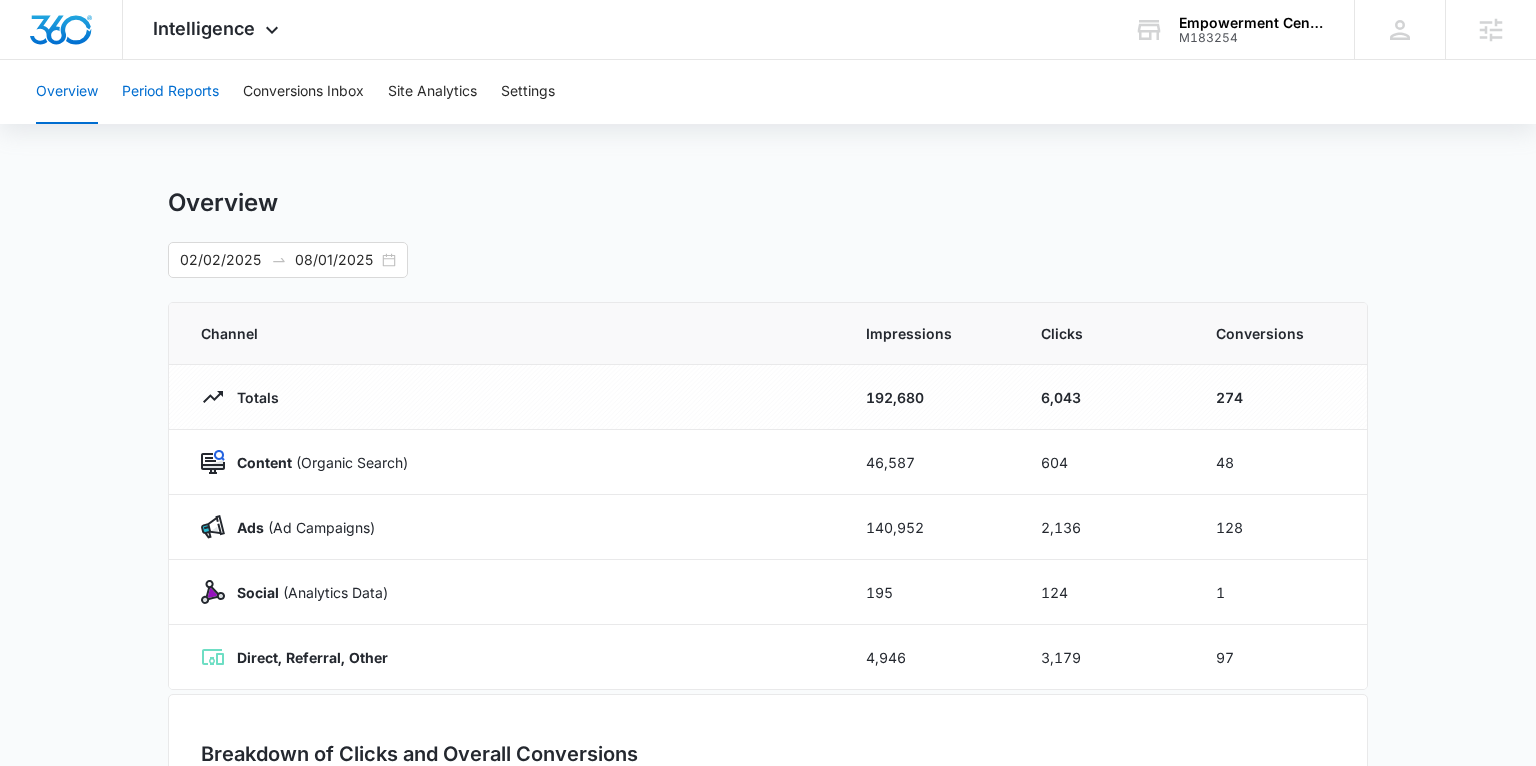 click on "Period Reports" at bounding box center (170, 92) 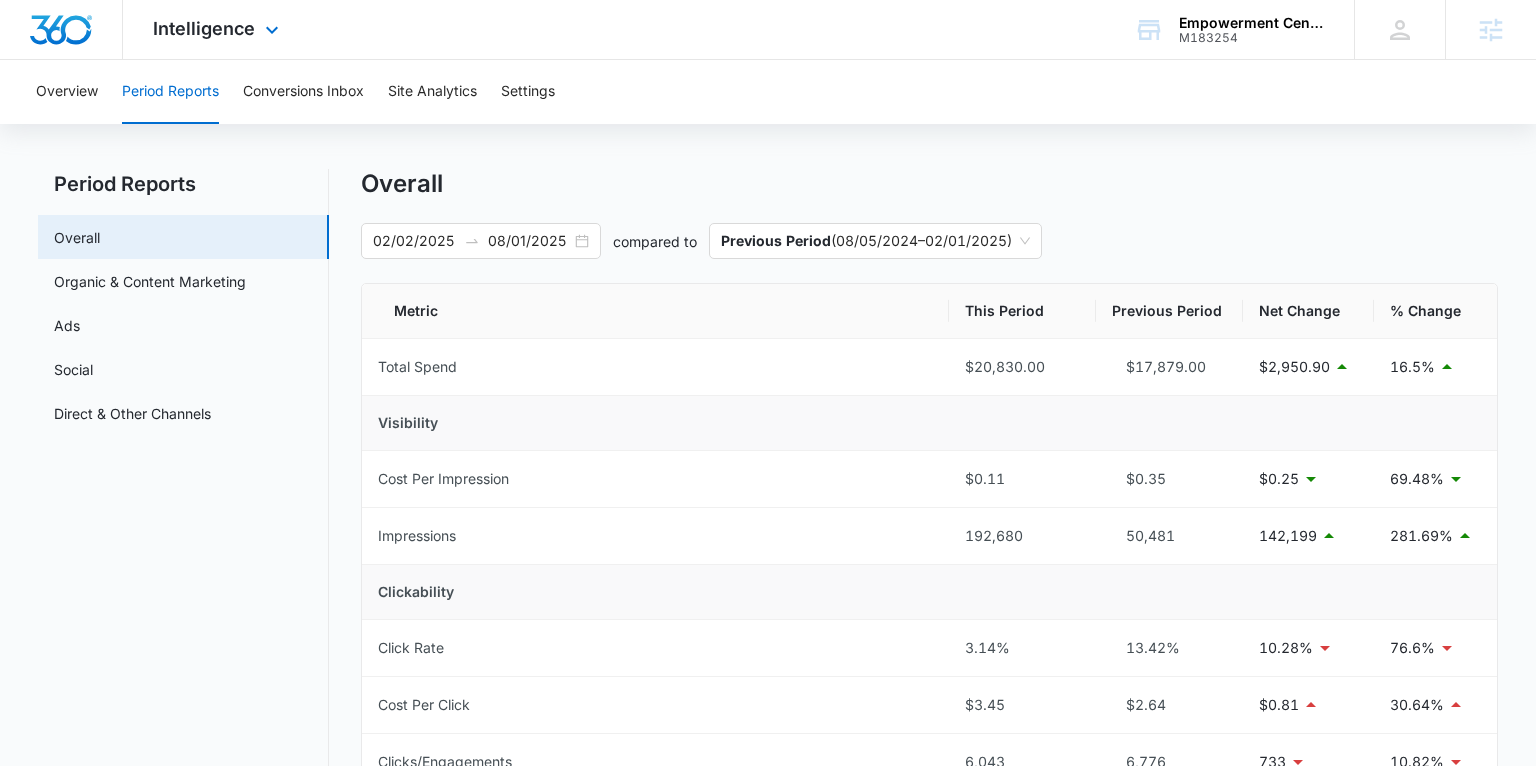 scroll, scrollTop: 0, scrollLeft: 0, axis: both 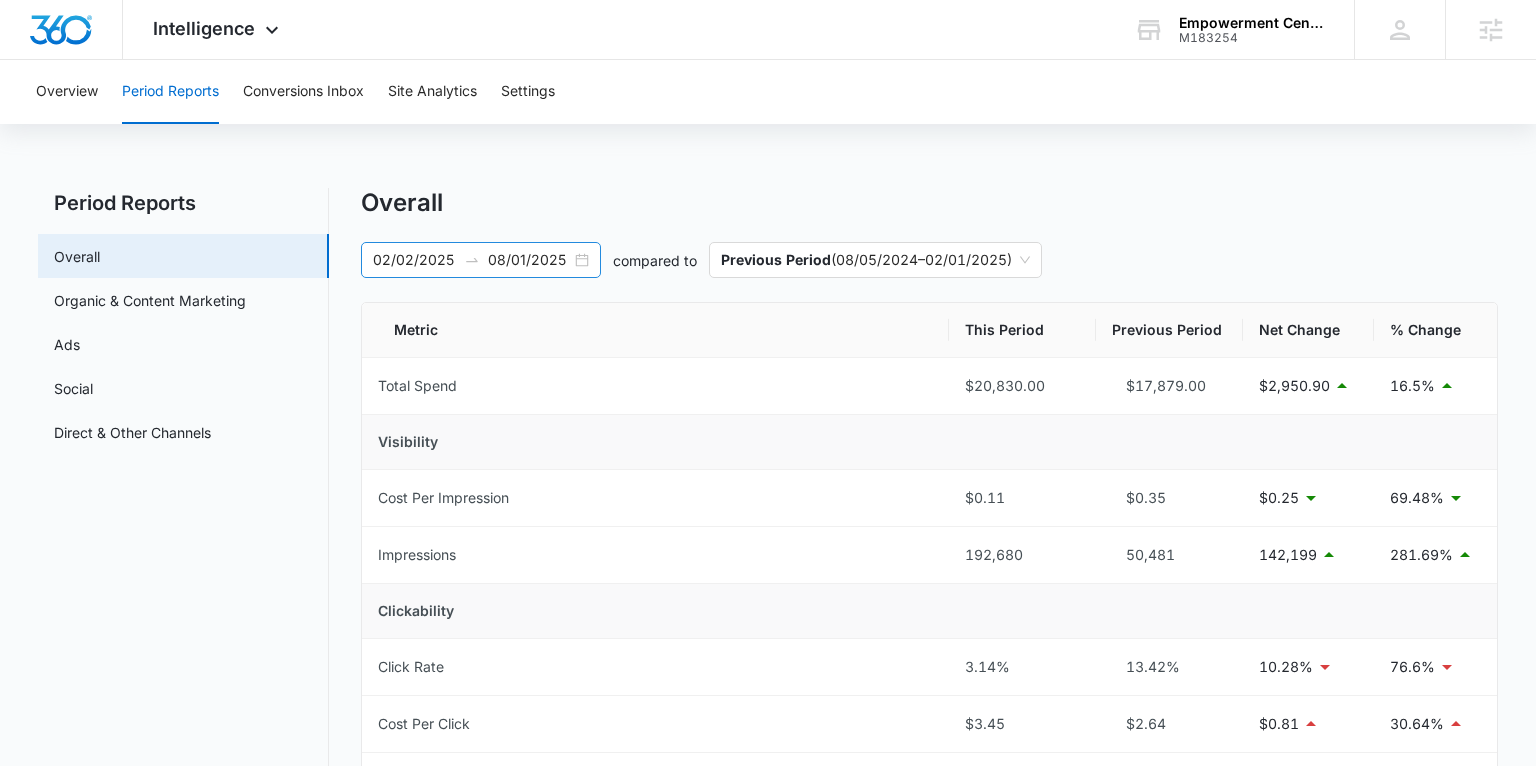 click on "02/02/2025 08/01/2025" at bounding box center [481, 260] 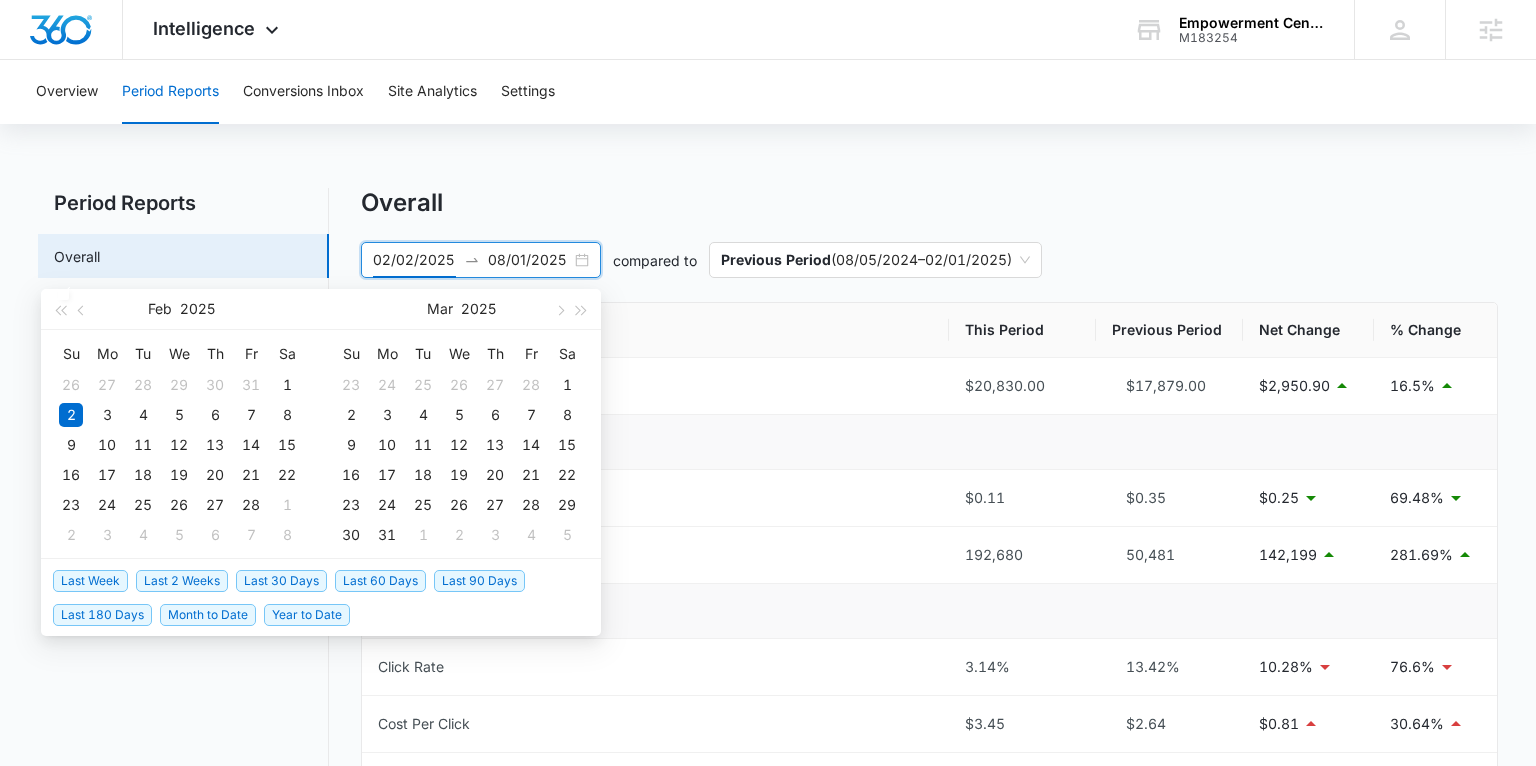 click on "Last 30 Days" at bounding box center (281, 581) 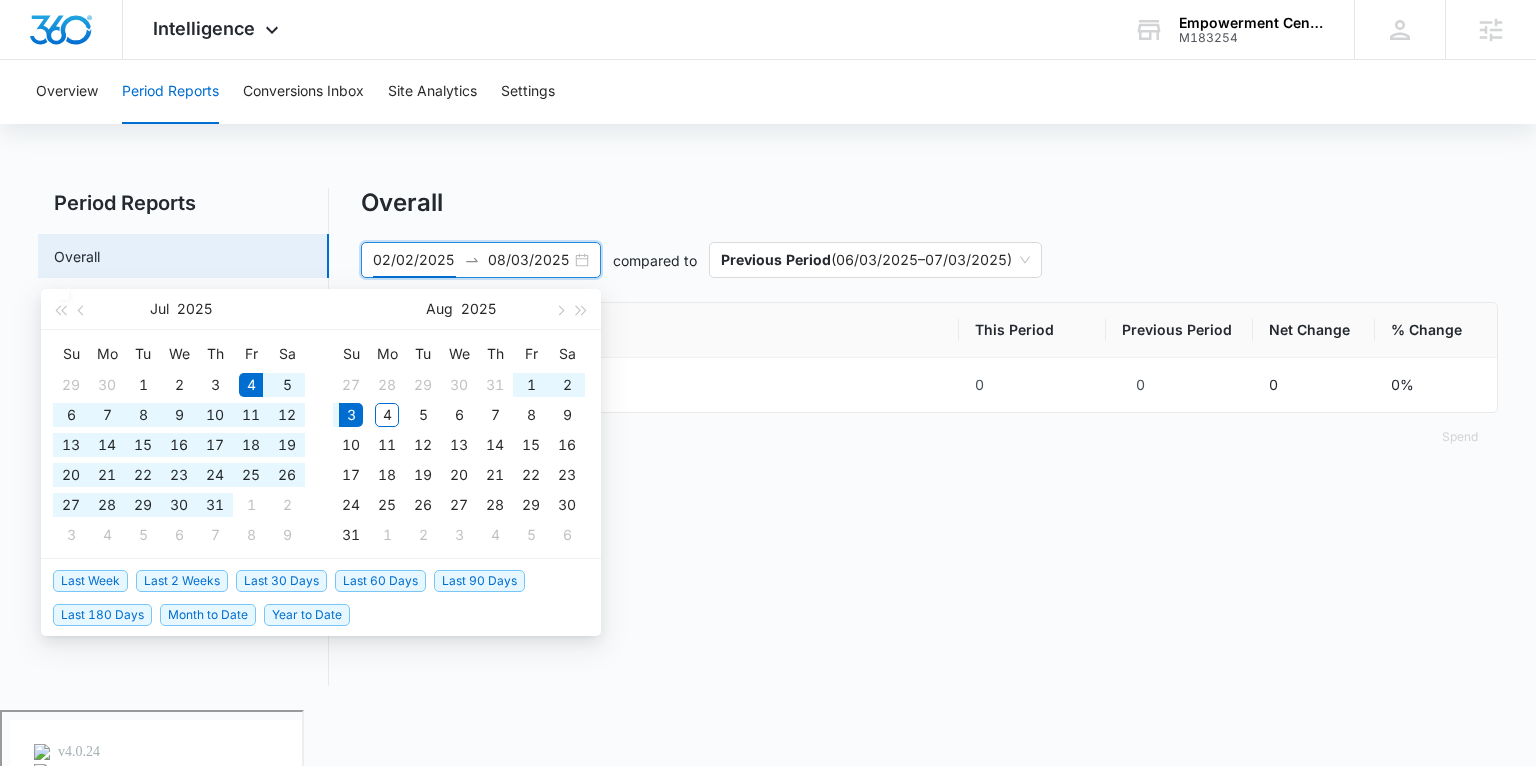 type on "07/04/2025" 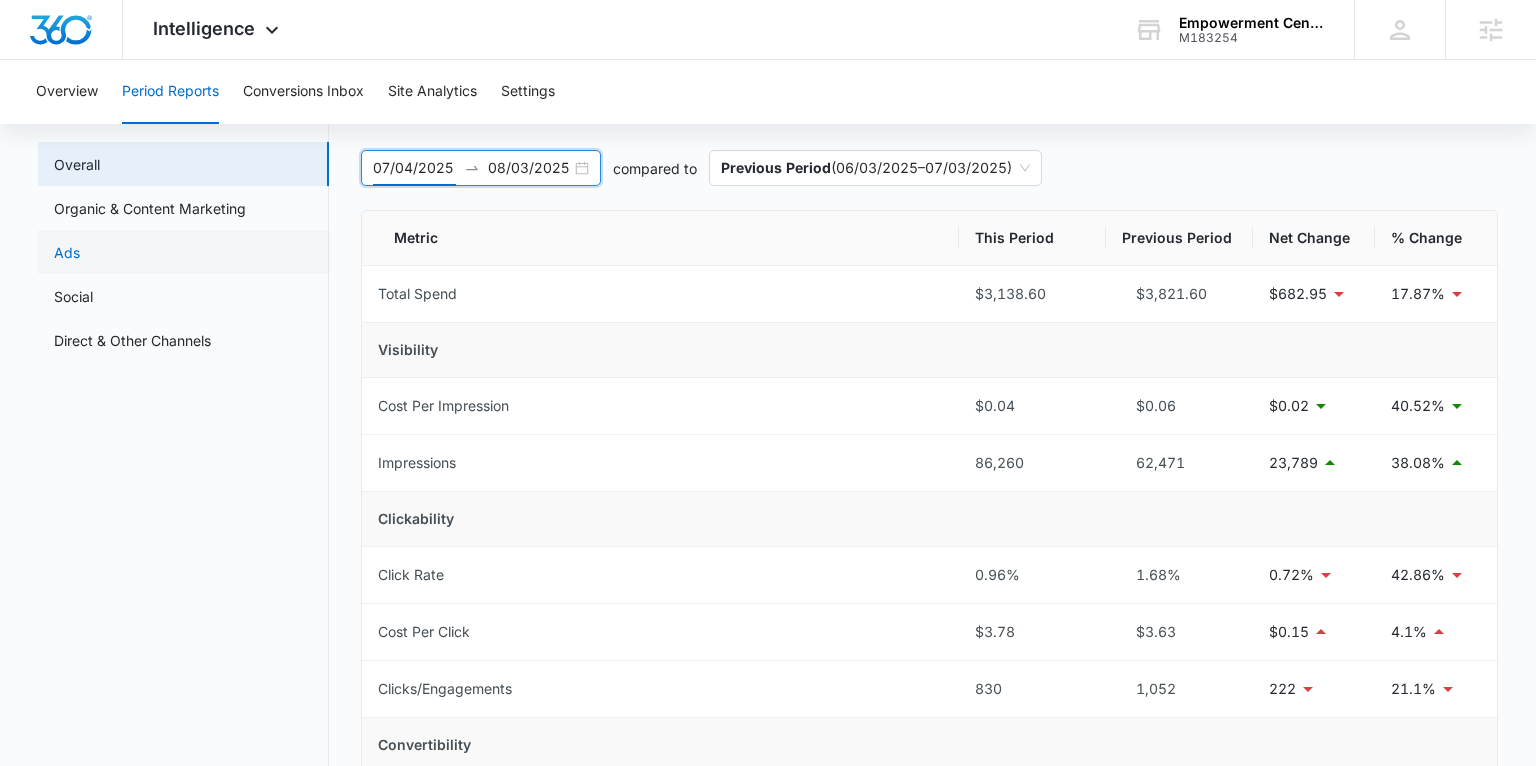scroll, scrollTop: 70, scrollLeft: 0, axis: vertical 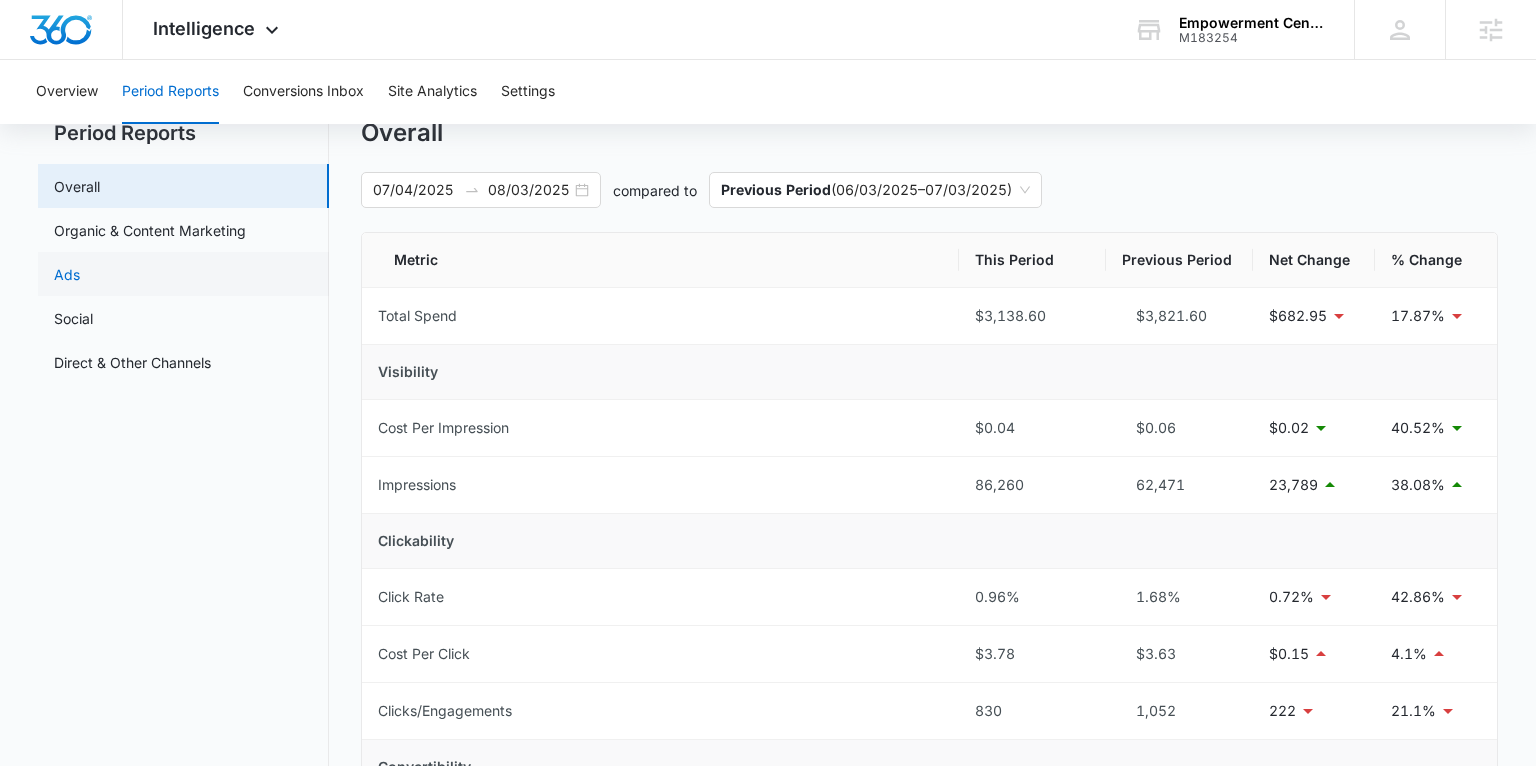 click on "Ads" at bounding box center [67, 274] 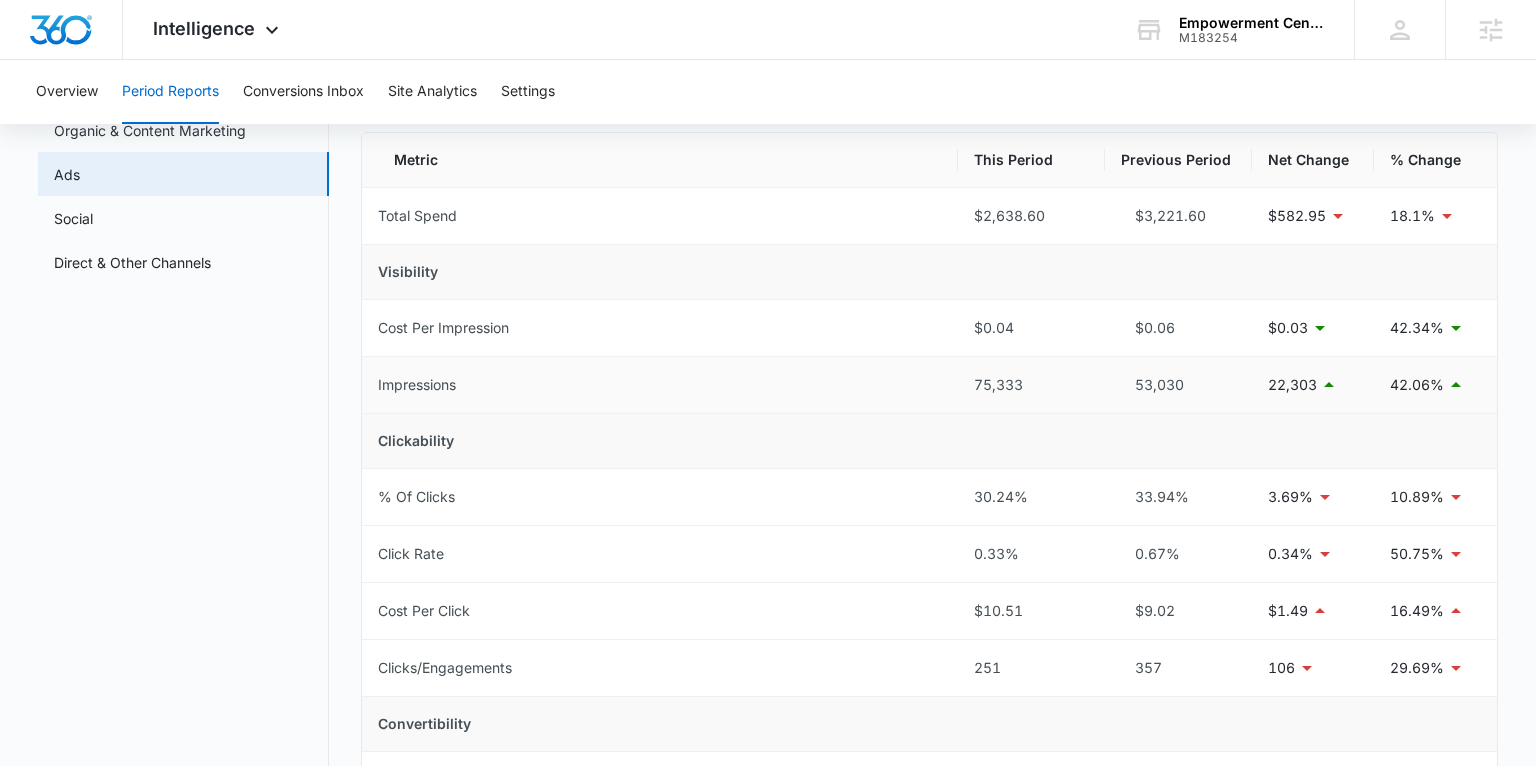 scroll, scrollTop: 173, scrollLeft: 0, axis: vertical 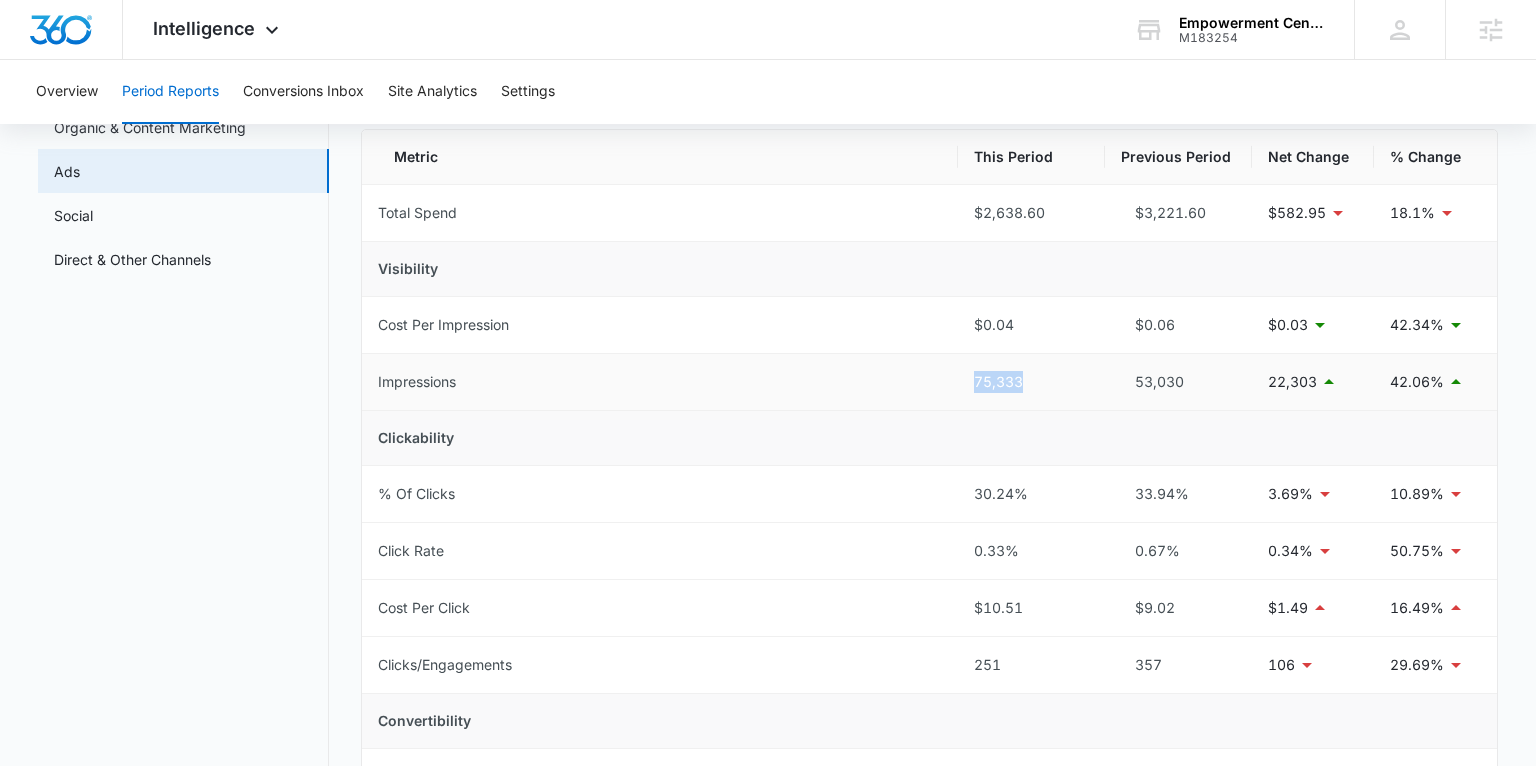 drag, startPoint x: 972, startPoint y: 386, endPoint x: 1024, endPoint y: 384, distance: 52.03845 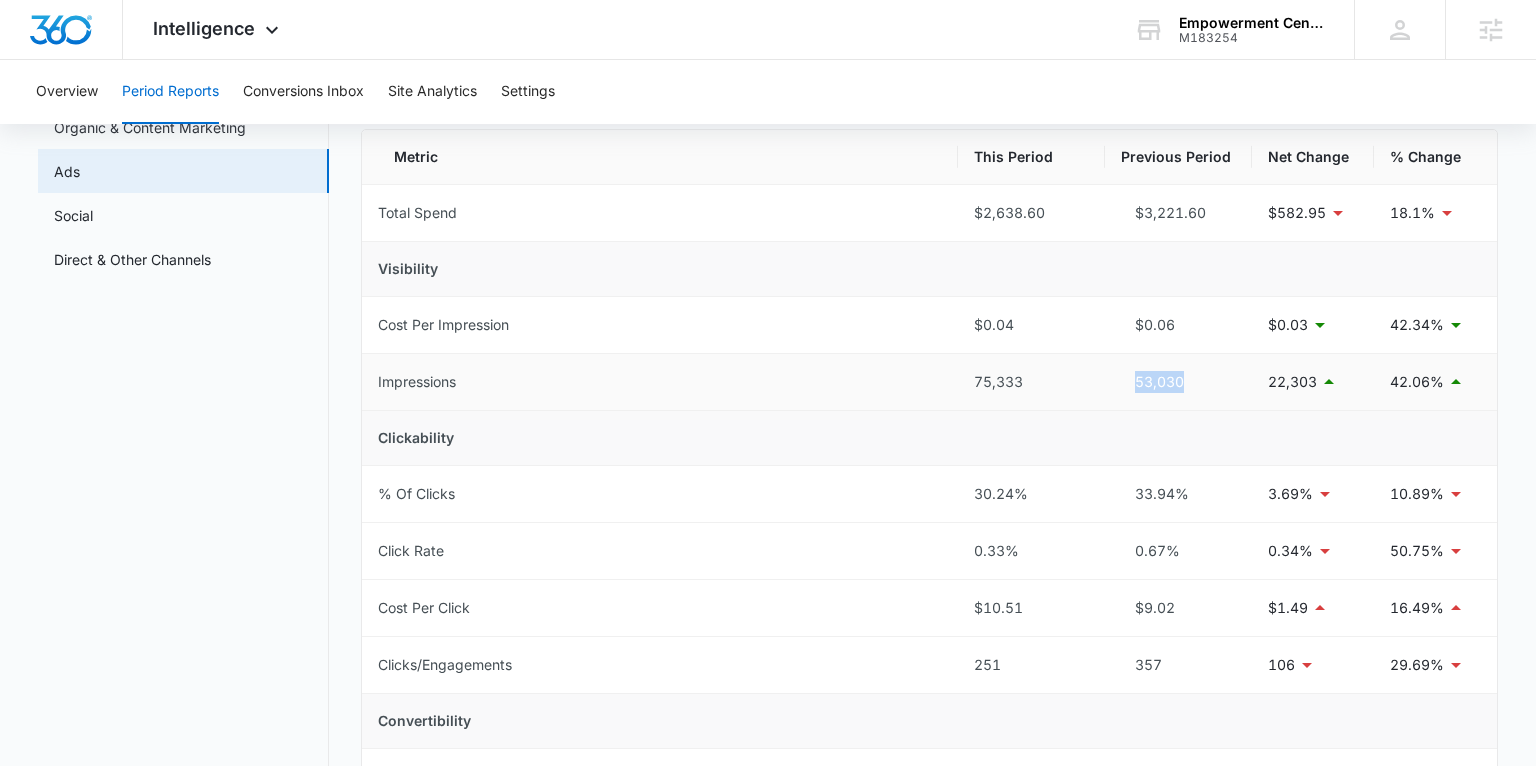 drag, startPoint x: 1135, startPoint y: 382, endPoint x: 1183, endPoint y: 382, distance: 48 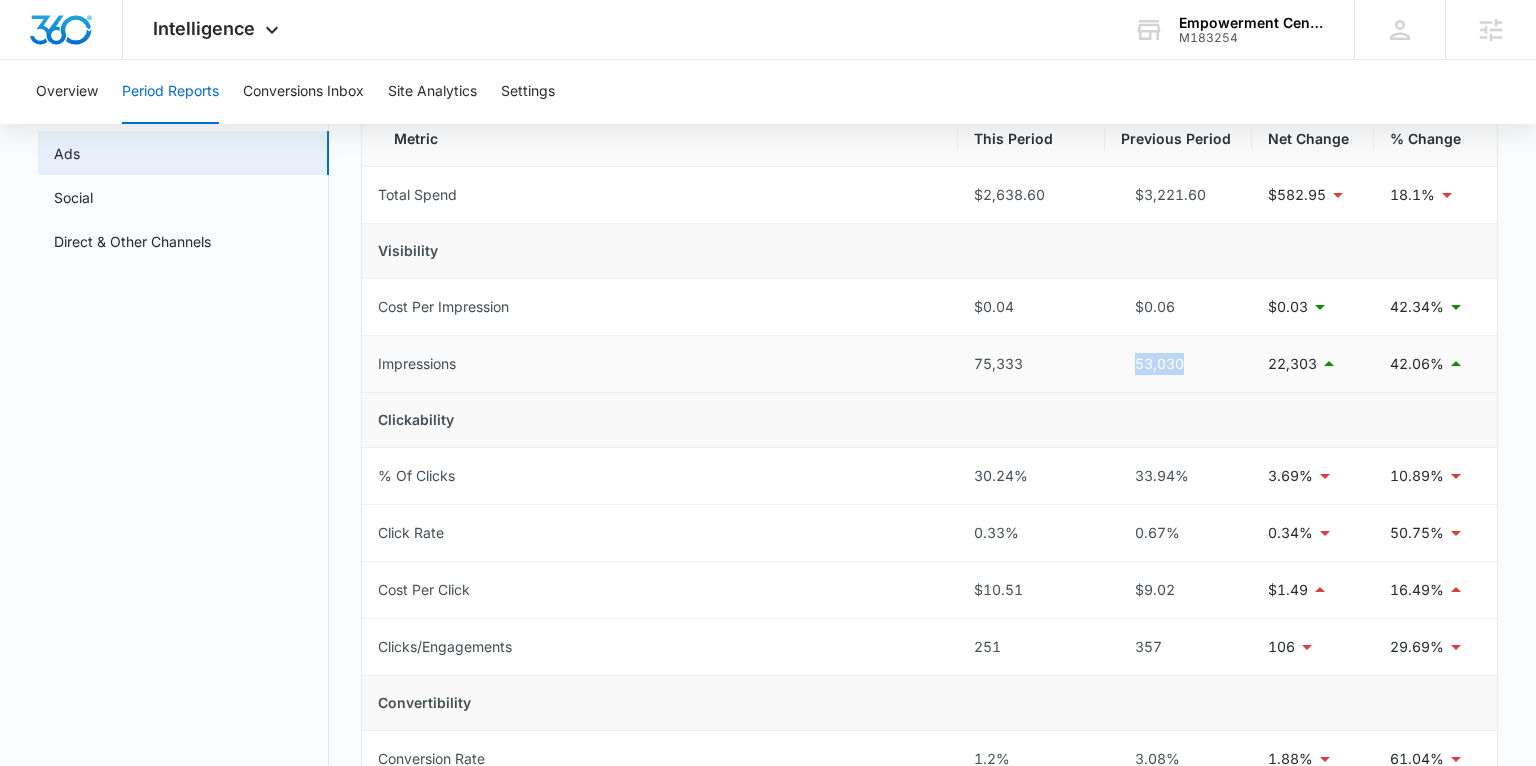 scroll, scrollTop: 192, scrollLeft: 0, axis: vertical 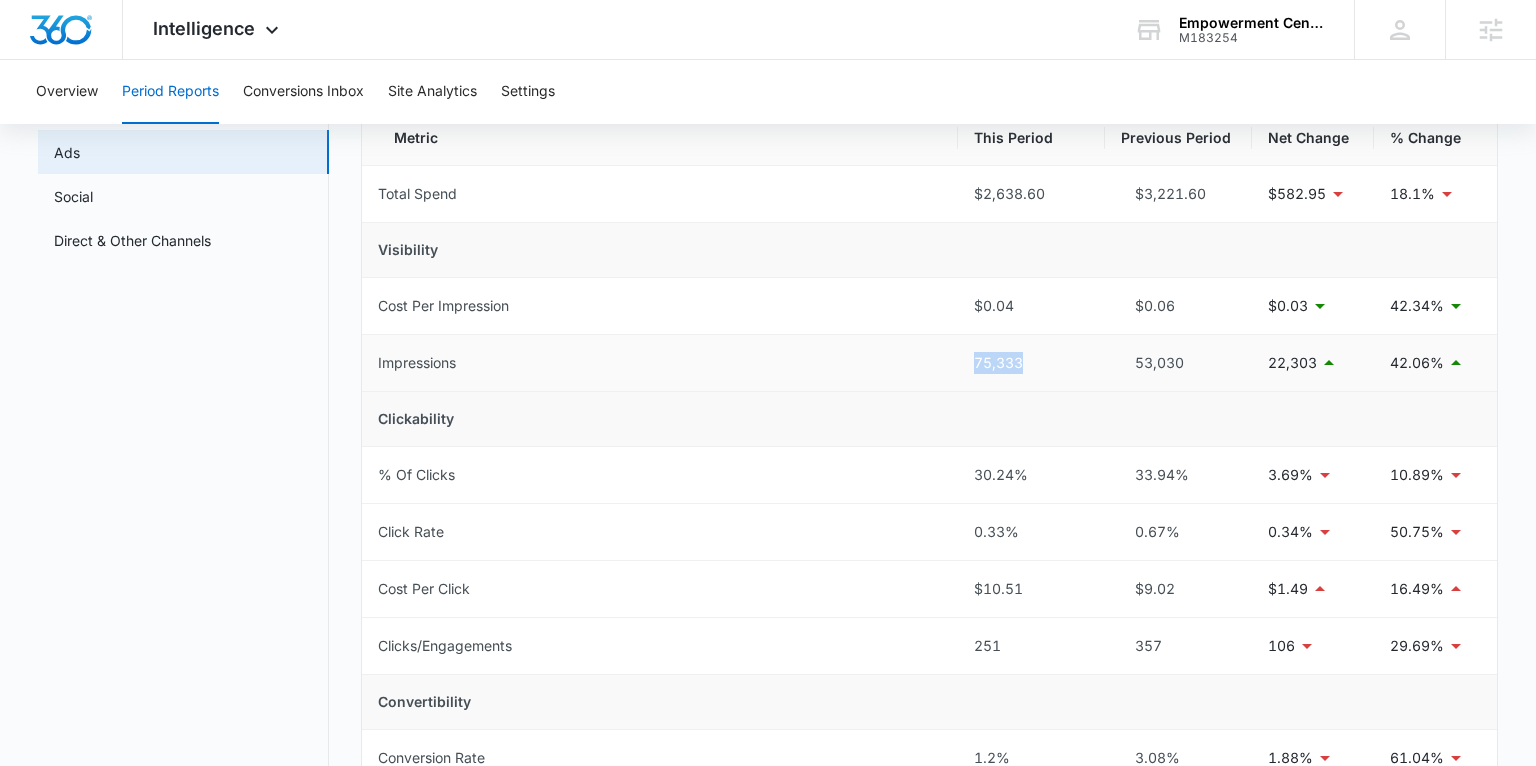 drag, startPoint x: 1023, startPoint y: 362, endPoint x: 974, endPoint y: 366, distance: 49.162994 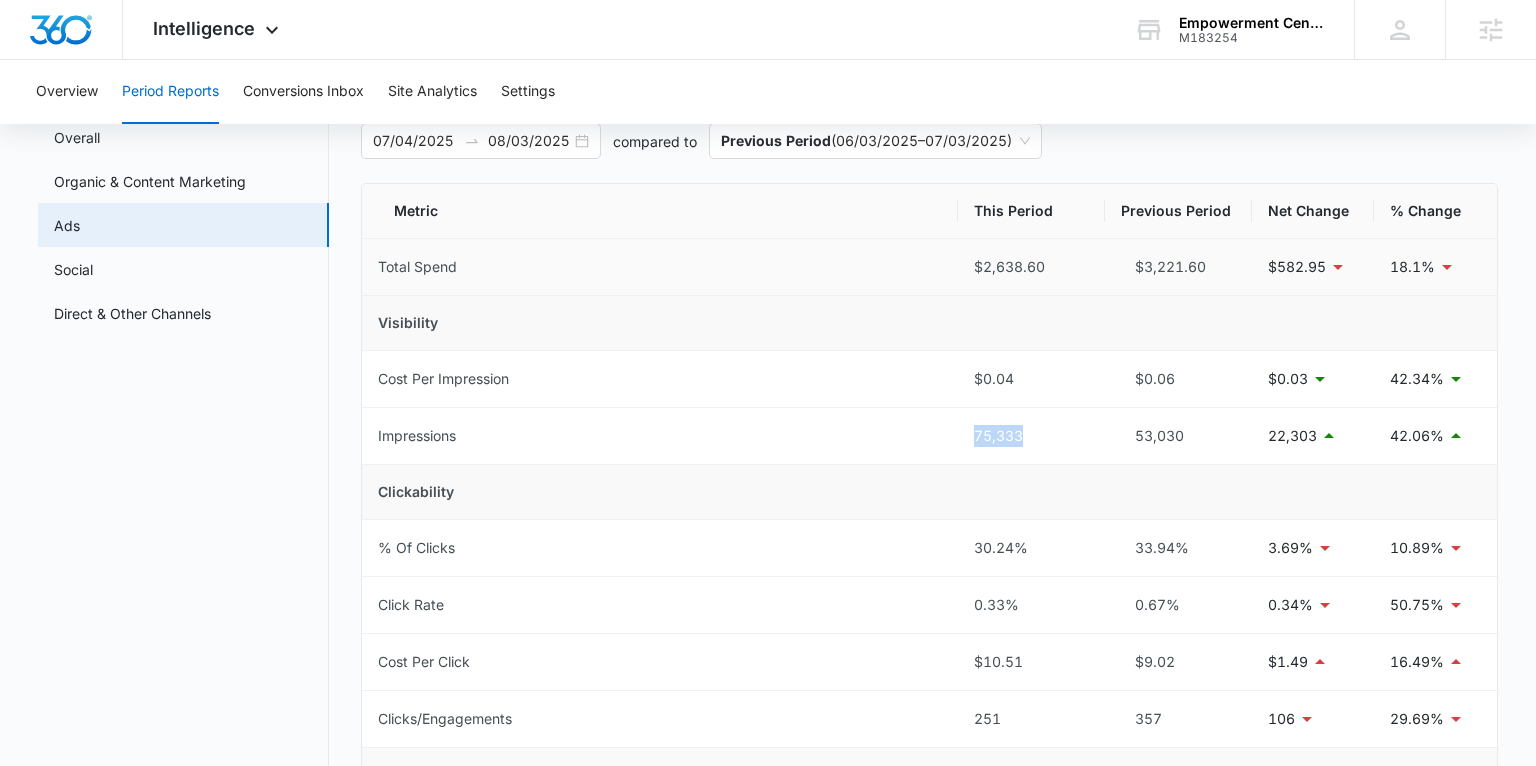 scroll, scrollTop: 112, scrollLeft: 0, axis: vertical 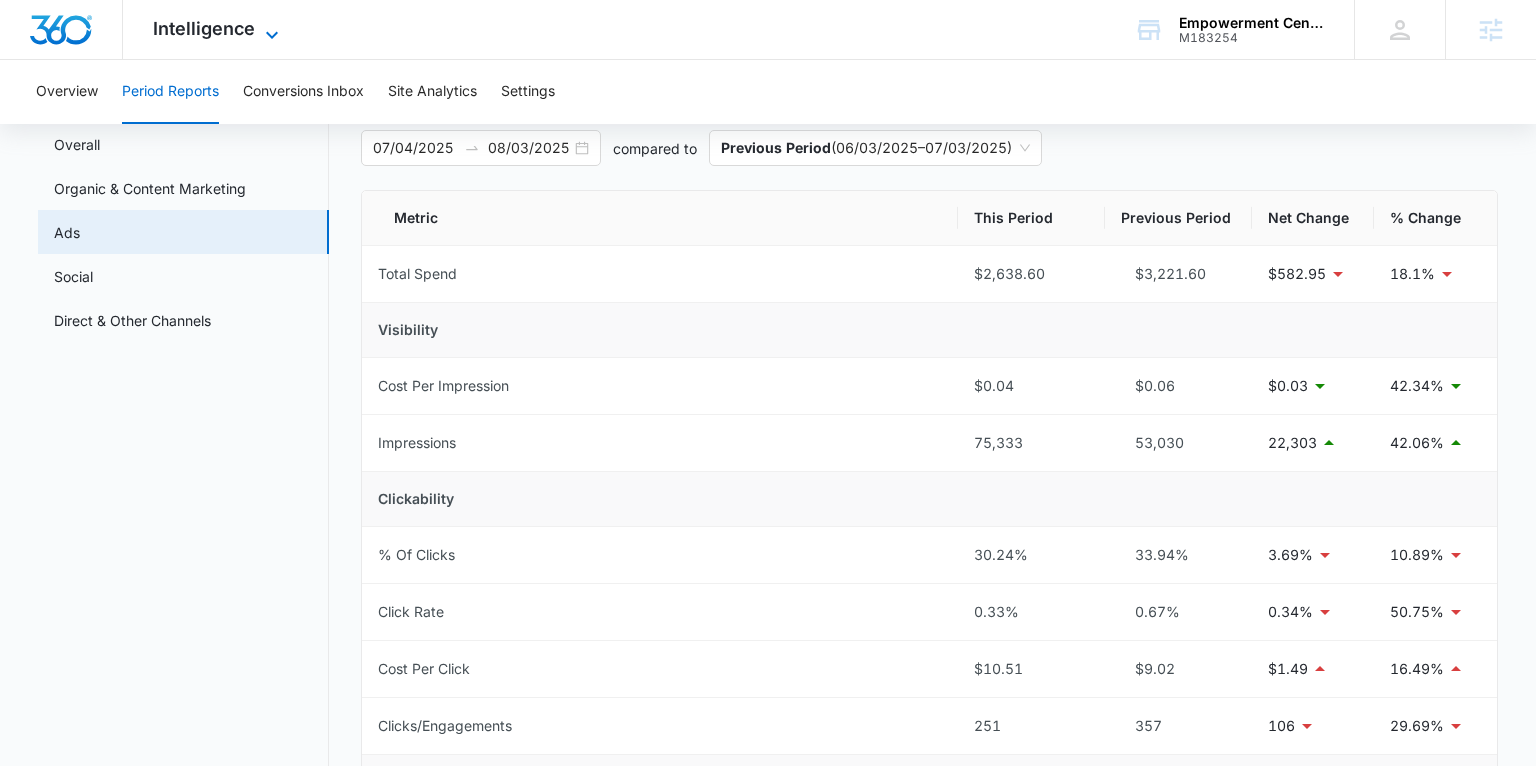 click on "Intelligence" at bounding box center [204, 28] 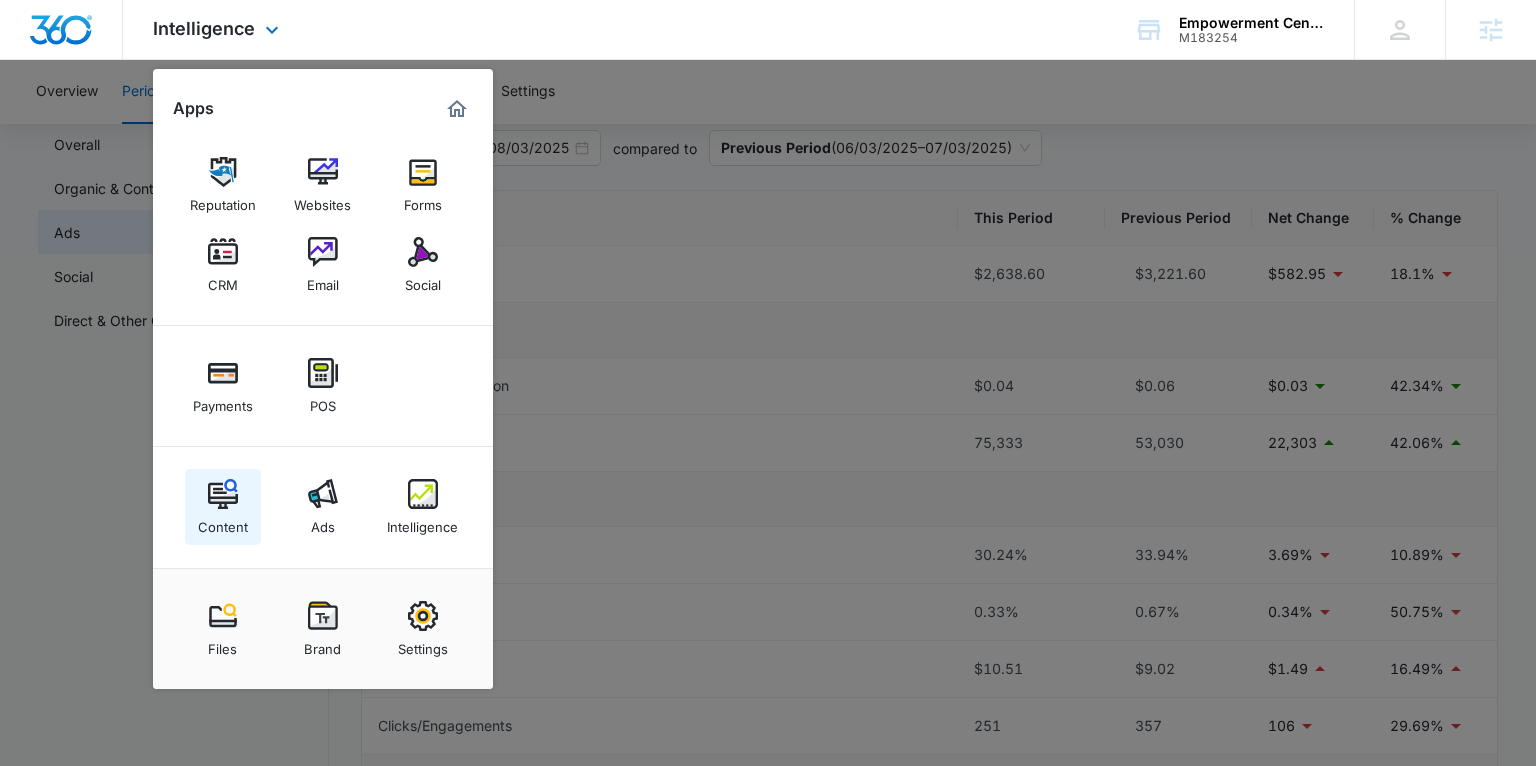 click at bounding box center [223, 494] 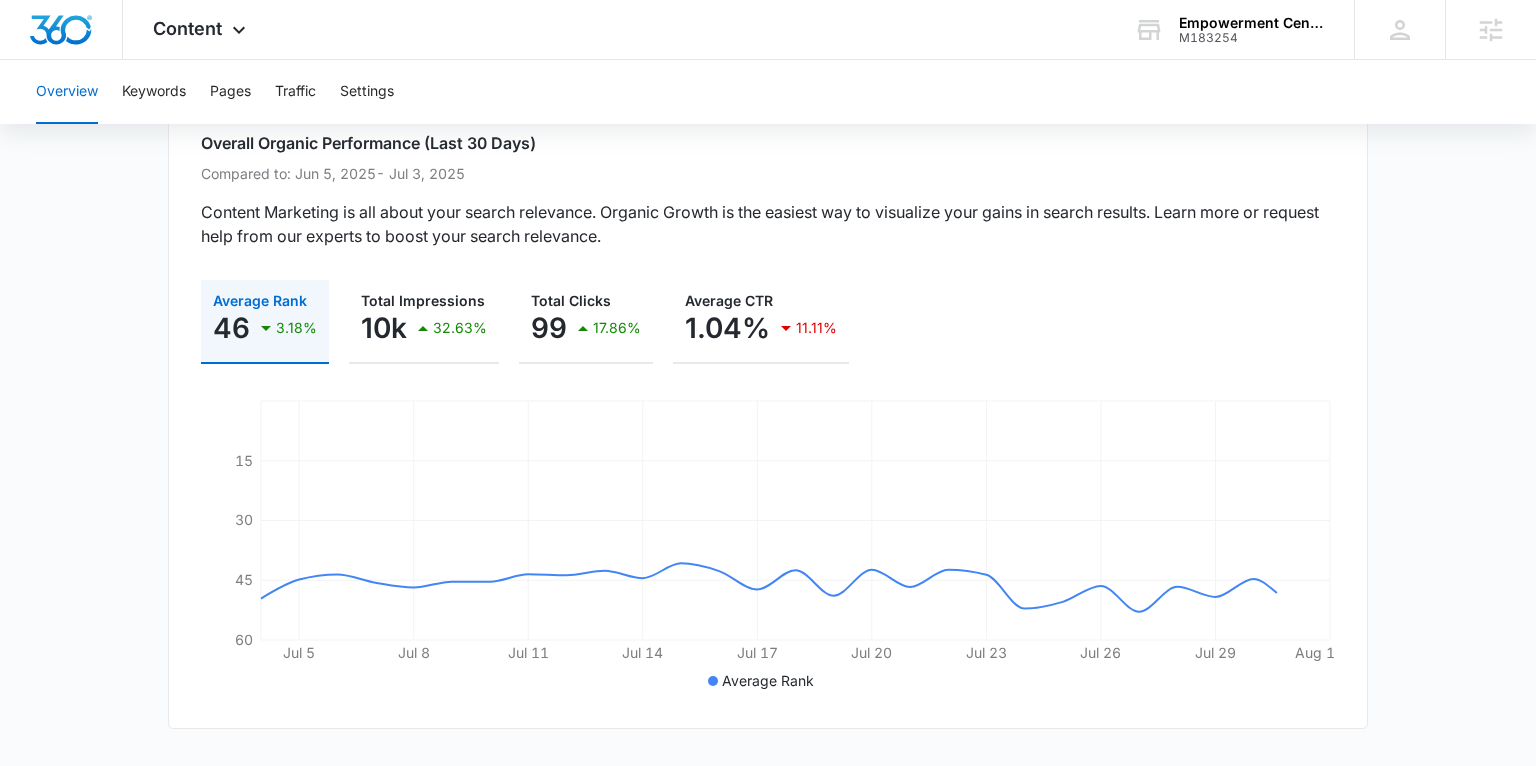 scroll, scrollTop: 156, scrollLeft: 0, axis: vertical 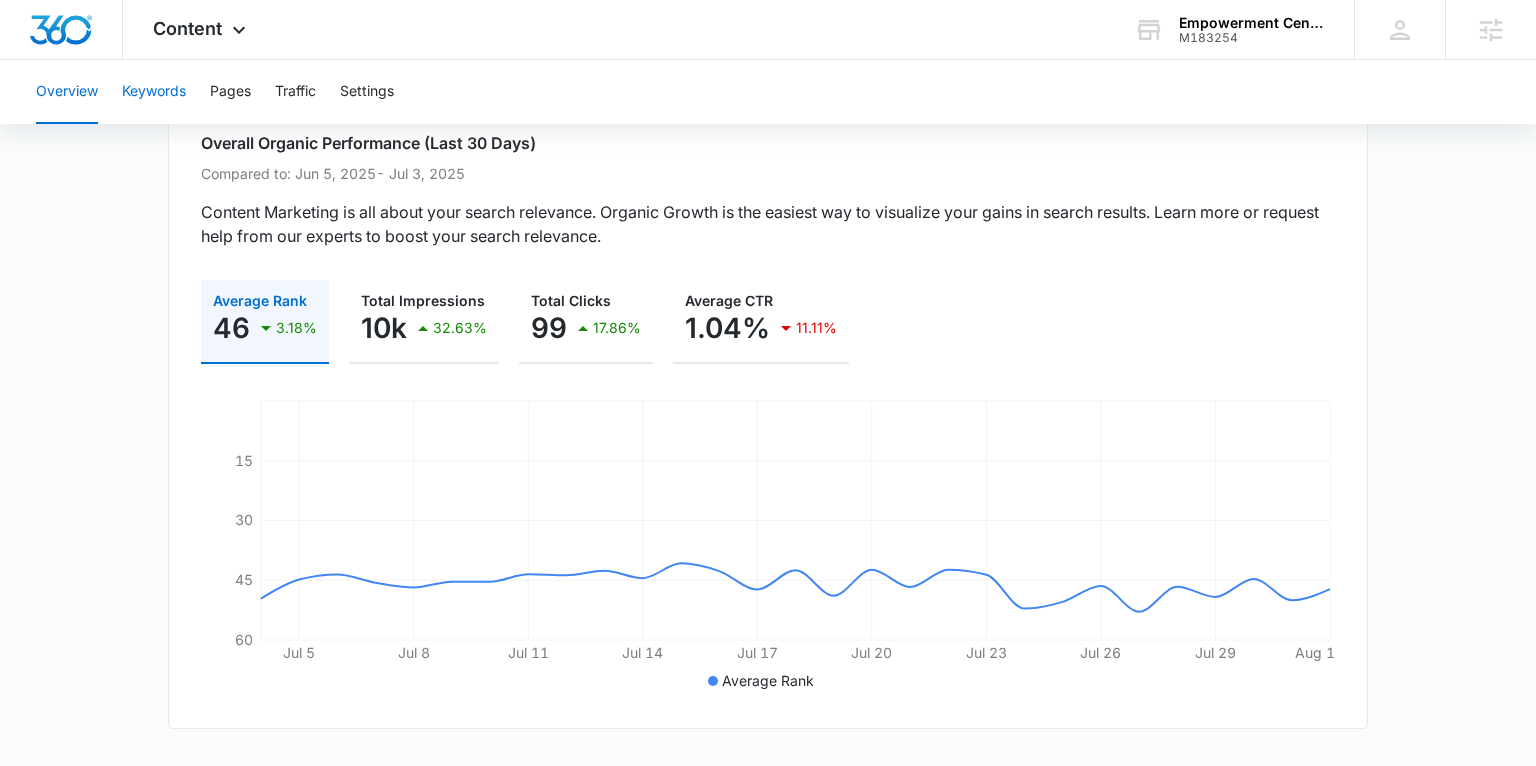 click on "Keywords" at bounding box center [154, 92] 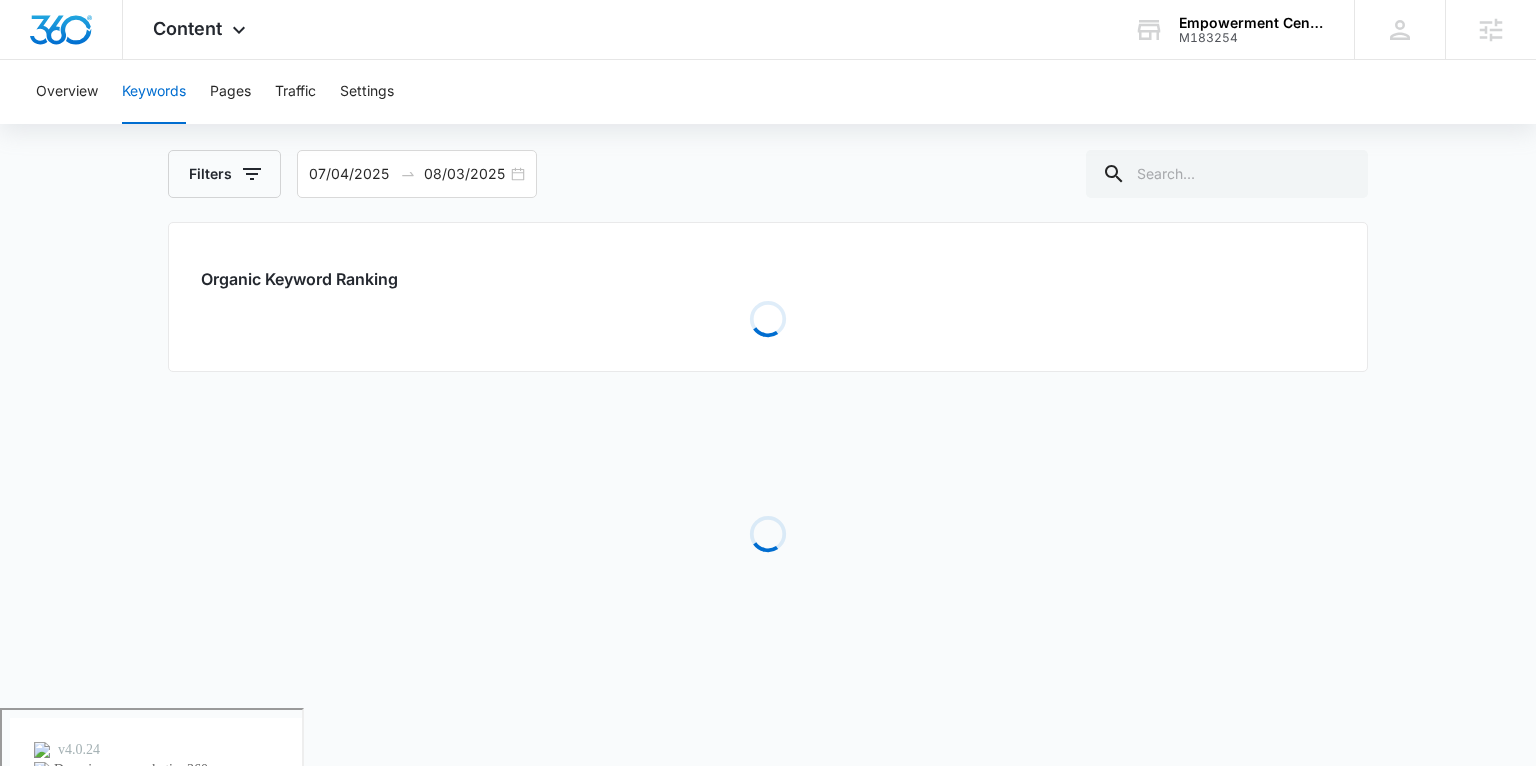 scroll, scrollTop: 0, scrollLeft: 0, axis: both 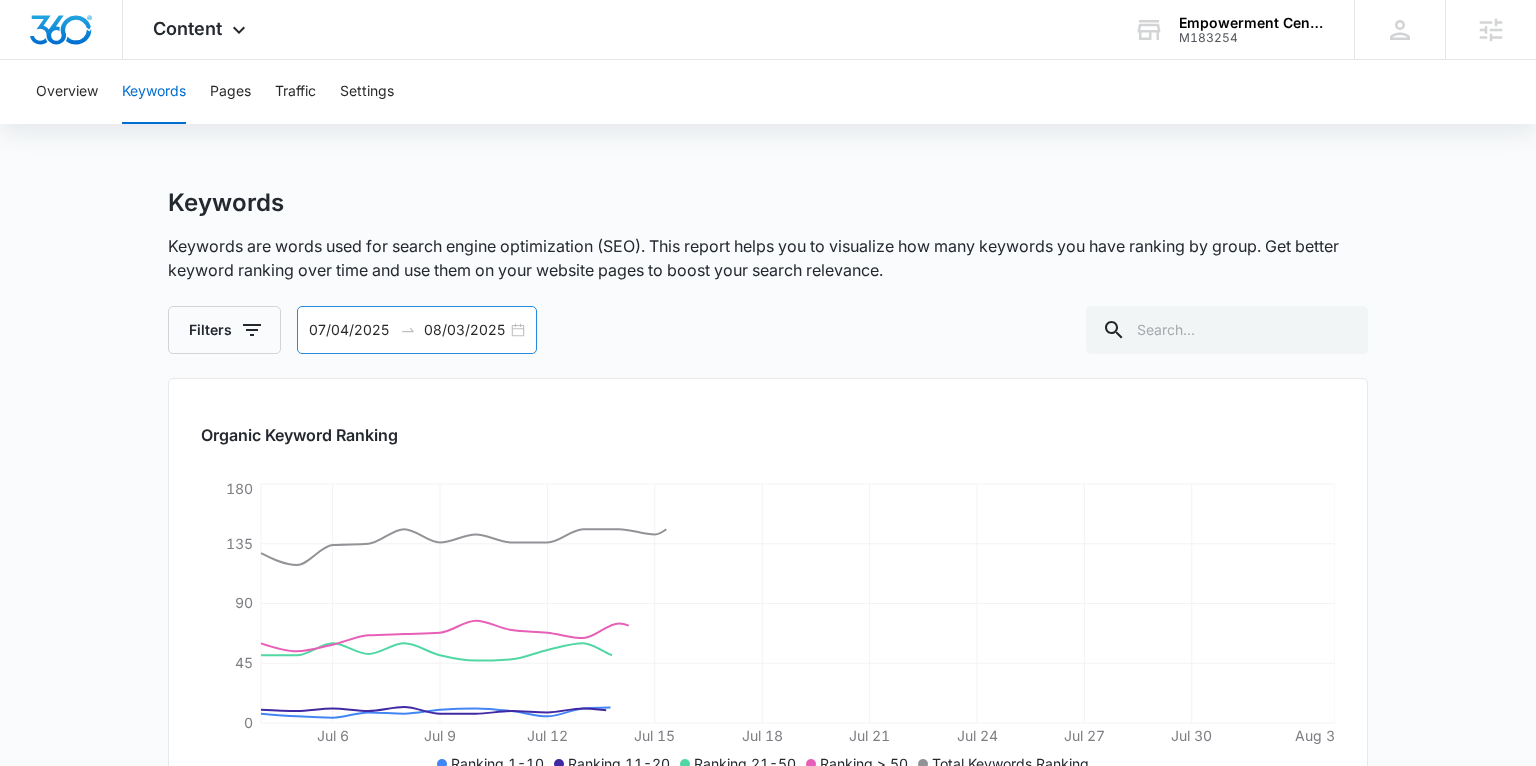 click on "07/04/2025 08/03/2025" at bounding box center [417, 330] 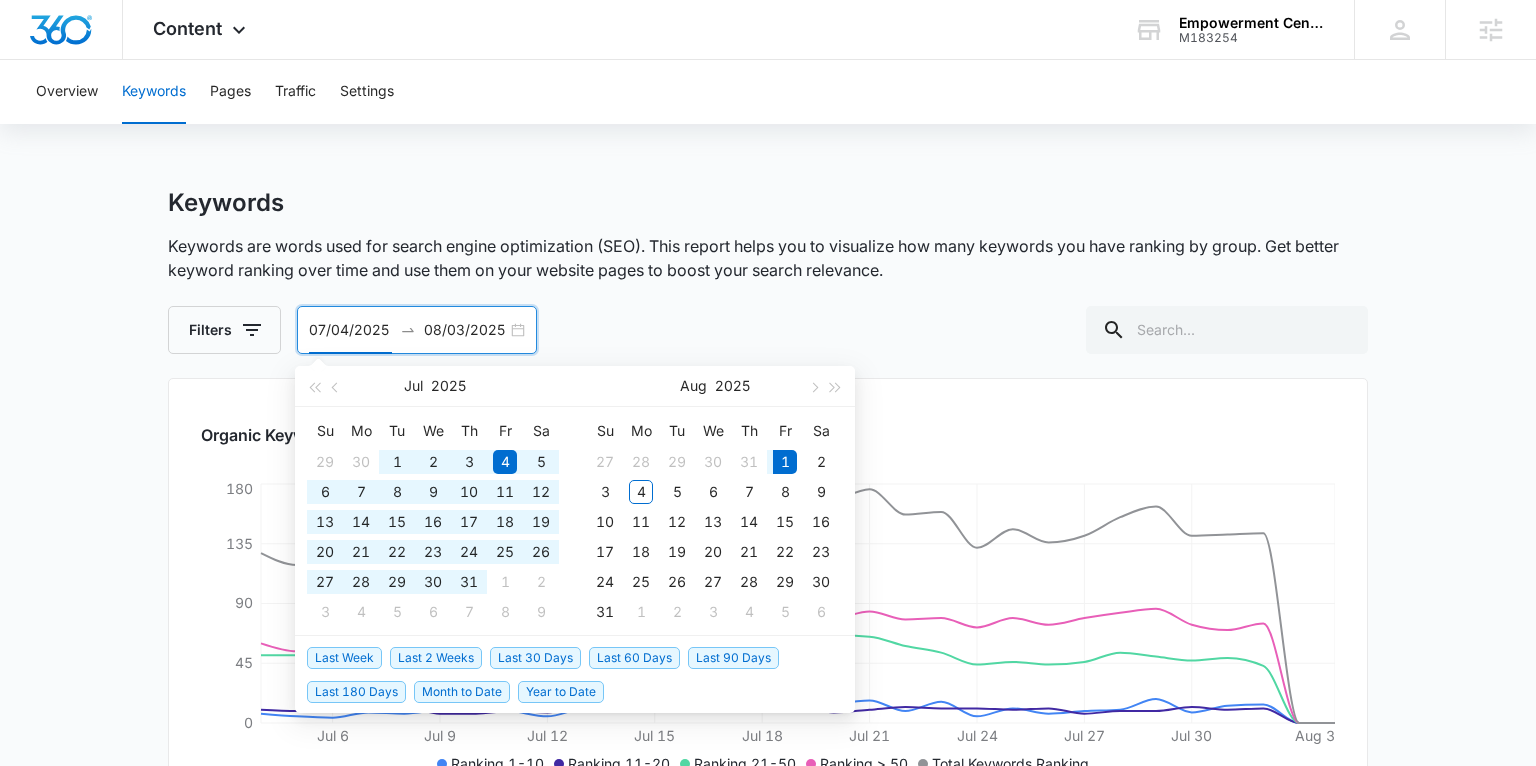 click on "Last 180 Days" at bounding box center [356, 692] 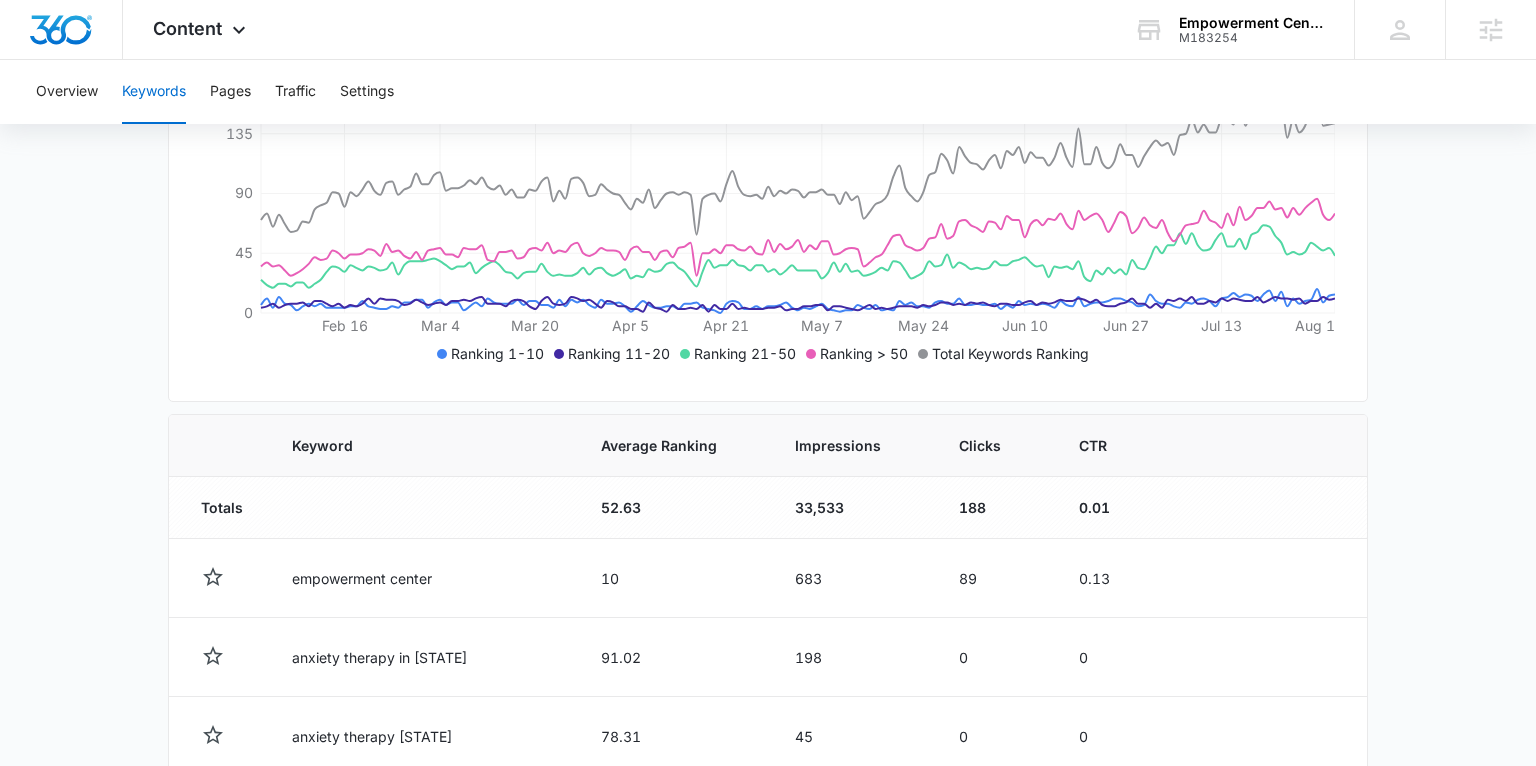 scroll, scrollTop: 456, scrollLeft: 0, axis: vertical 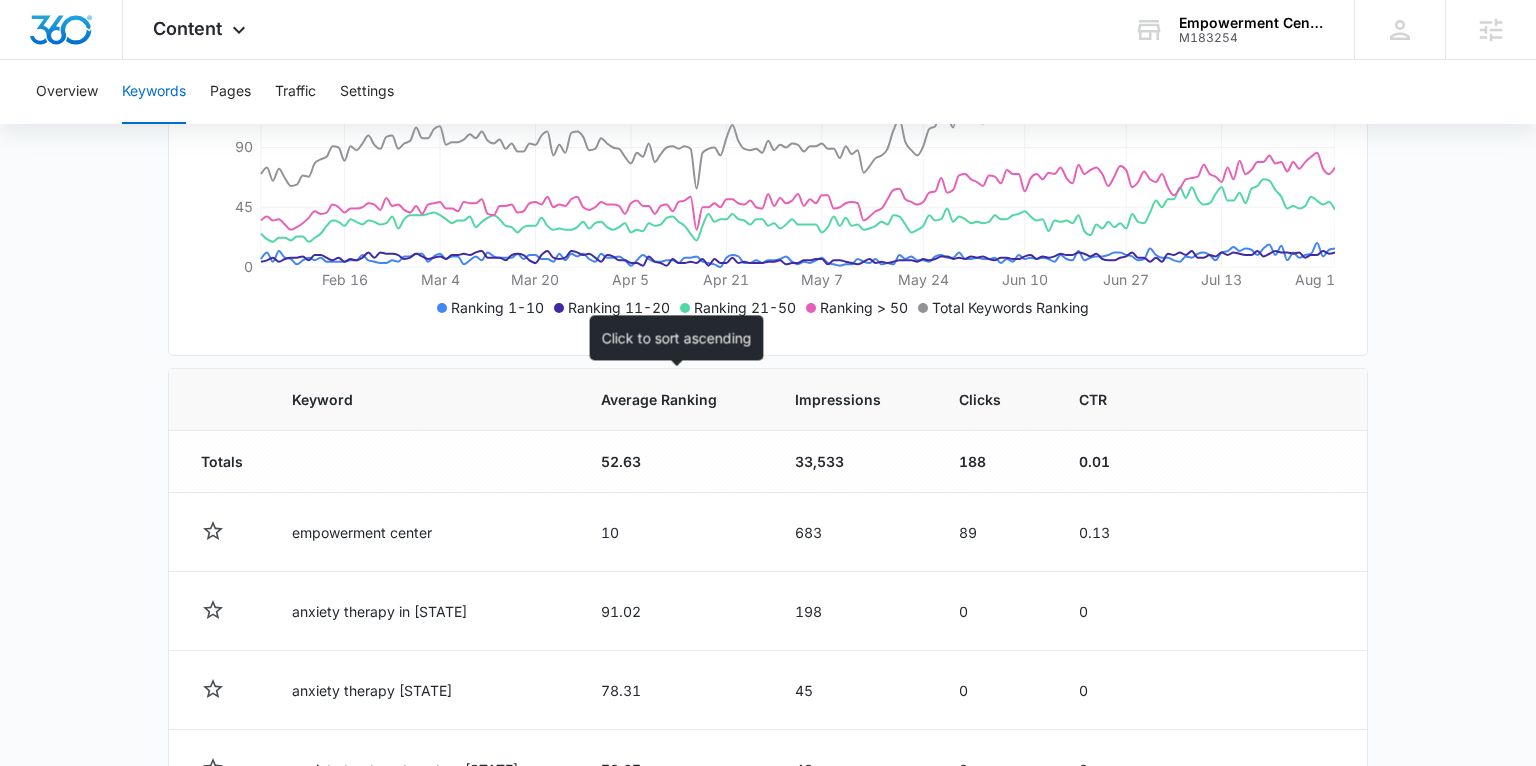 click on "Average Ranking" at bounding box center (659, 399) 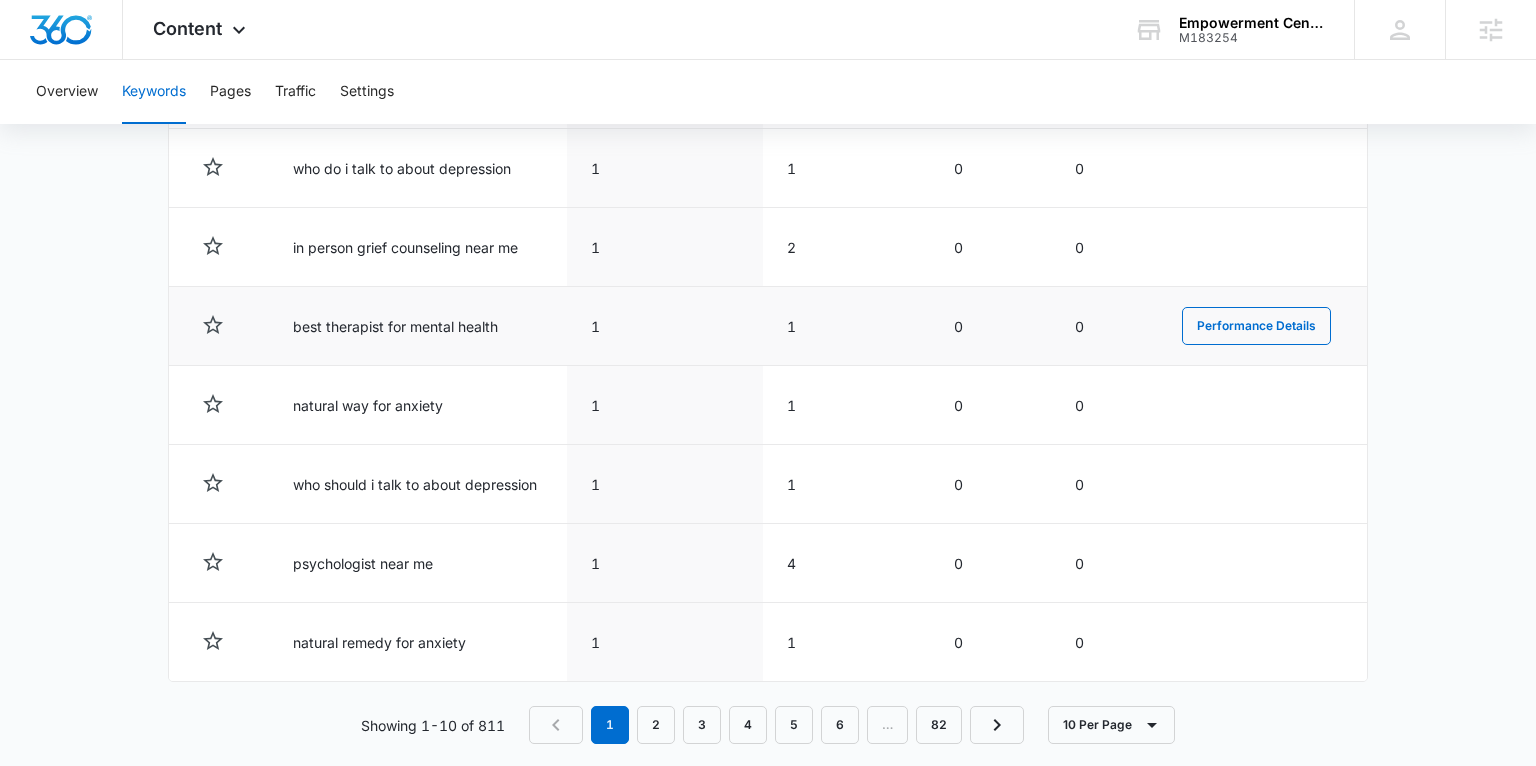 scroll, scrollTop: 1080, scrollLeft: 0, axis: vertical 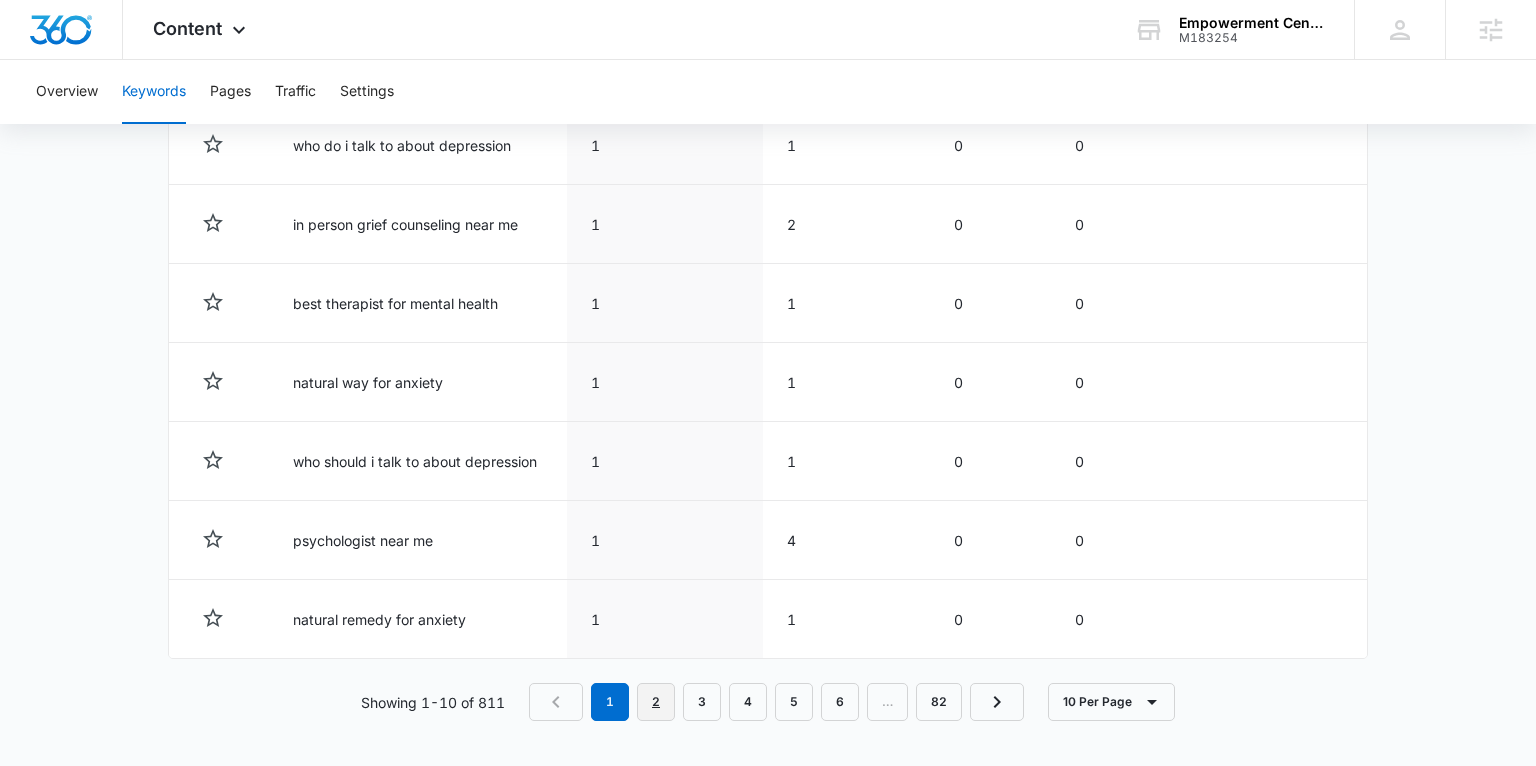 click on "2" at bounding box center (656, 702) 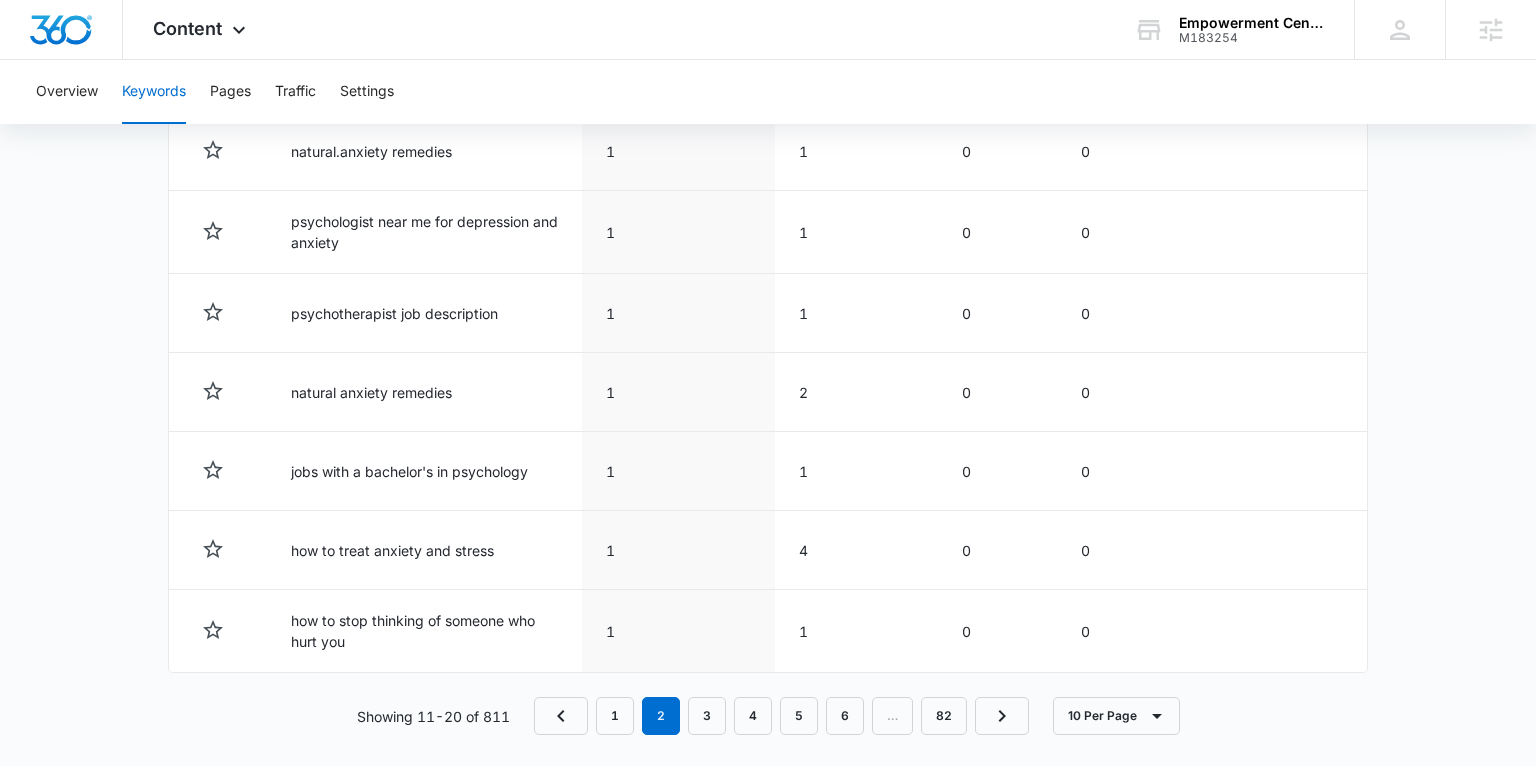 scroll, scrollTop: 1088, scrollLeft: 0, axis: vertical 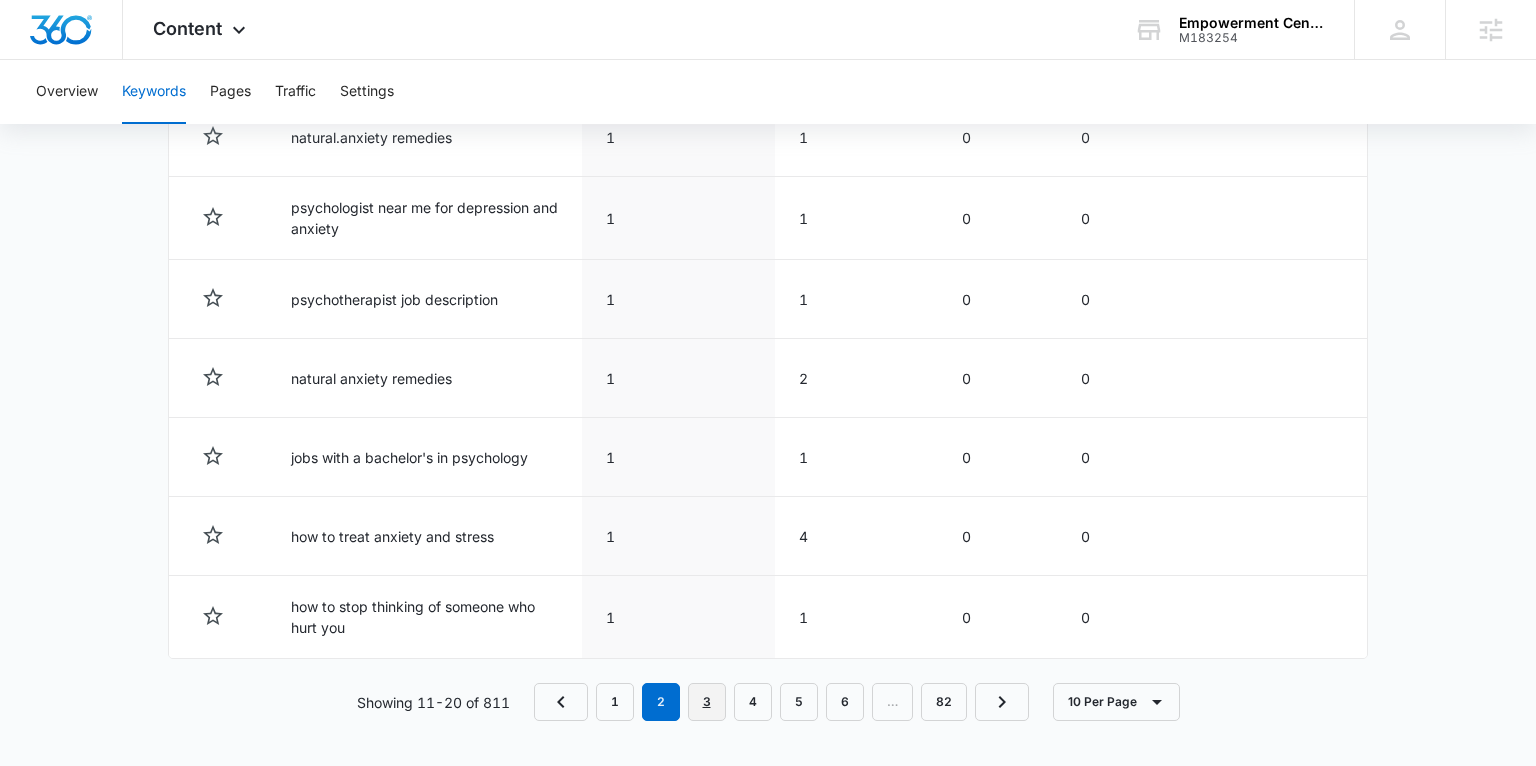 click on "3" at bounding box center [707, 702] 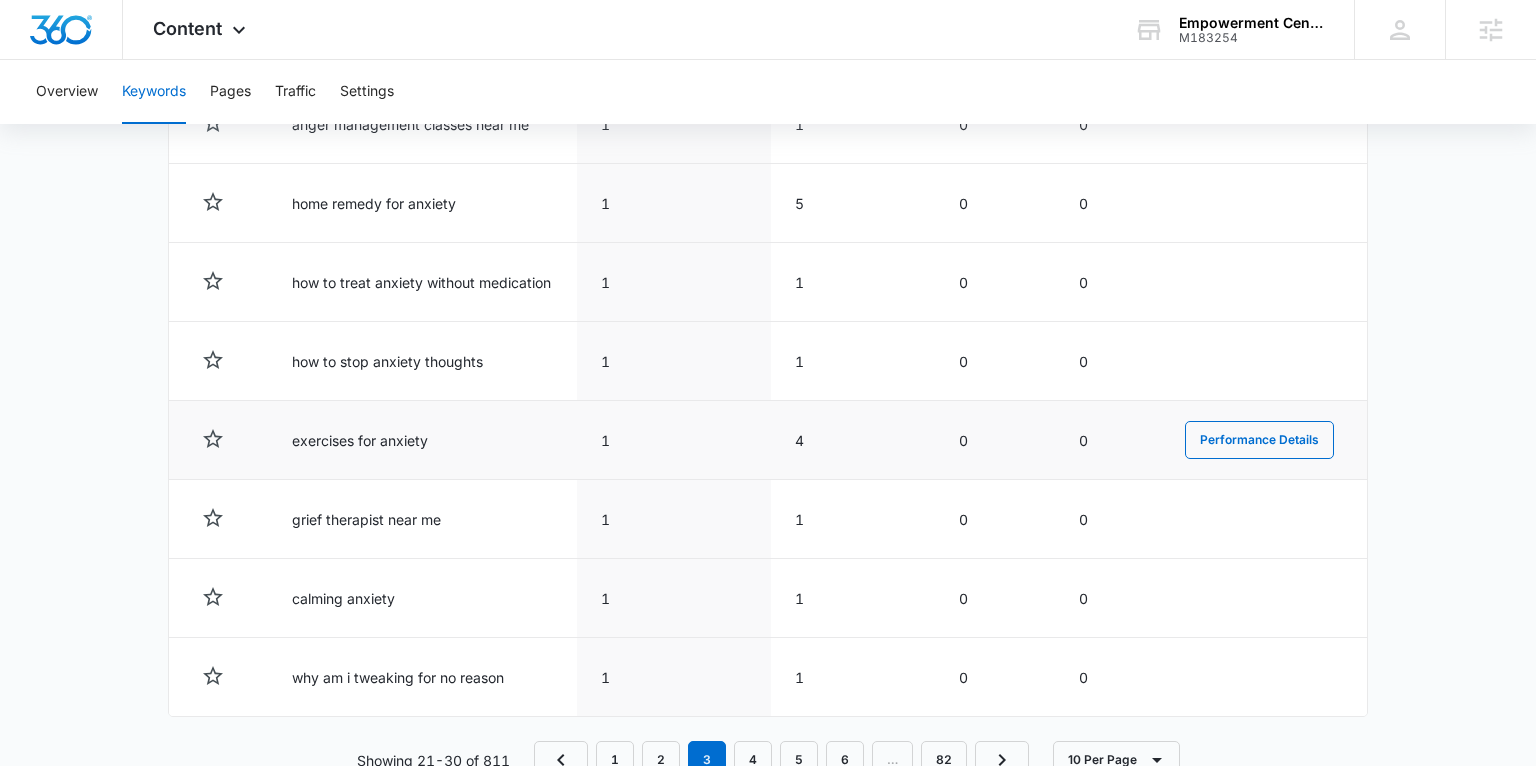 scroll, scrollTop: 1080, scrollLeft: 0, axis: vertical 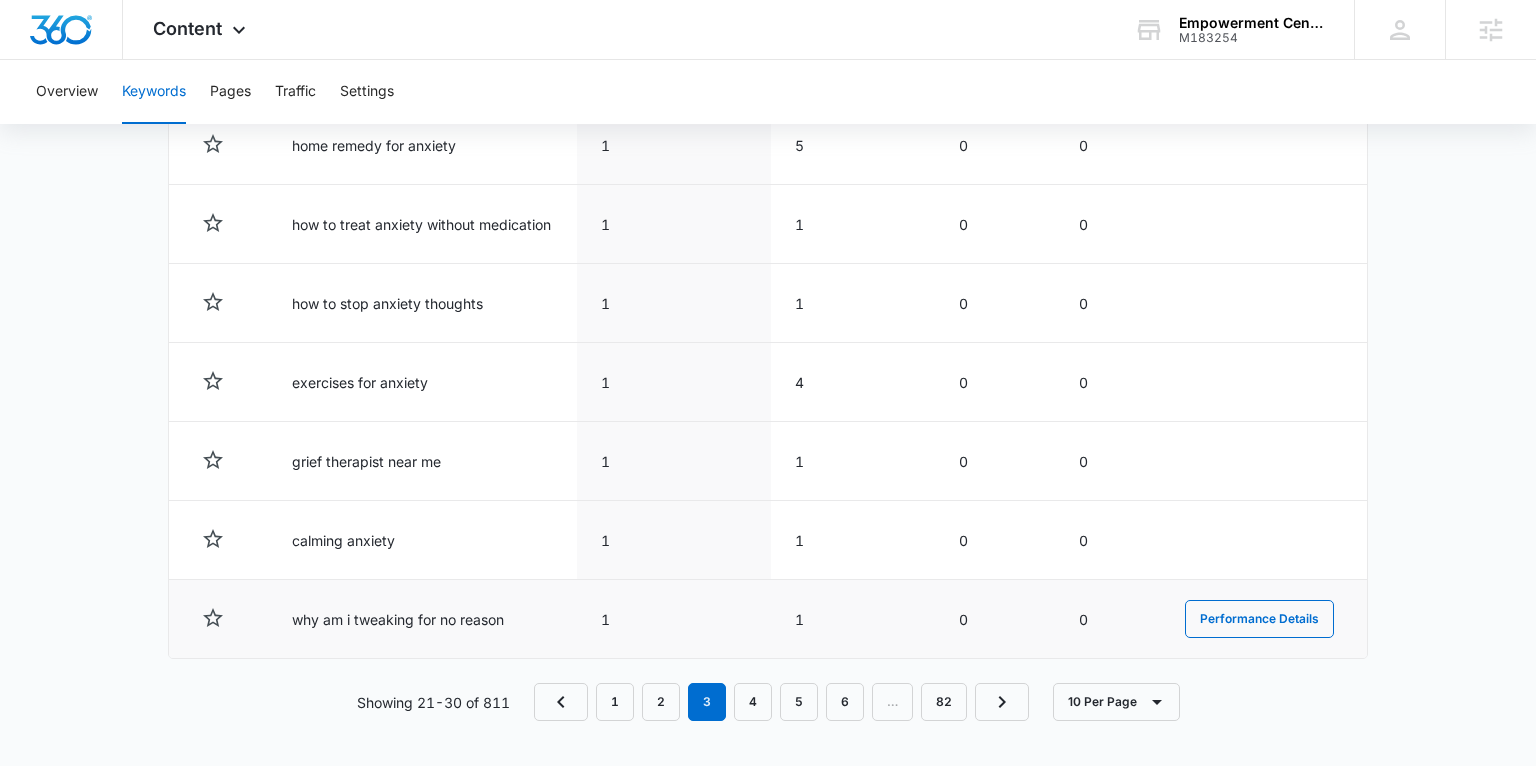 click on "why am i tweaking for no reason" at bounding box center (422, 619) 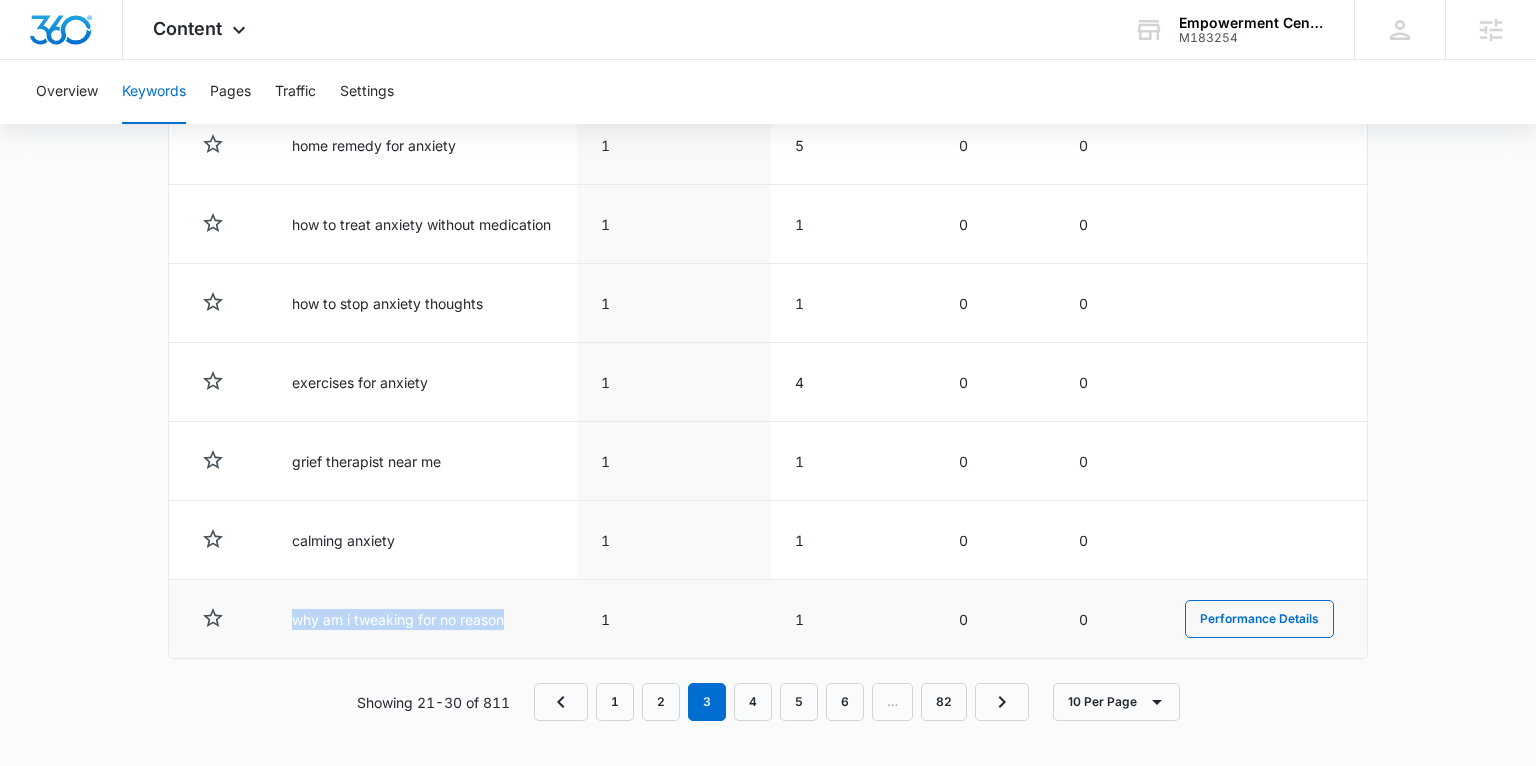 drag, startPoint x: 361, startPoint y: 614, endPoint x: 505, endPoint y: 610, distance: 144.05554 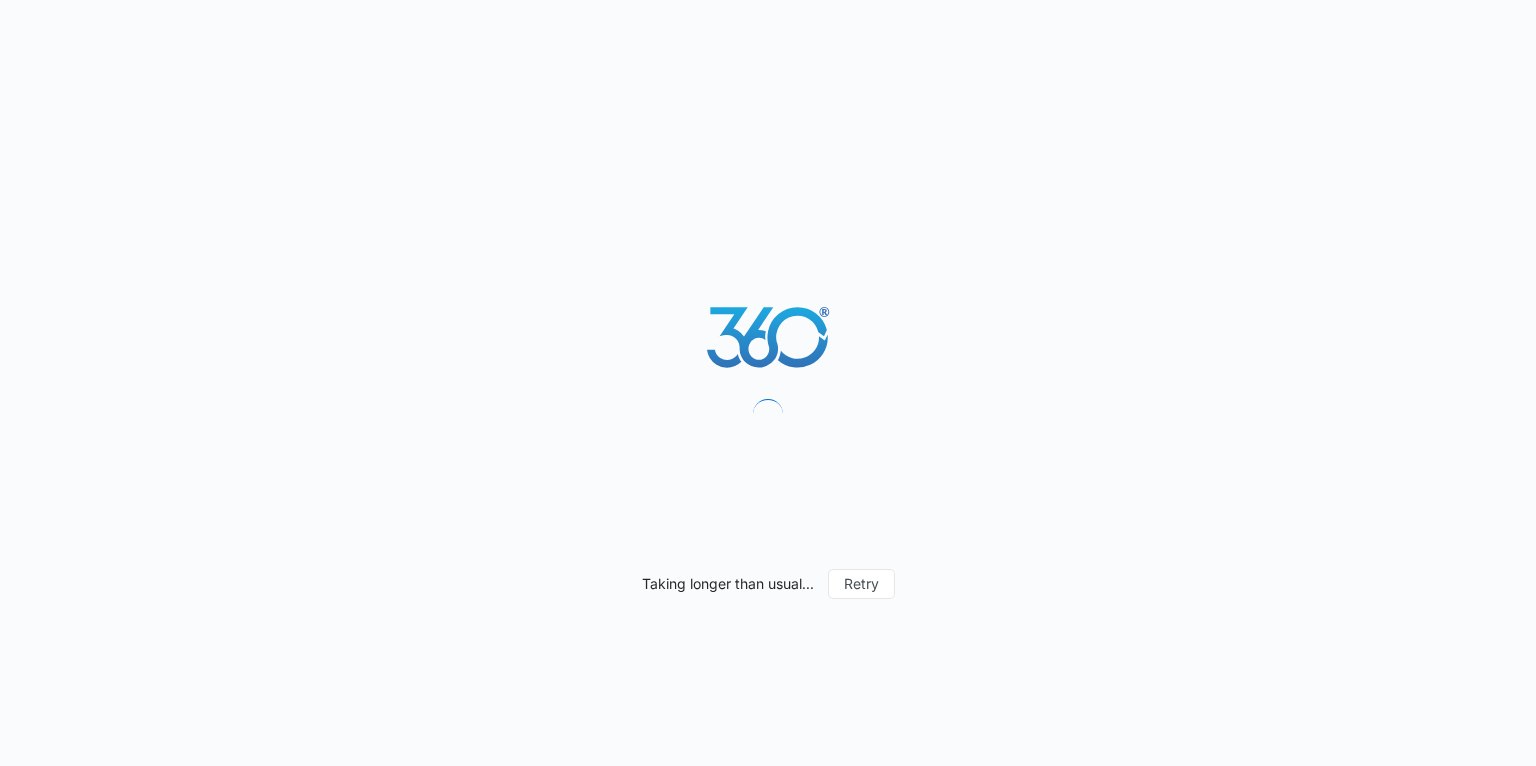 scroll, scrollTop: 0, scrollLeft: 0, axis: both 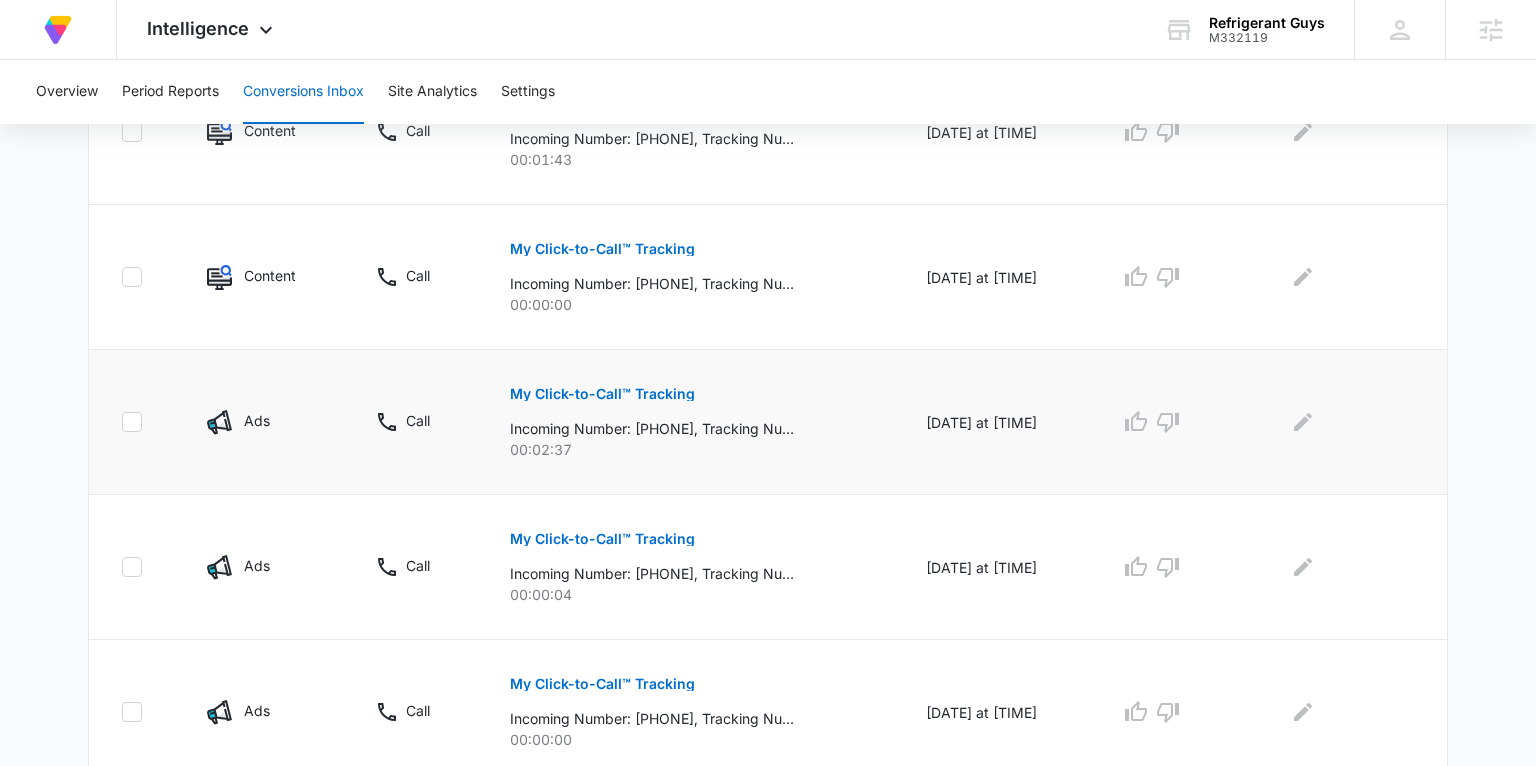 click on "My Click-to-Call™ Tracking" at bounding box center (602, 394) 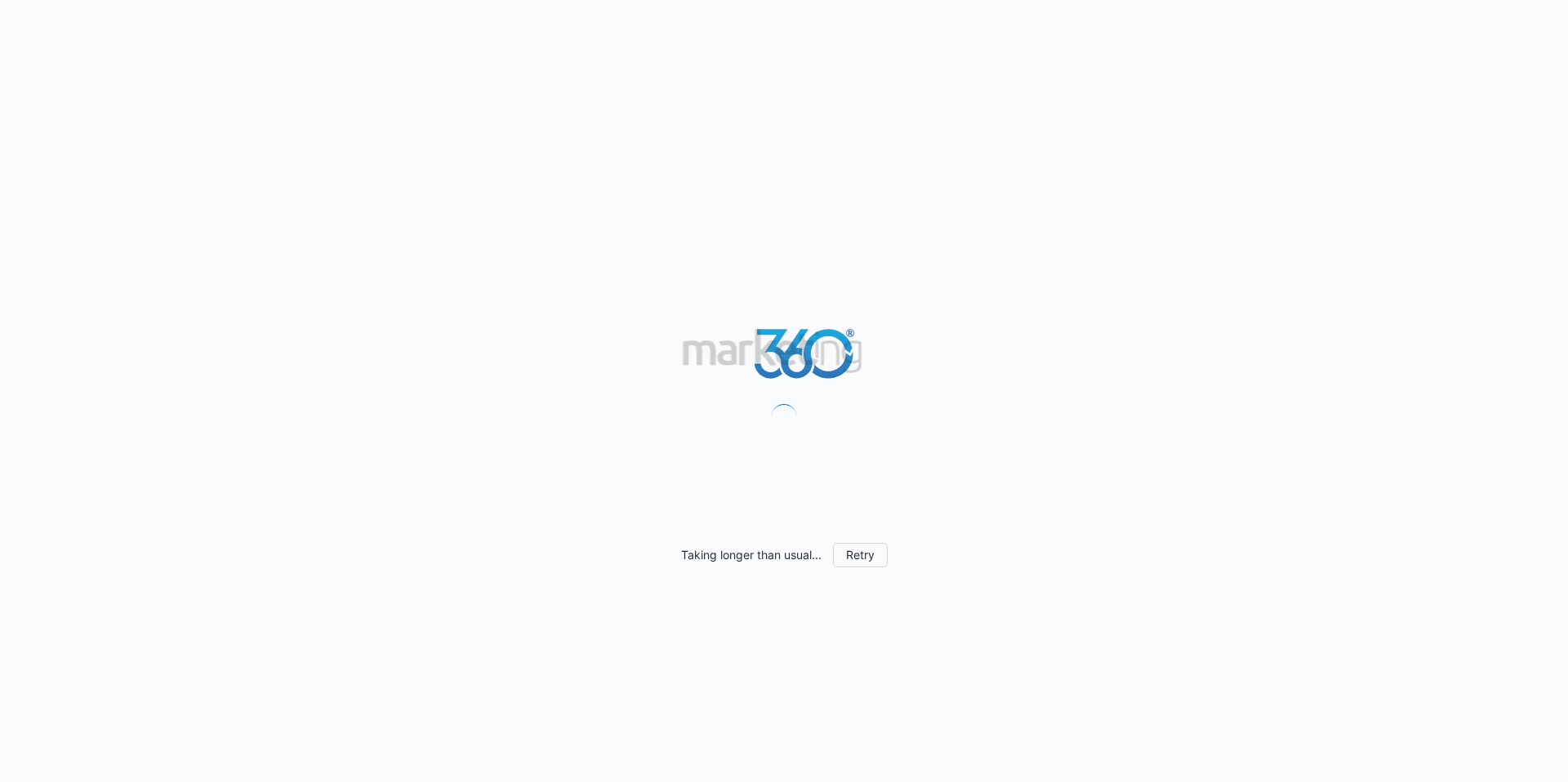 scroll, scrollTop: 0, scrollLeft: 0, axis: both 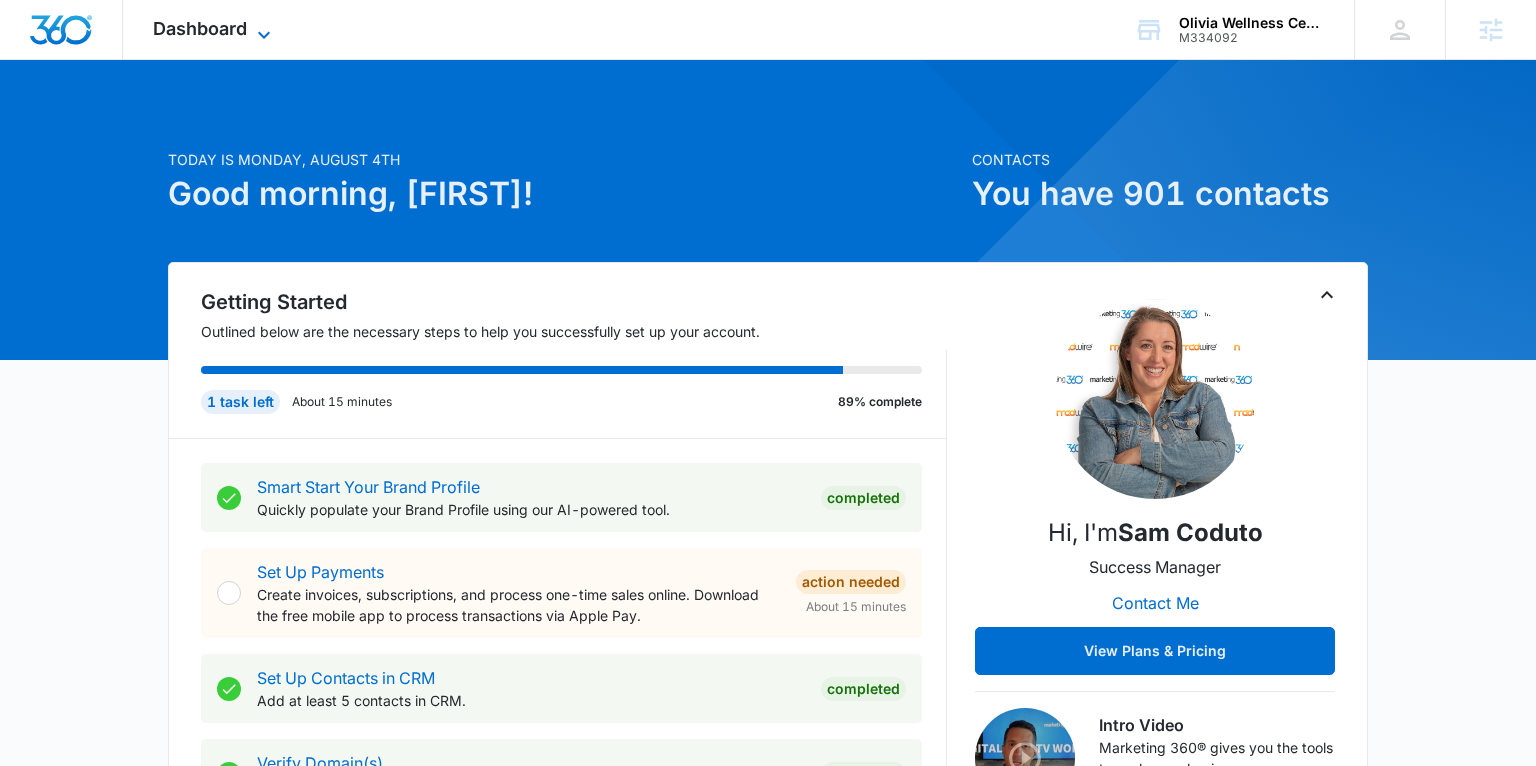 click on "Dashboard" at bounding box center [200, 28] 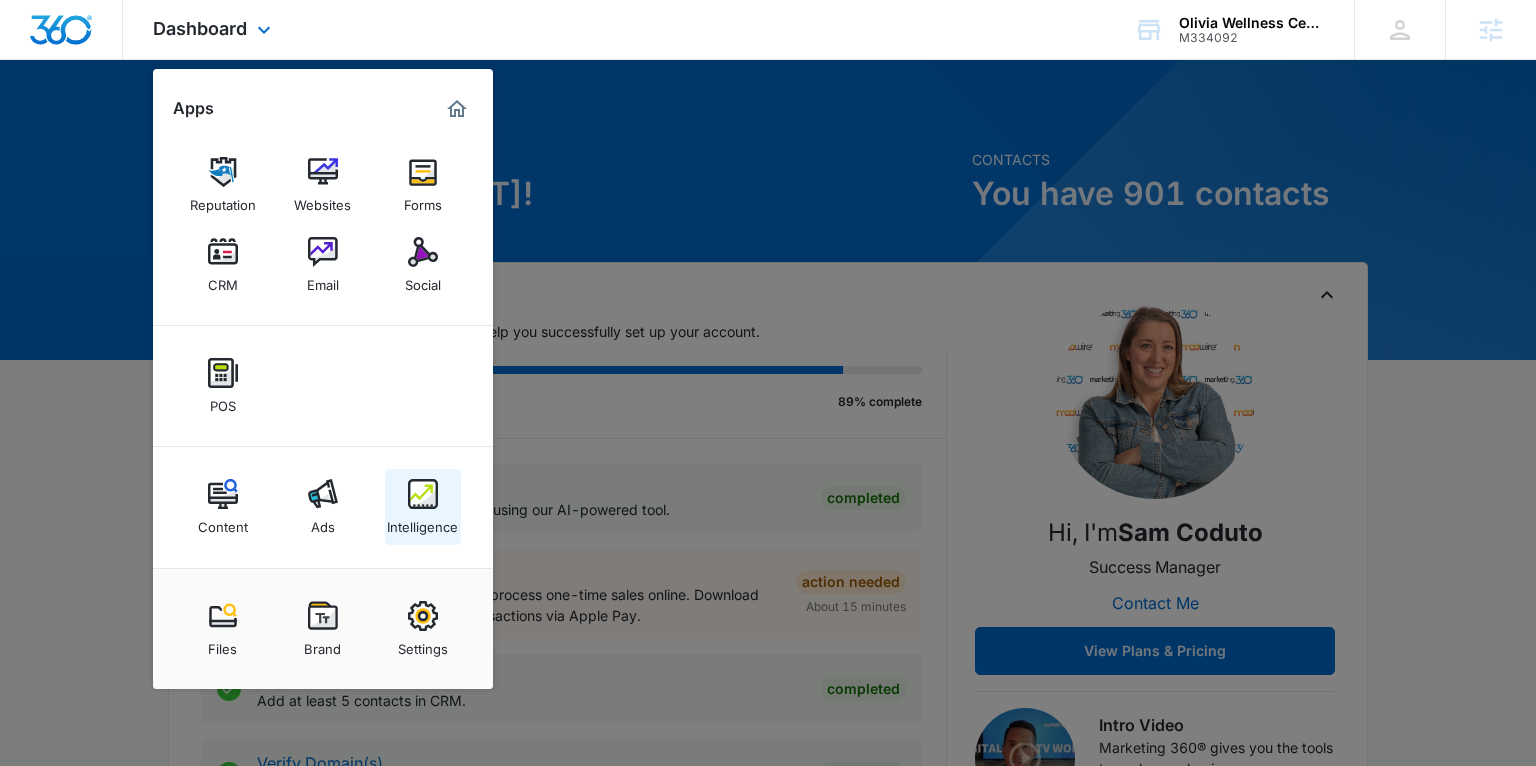 click on "Intelligence" at bounding box center (422, 522) 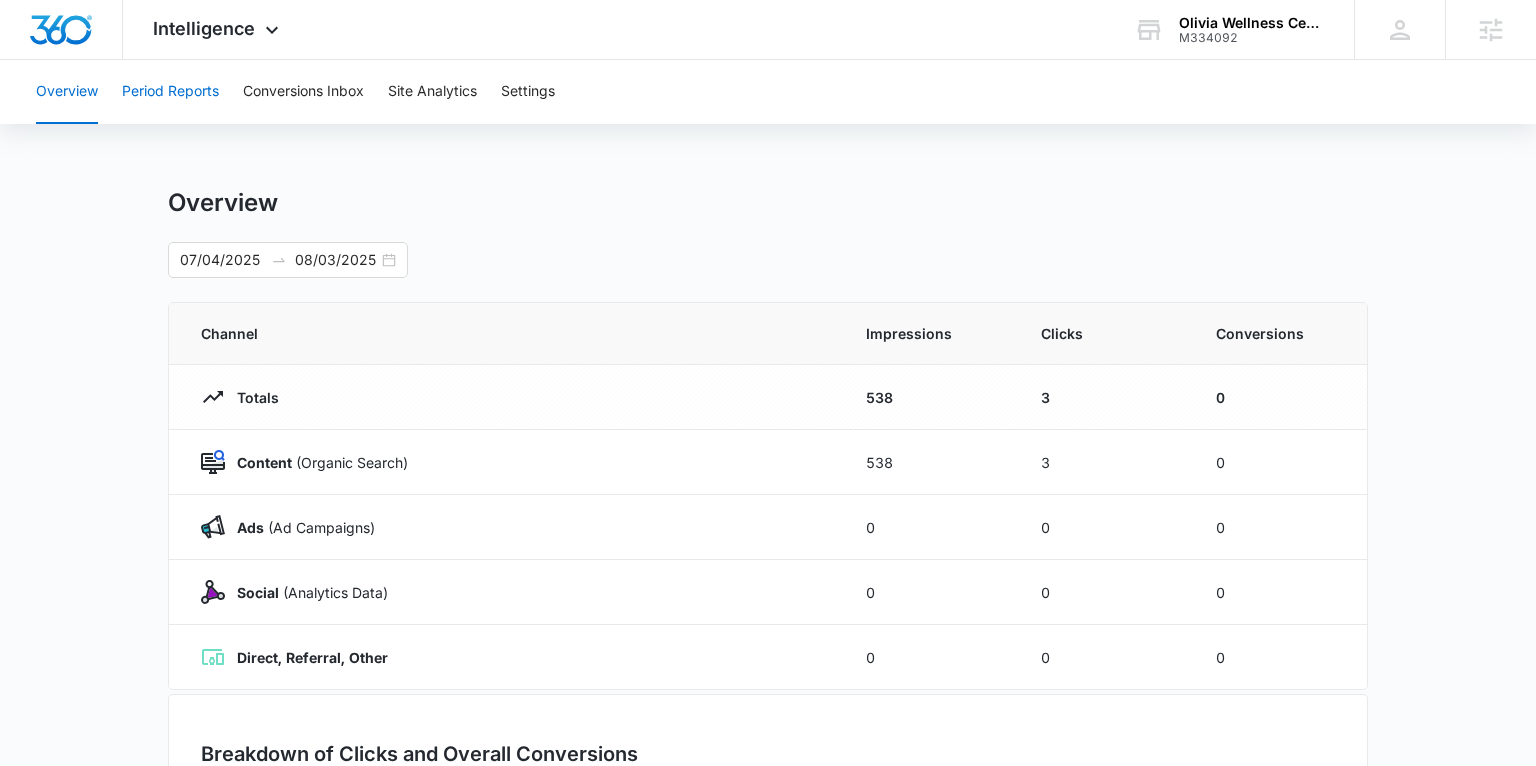 click on "Period Reports" at bounding box center (170, 92) 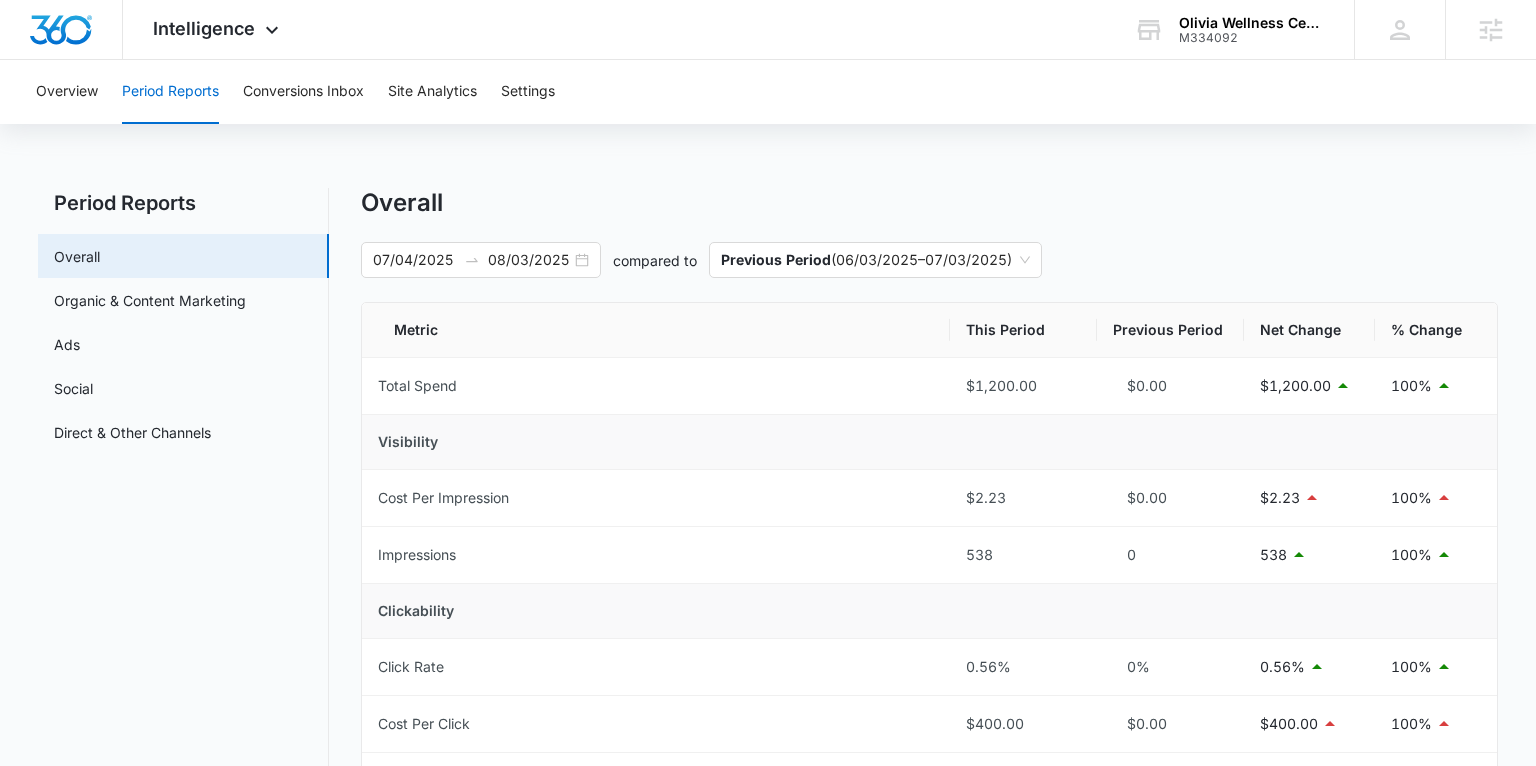 scroll, scrollTop: 129, scrollLeft: 0, axis: vertical 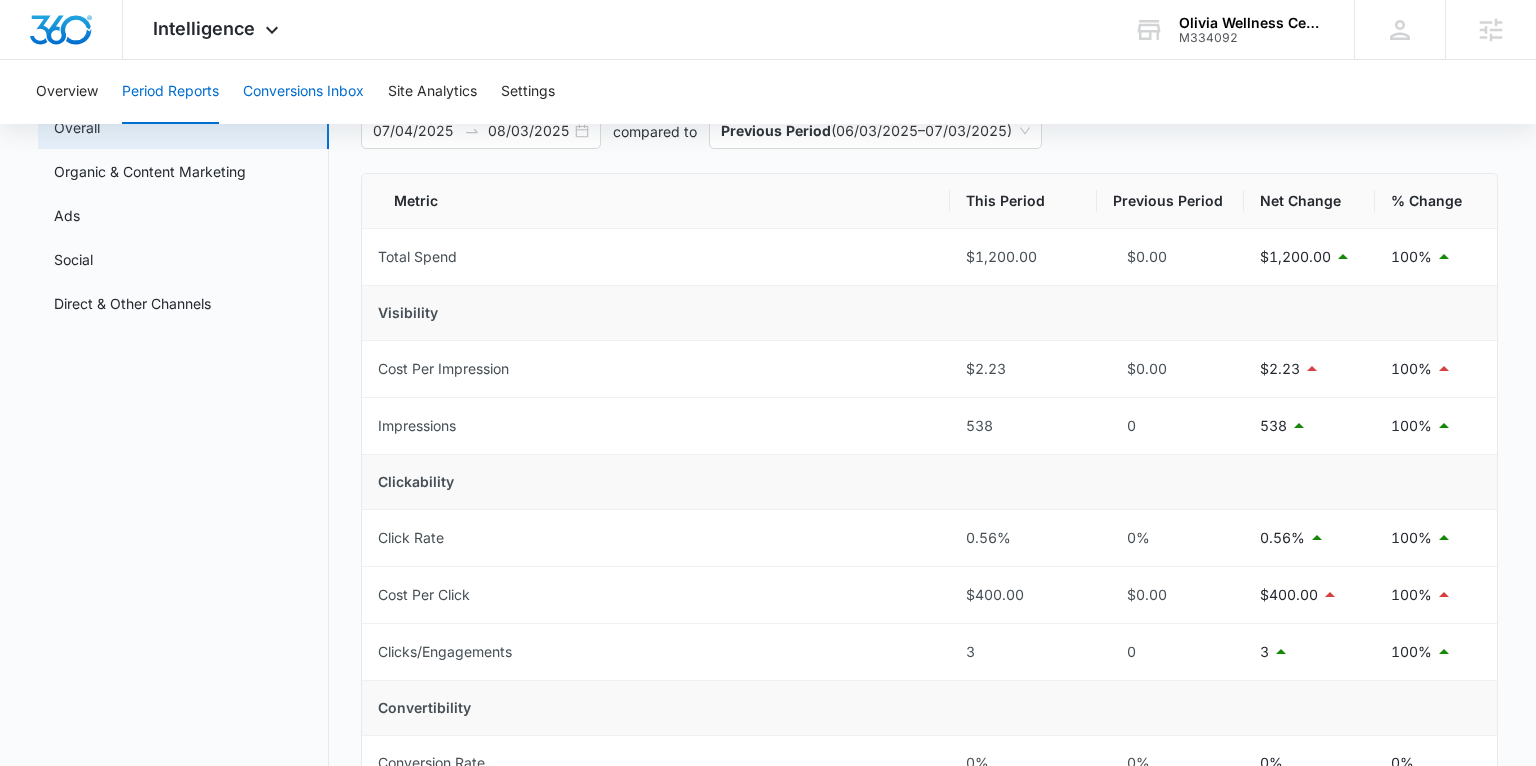 click on "Conversions Inbox" at bounding box center (303, 92) 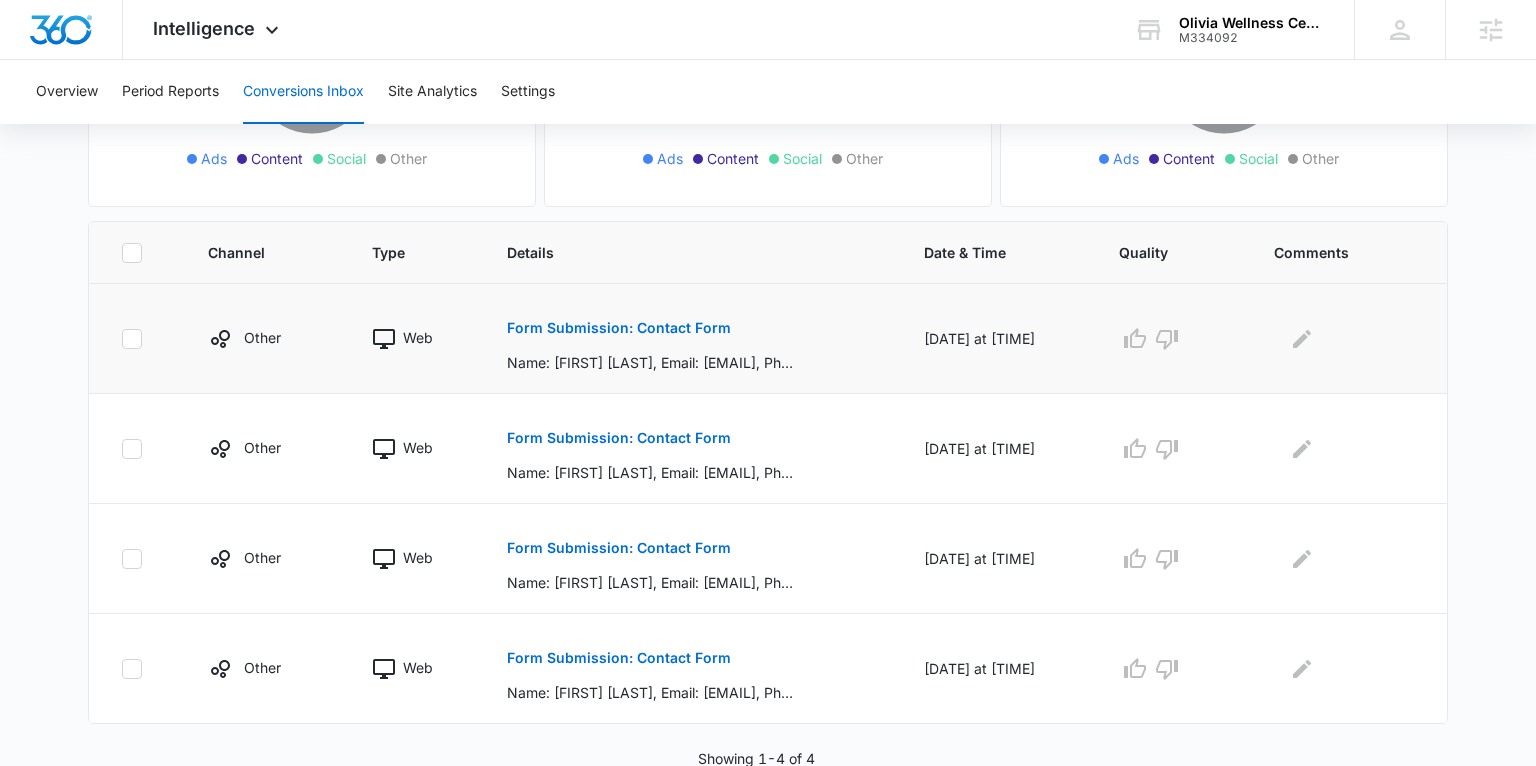 scroll, scrollTop: 347, scrollLeft: 0, axis: vertical 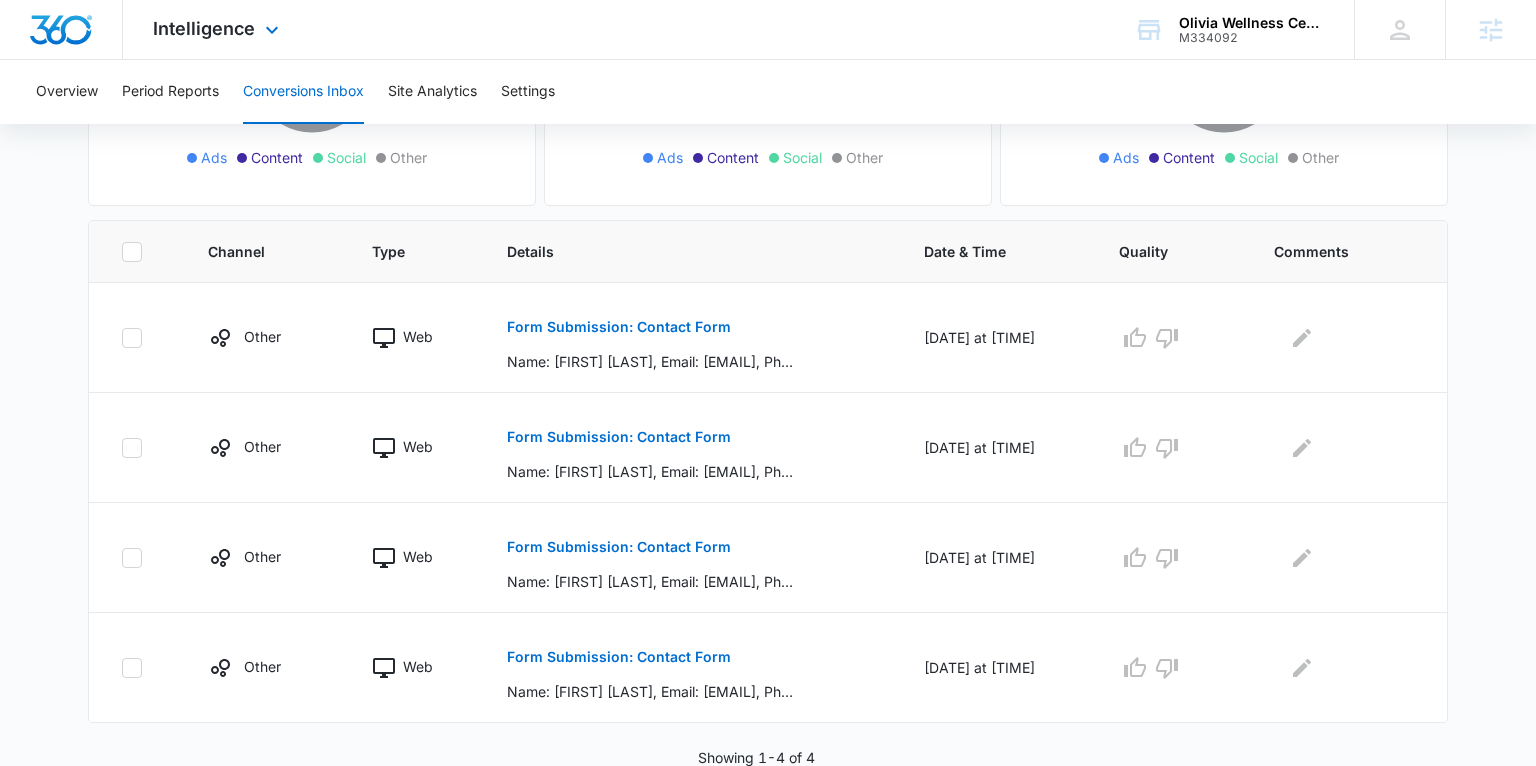 drag, startPoint x: 220, startPoint y: 40, endPoint x: 222, endPoint y: 54, distance: 14.142136 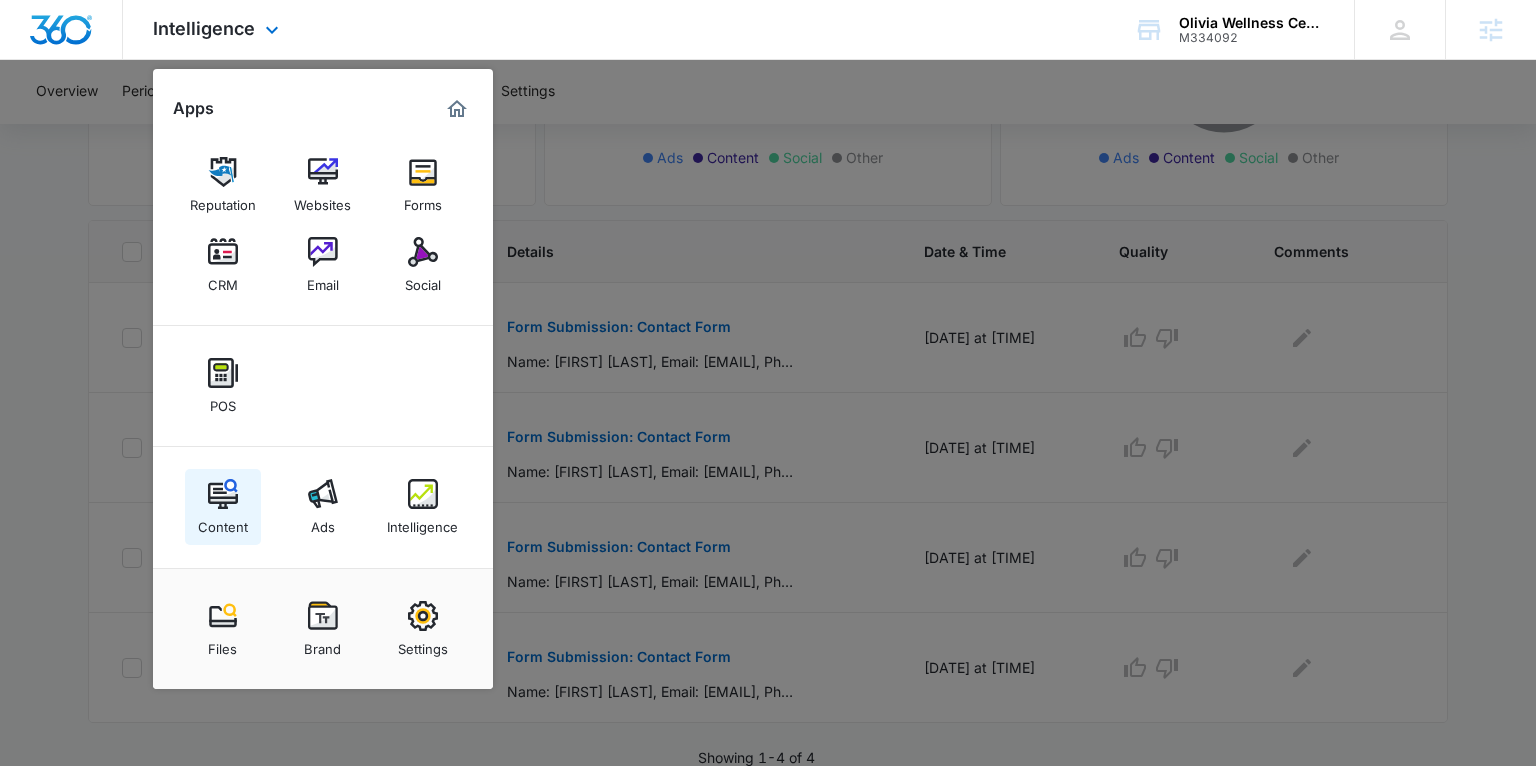 click on "Content" at bounding box center [223, 522] 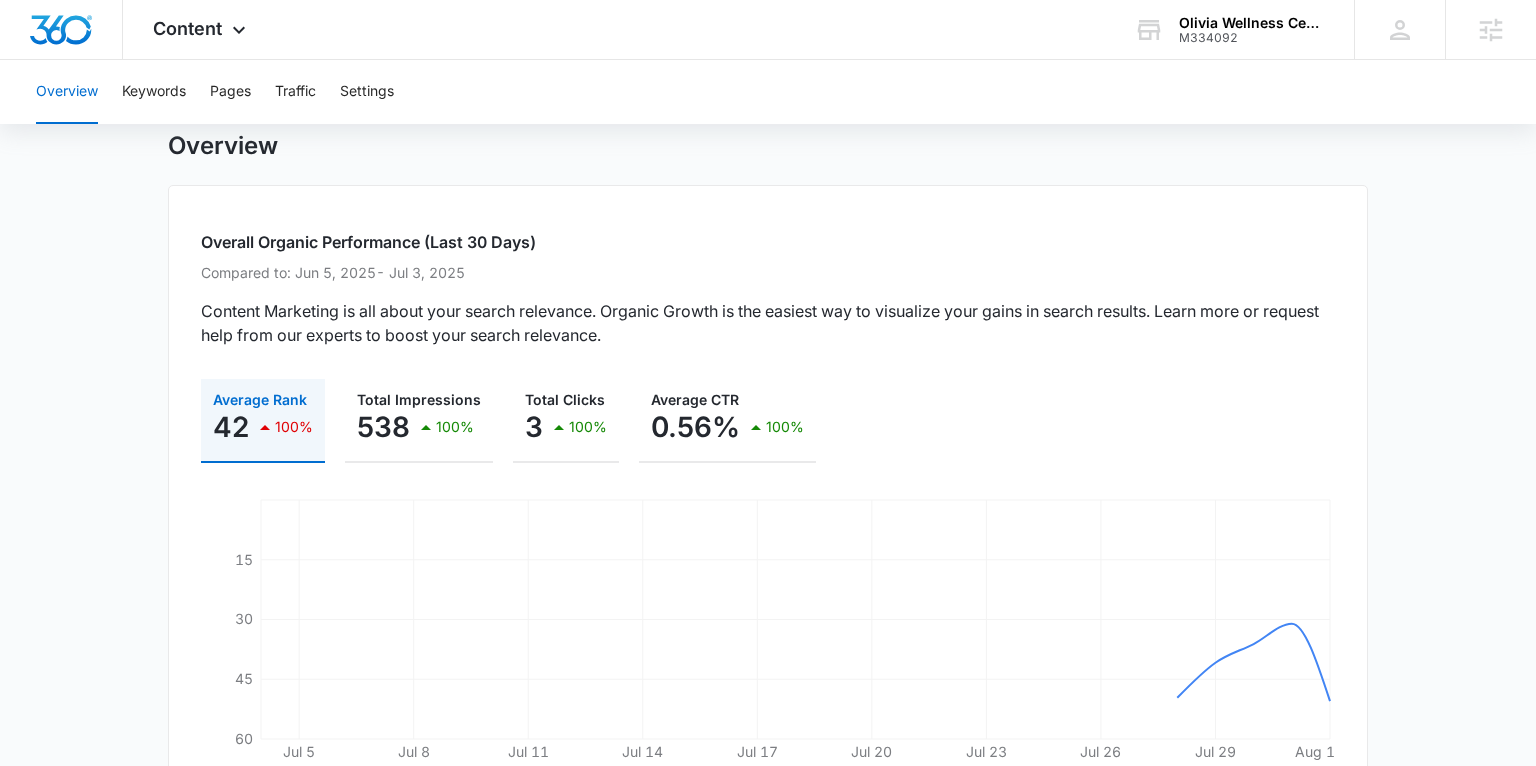 scroll, scrollTop: 0, scrollLeft: 0, axis: both 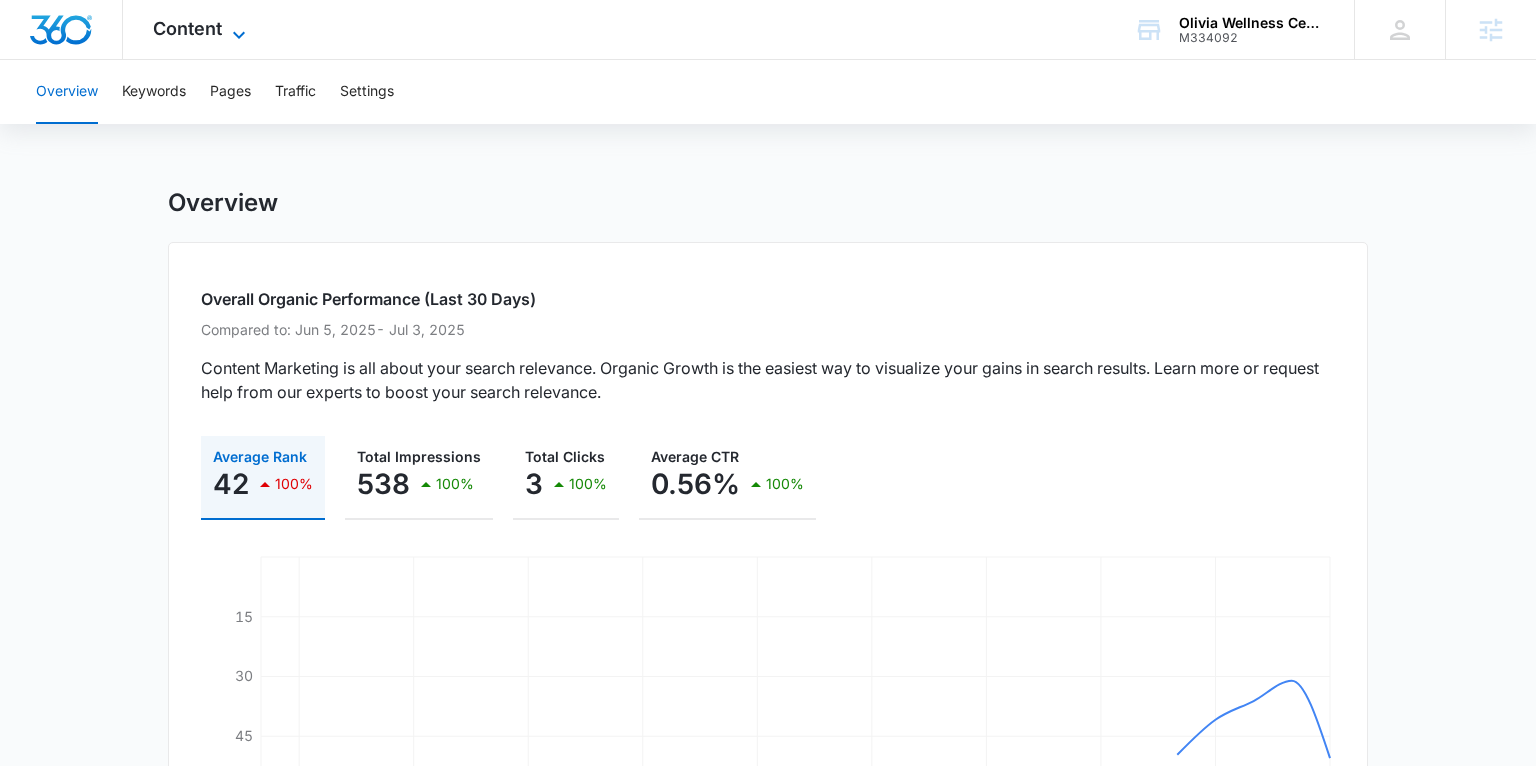 click on "Content" at bounding box center (187, 28) 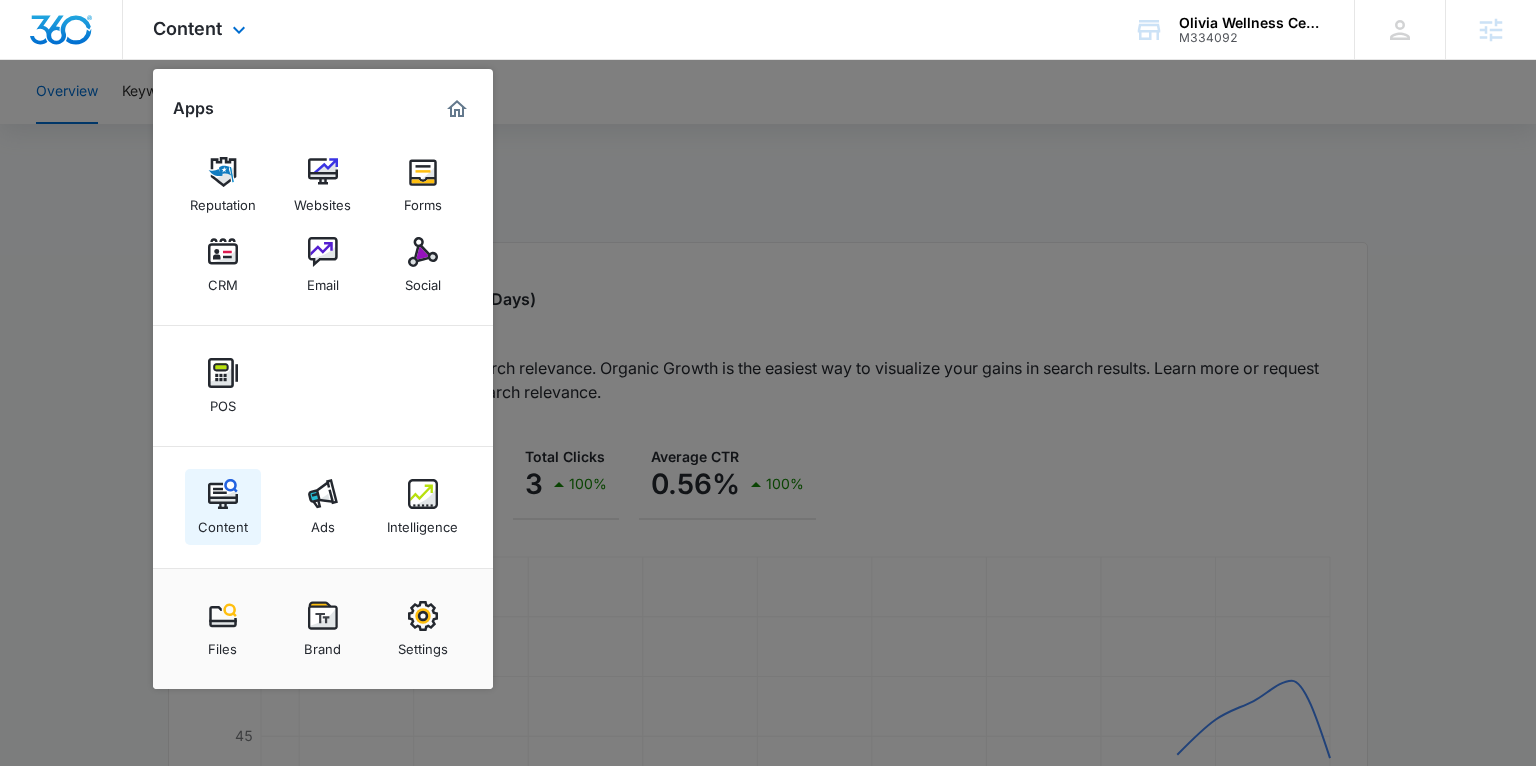 click on "Content" at bounding box center (223, 522) 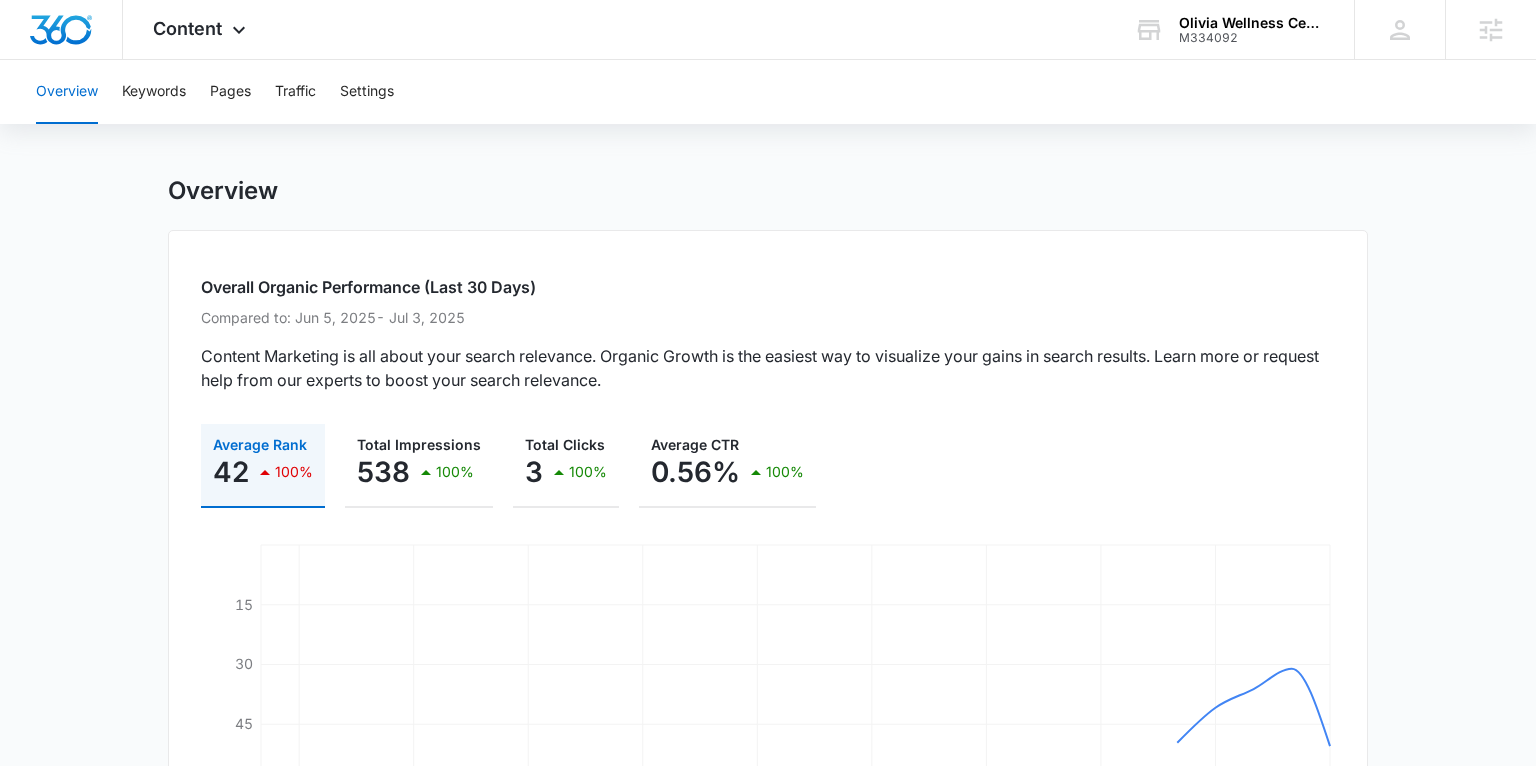 scroll, scrollTop: 0, scrollLeft: 0, axis: both 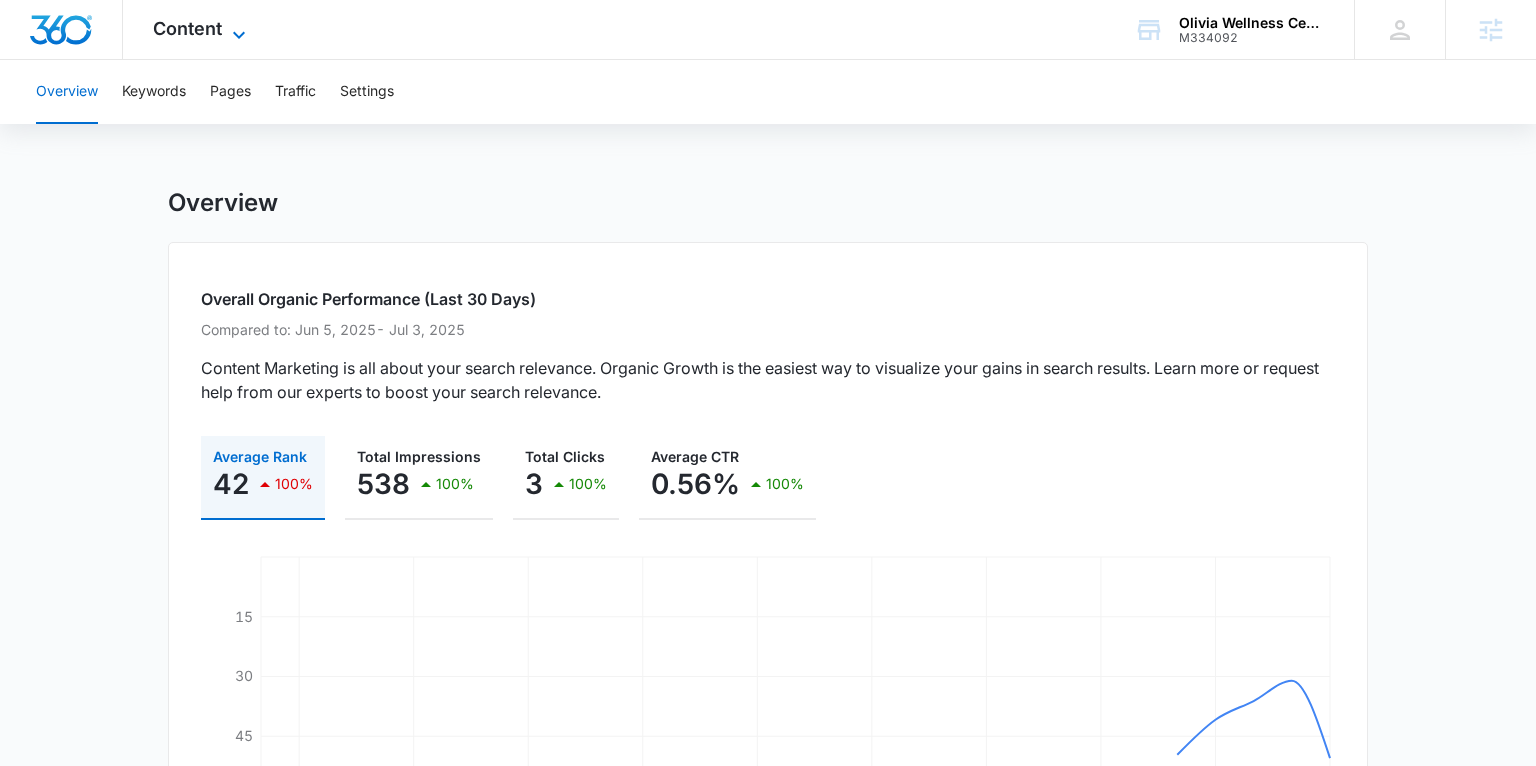 click on "Content" at bounding box center (187, 28) 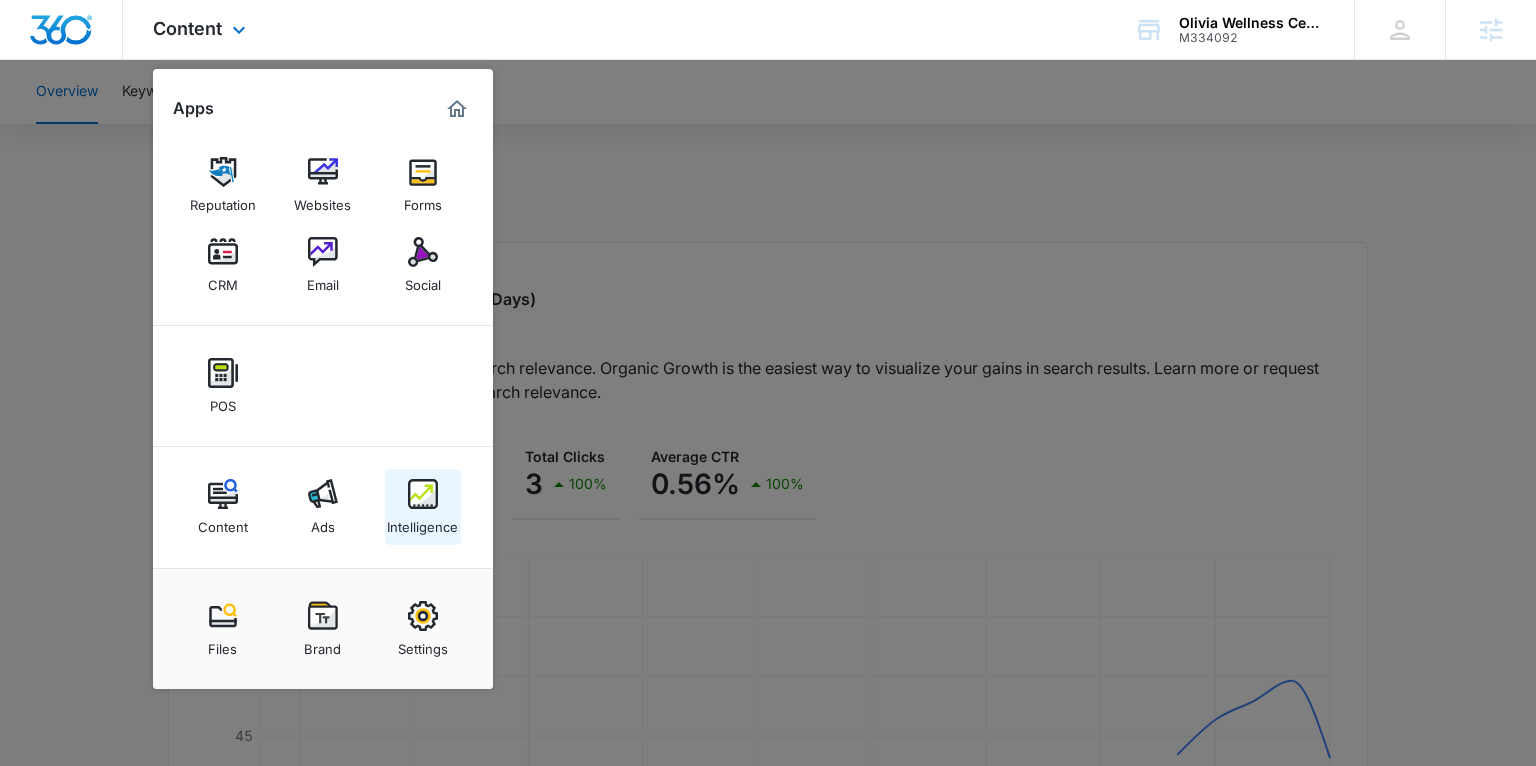 click at bounding box center (423, 494) 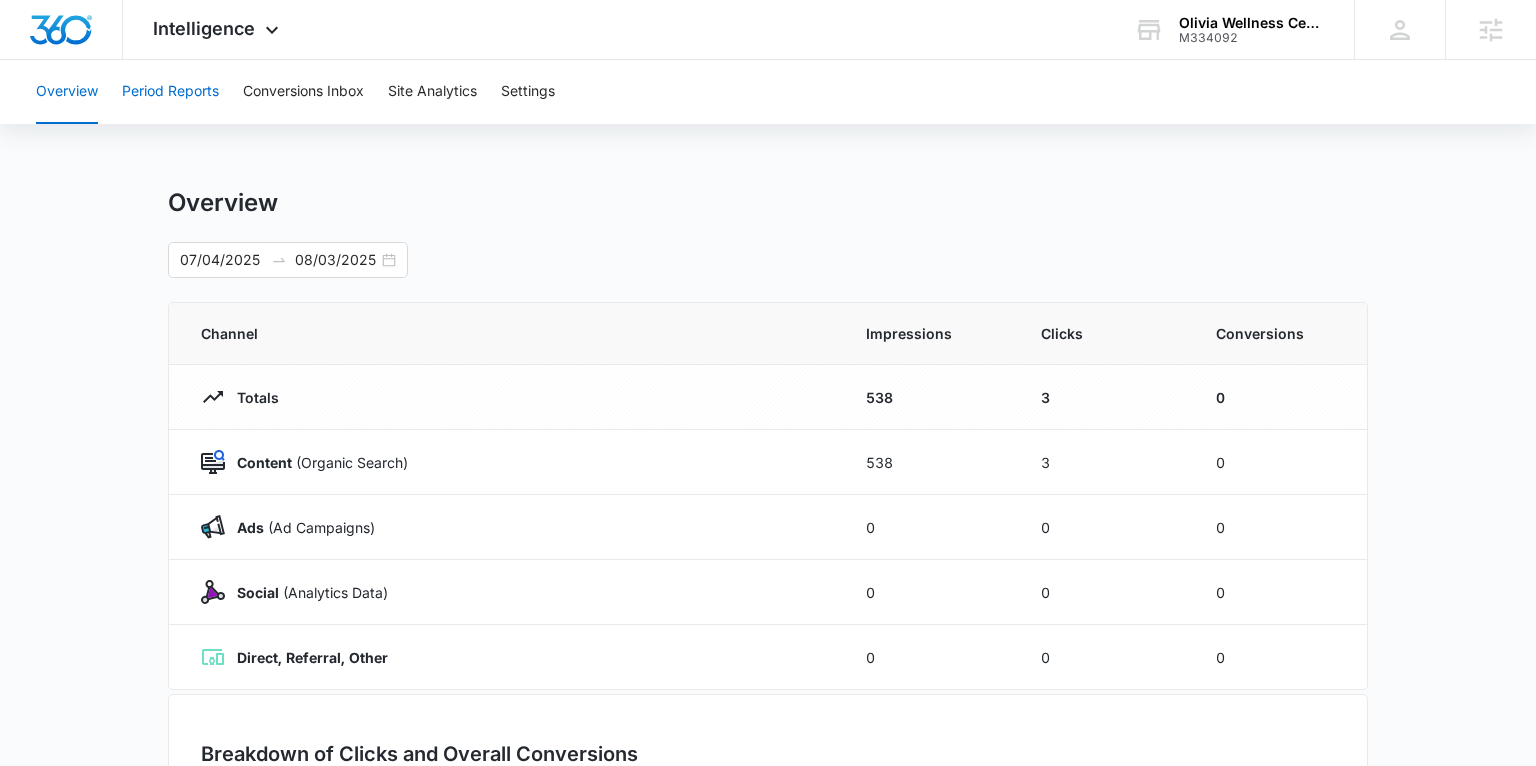 click on "Period Reports" at bounding box center [170, 92] 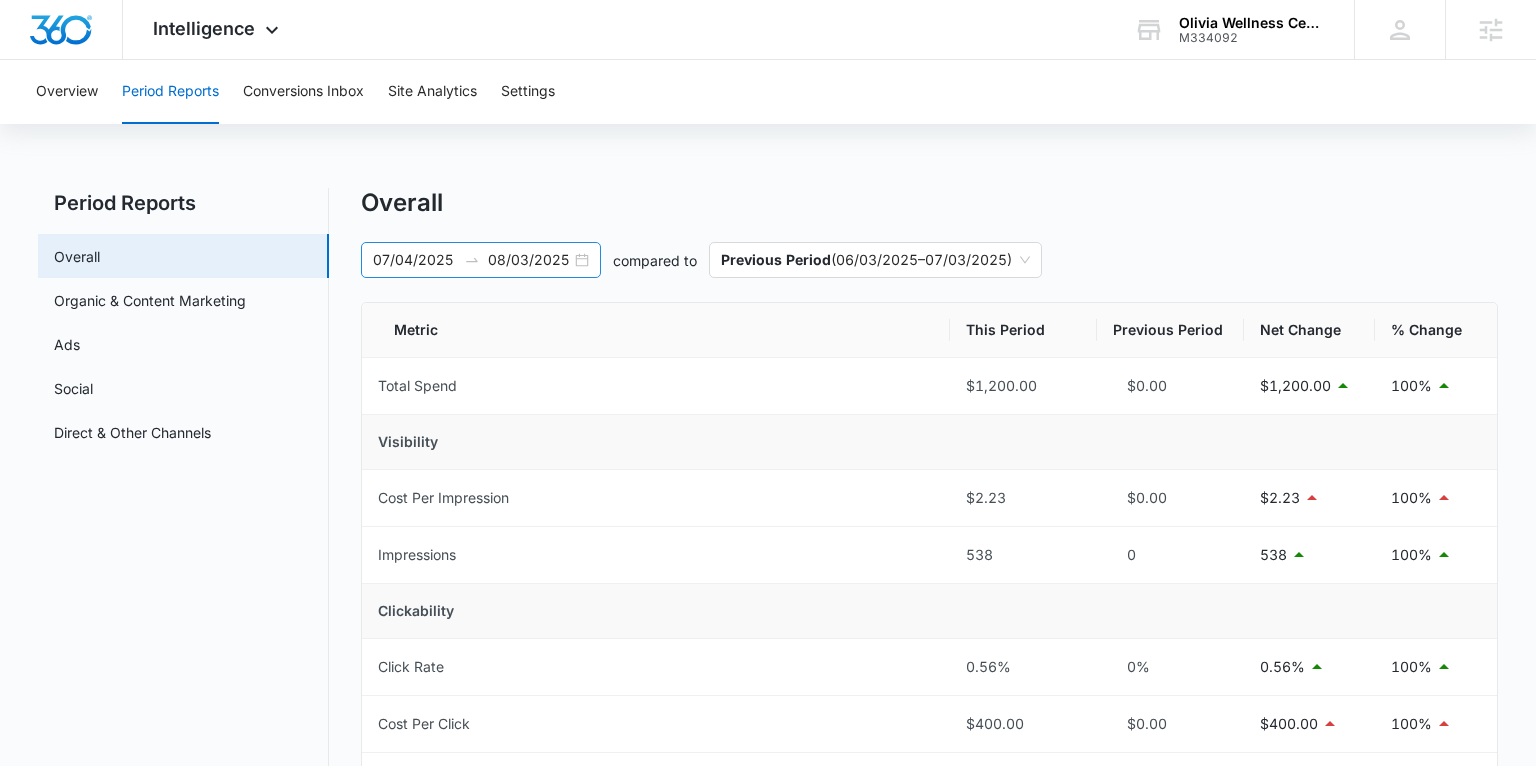 click on "07/04/2025 08/03/2025" at bounding box center (481, 260) 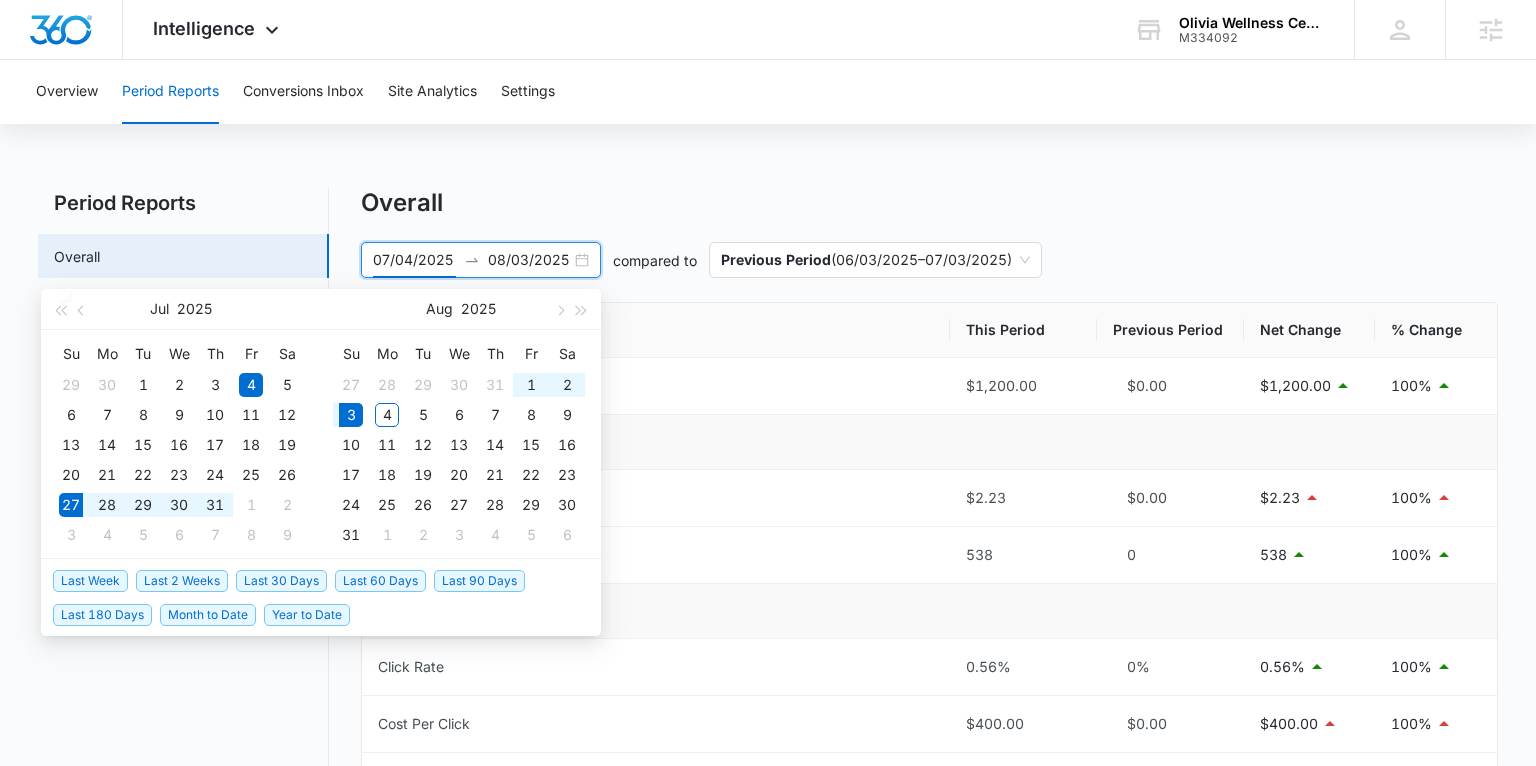 click on "Last  Week" at bounding box center (90, 581) 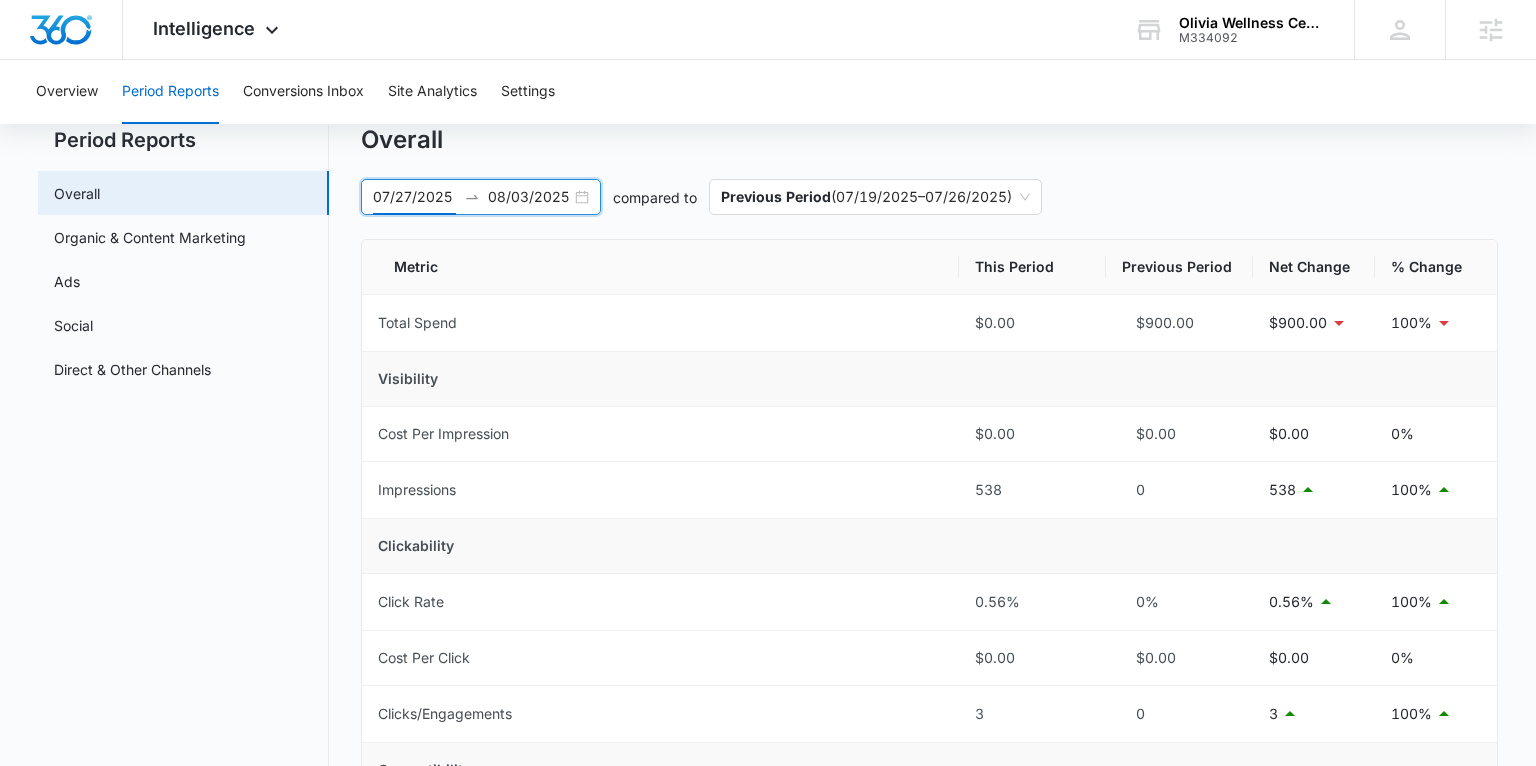 scroll, scrollTop: 62, scrollLeft: 0, axis: vertical 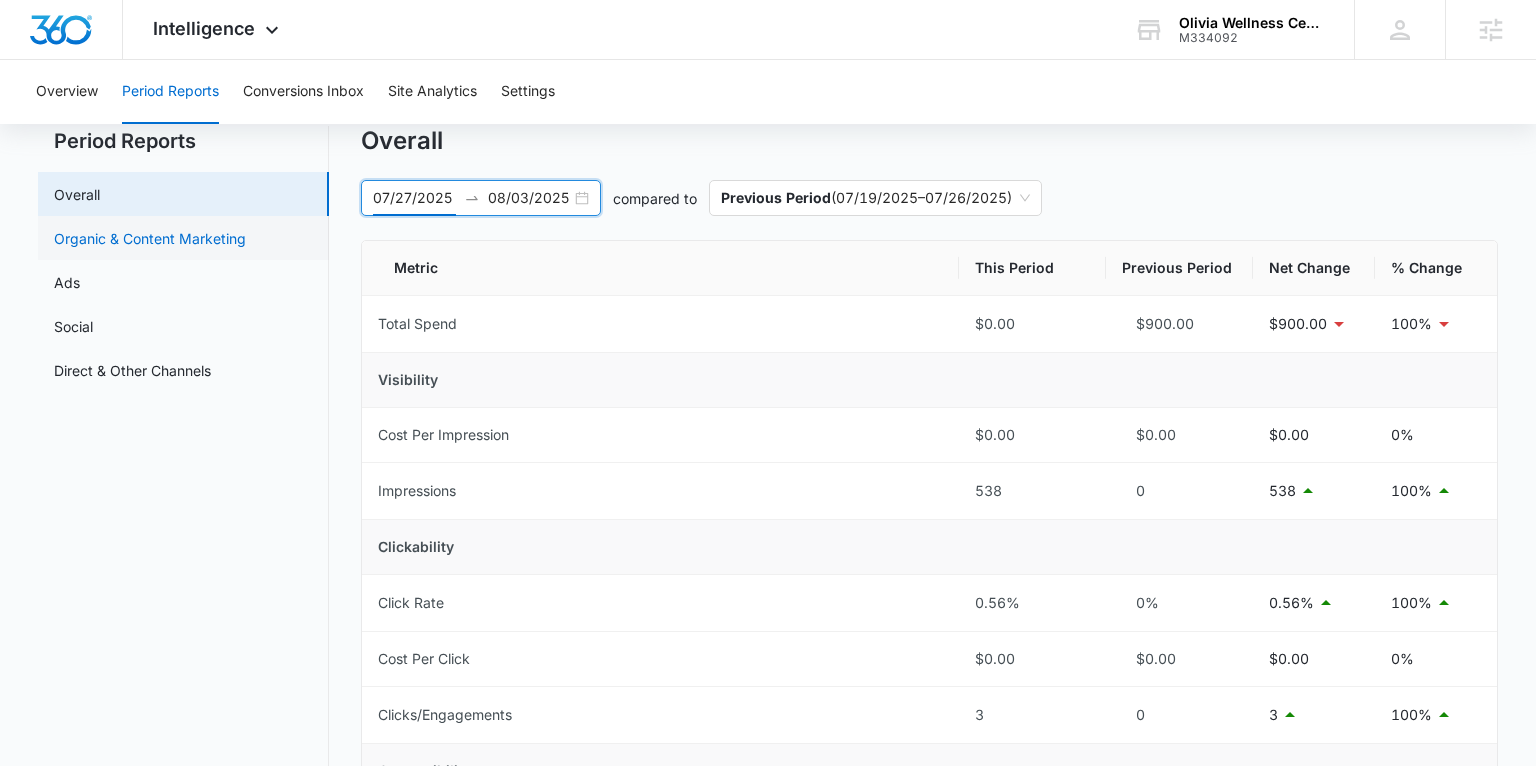 click on "Organic & Content Marketing" at bounding box center [150, 238] 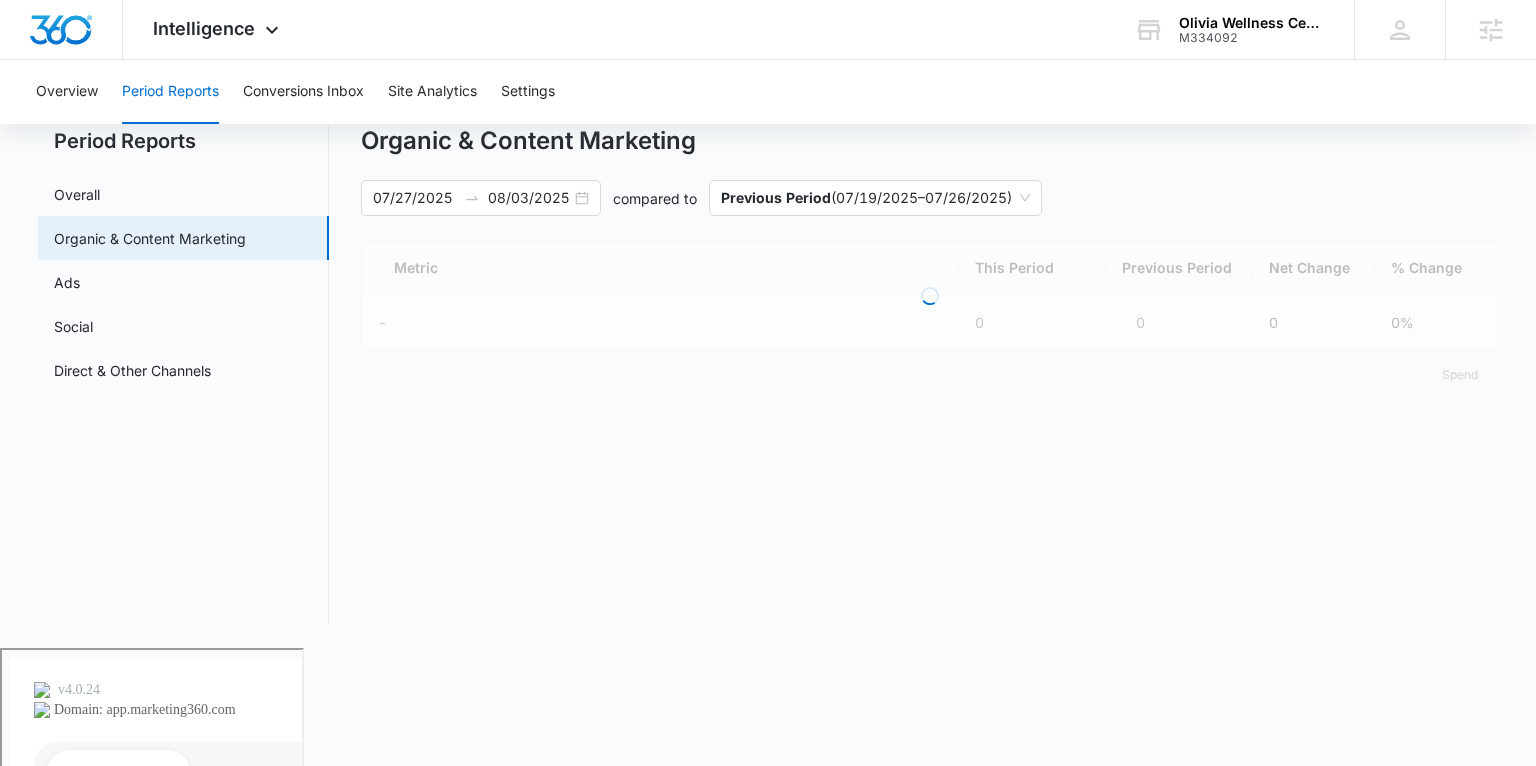 scroll, scrollTop: 0, scrollLeft: 0, axis: both 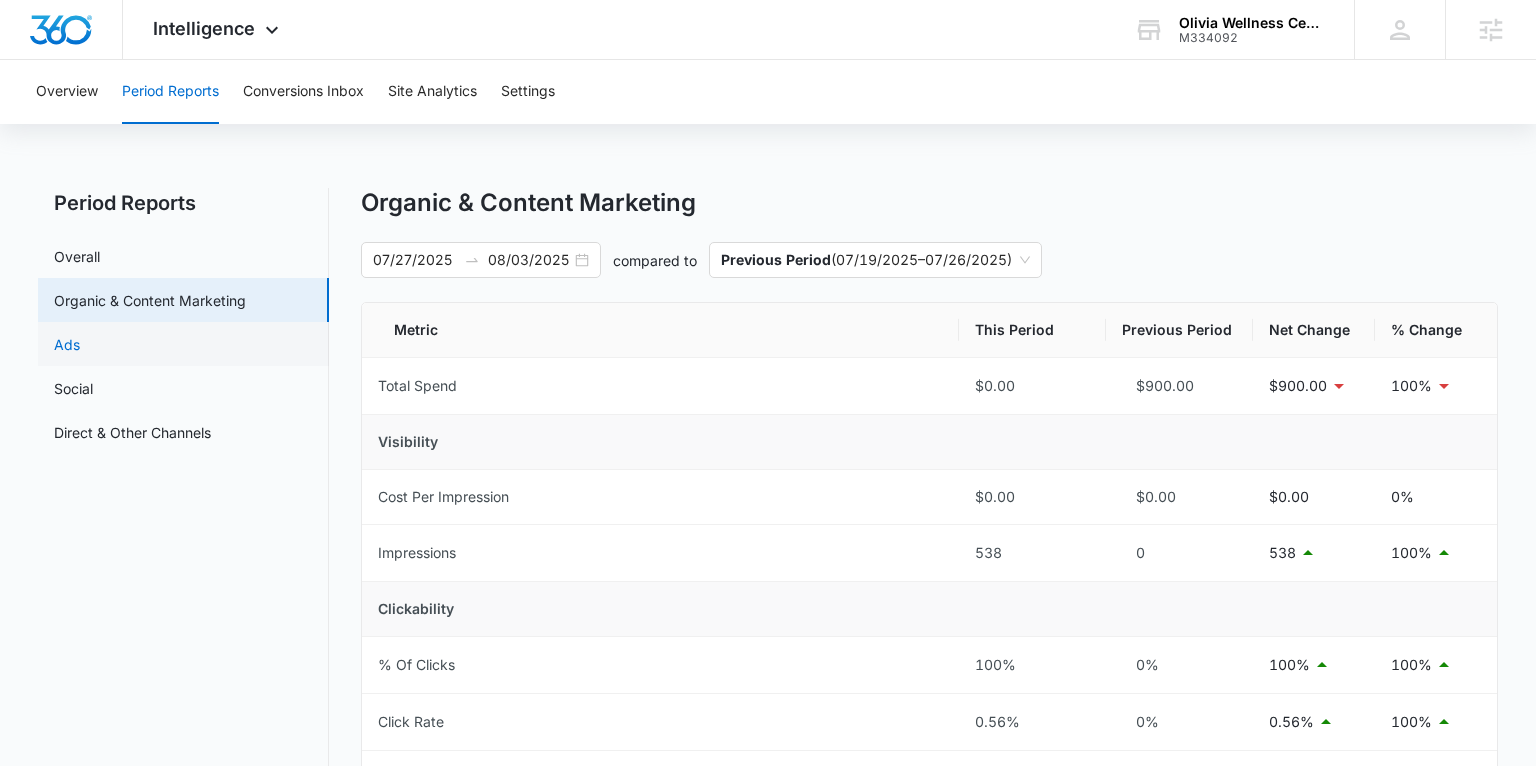 click on "Ads" at bounding box center (67, 344) 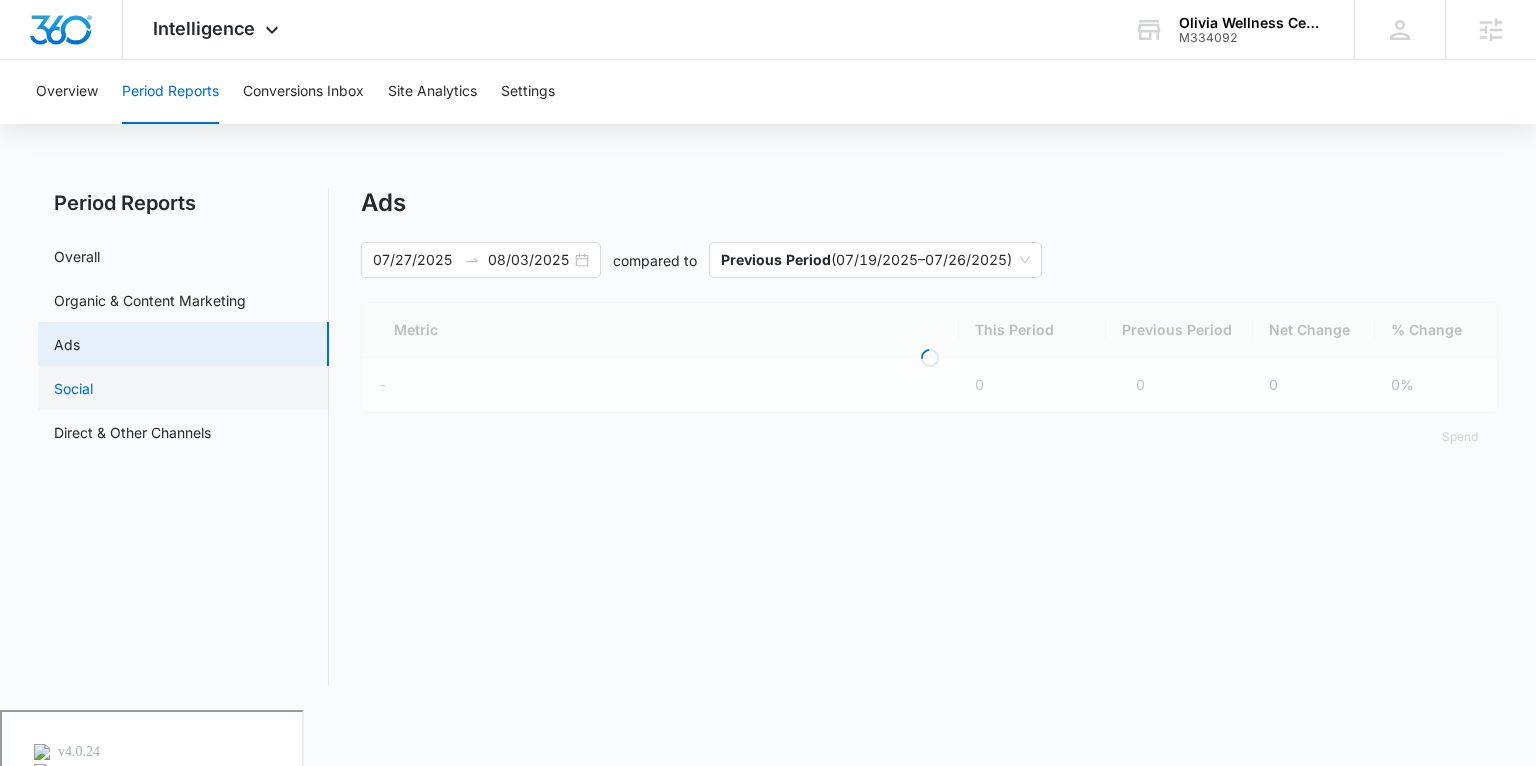 click on "Social" at bounding box center [73, 388] 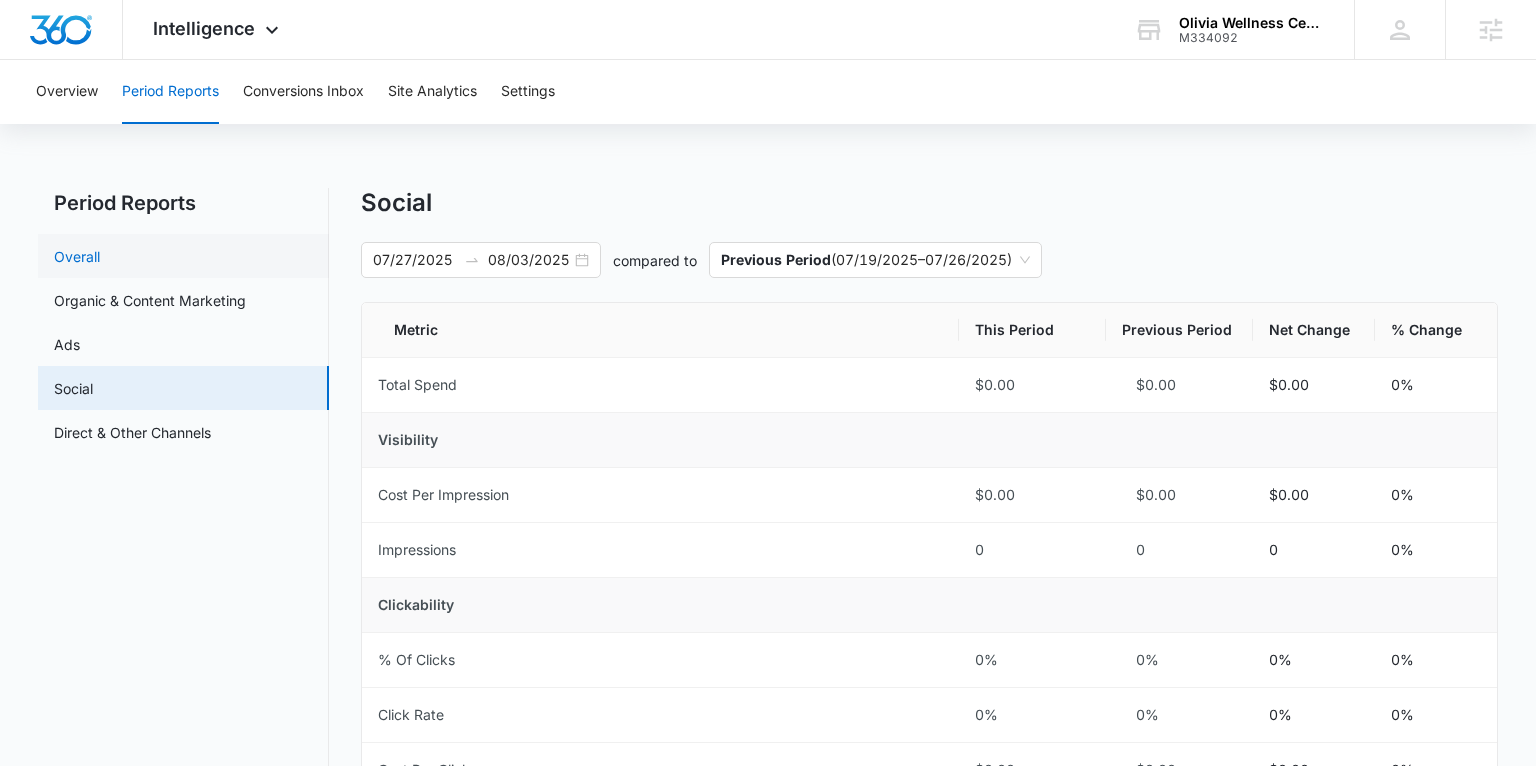 click on "Overall" at bounding box center (77, 256) 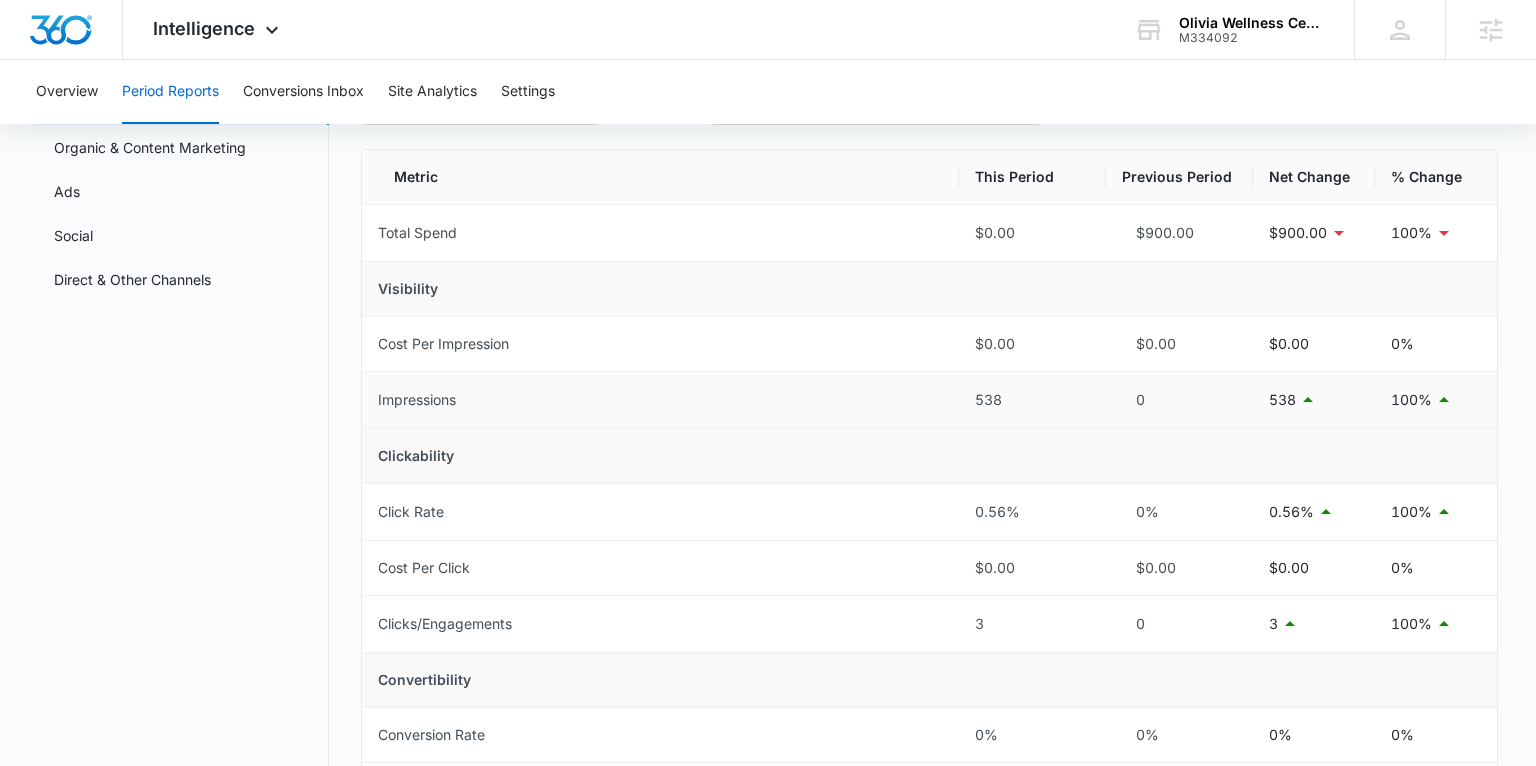 scroll, scrollTop: 149, scrollLeft: 0, axis: vertical 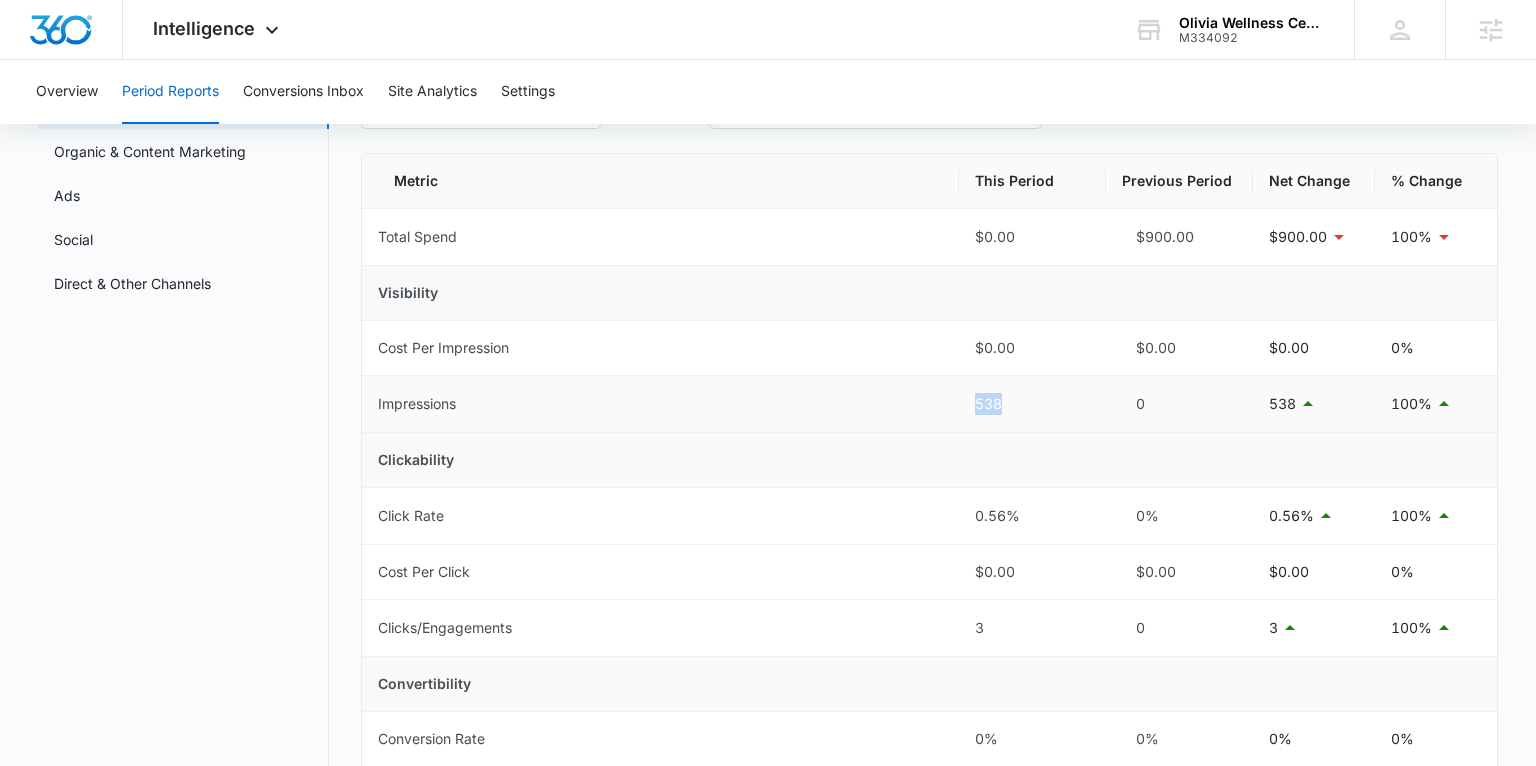 drag, startPoint x: 1008, startPoint y: 405, endPoint x: 973, endPoint y: 405, distance: 35 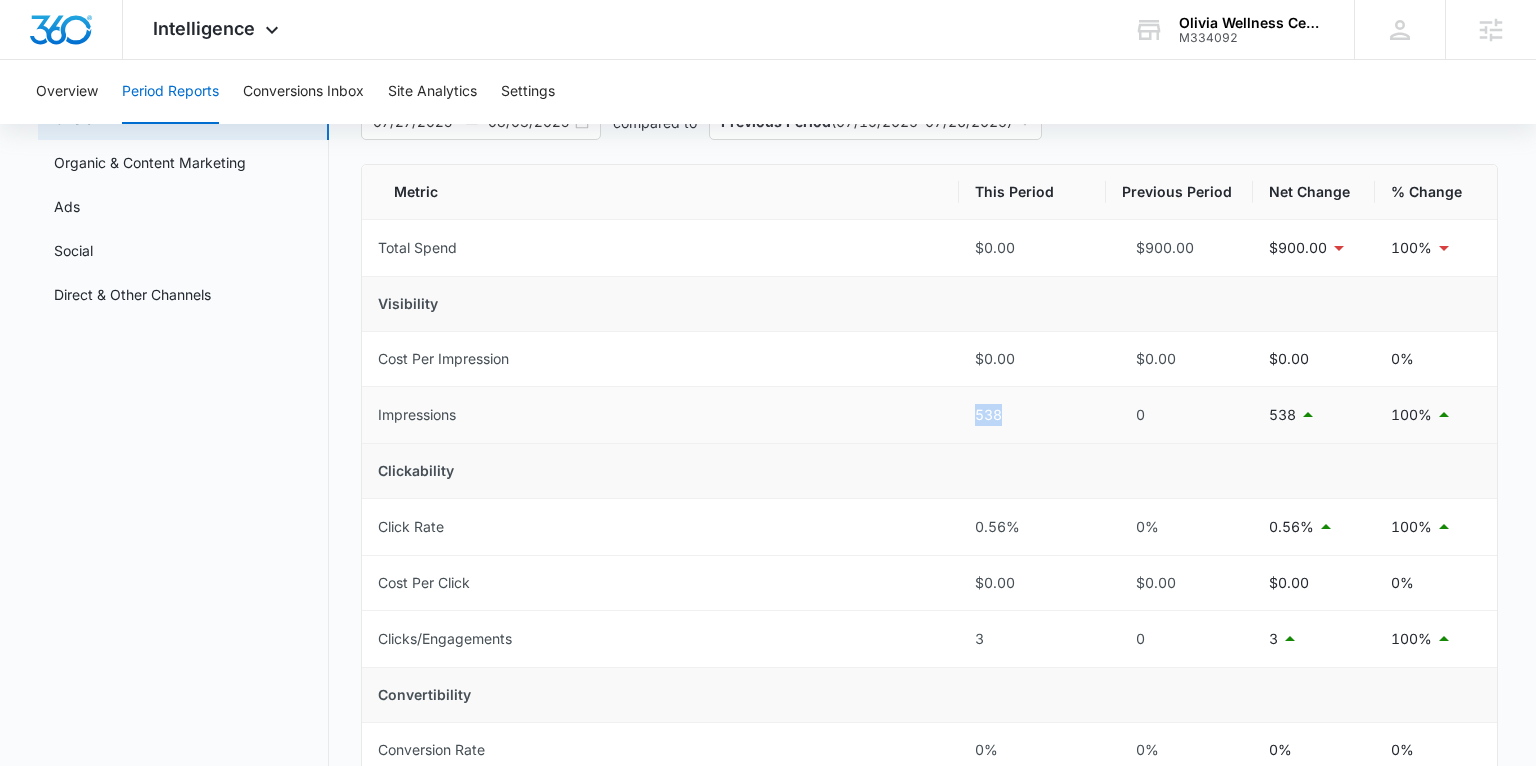 scroll, scrollTop: 134, scrollLeft: 0, axis: vertical 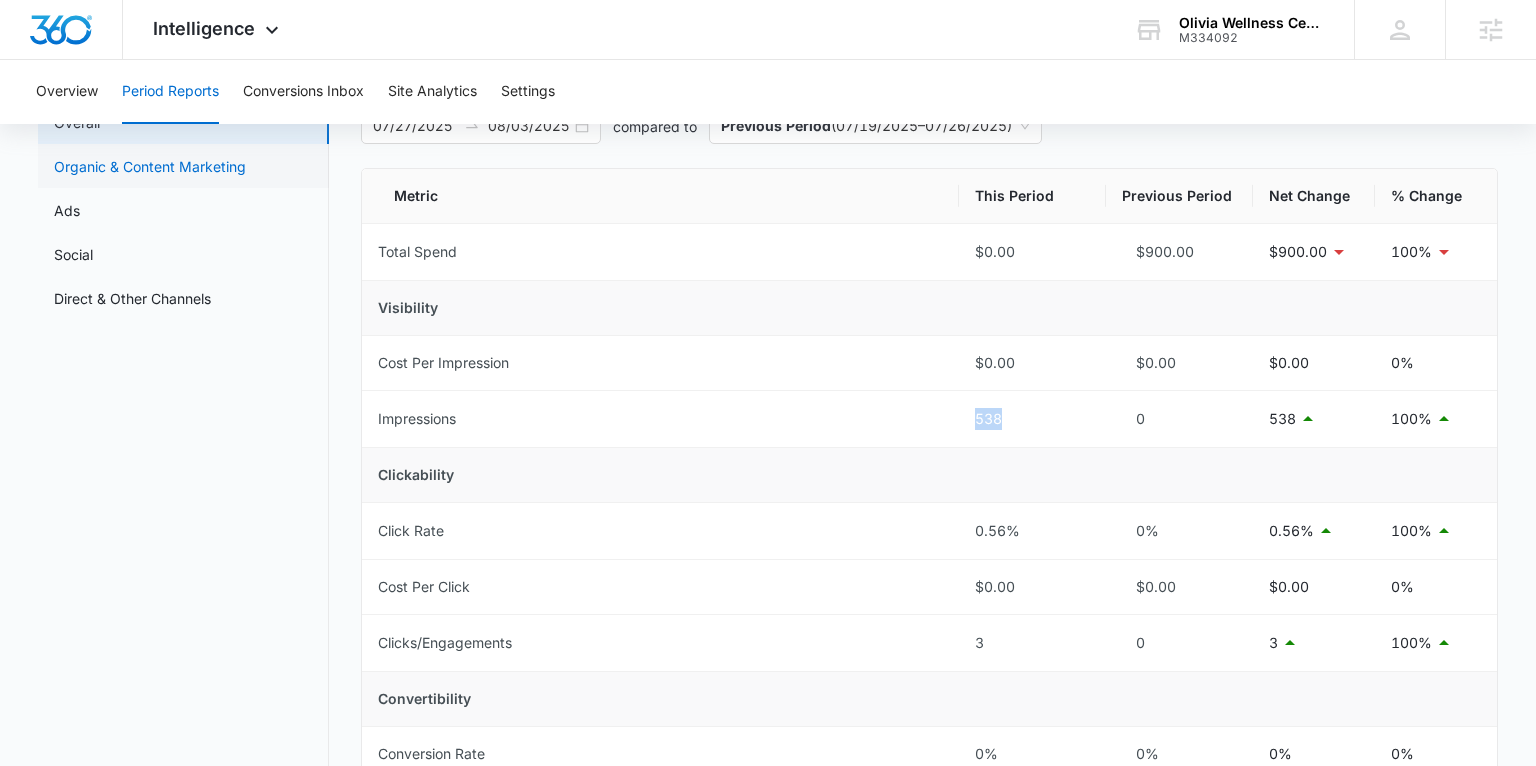 click on "Organic & Content Marketing" at bounding box center [150, 166] 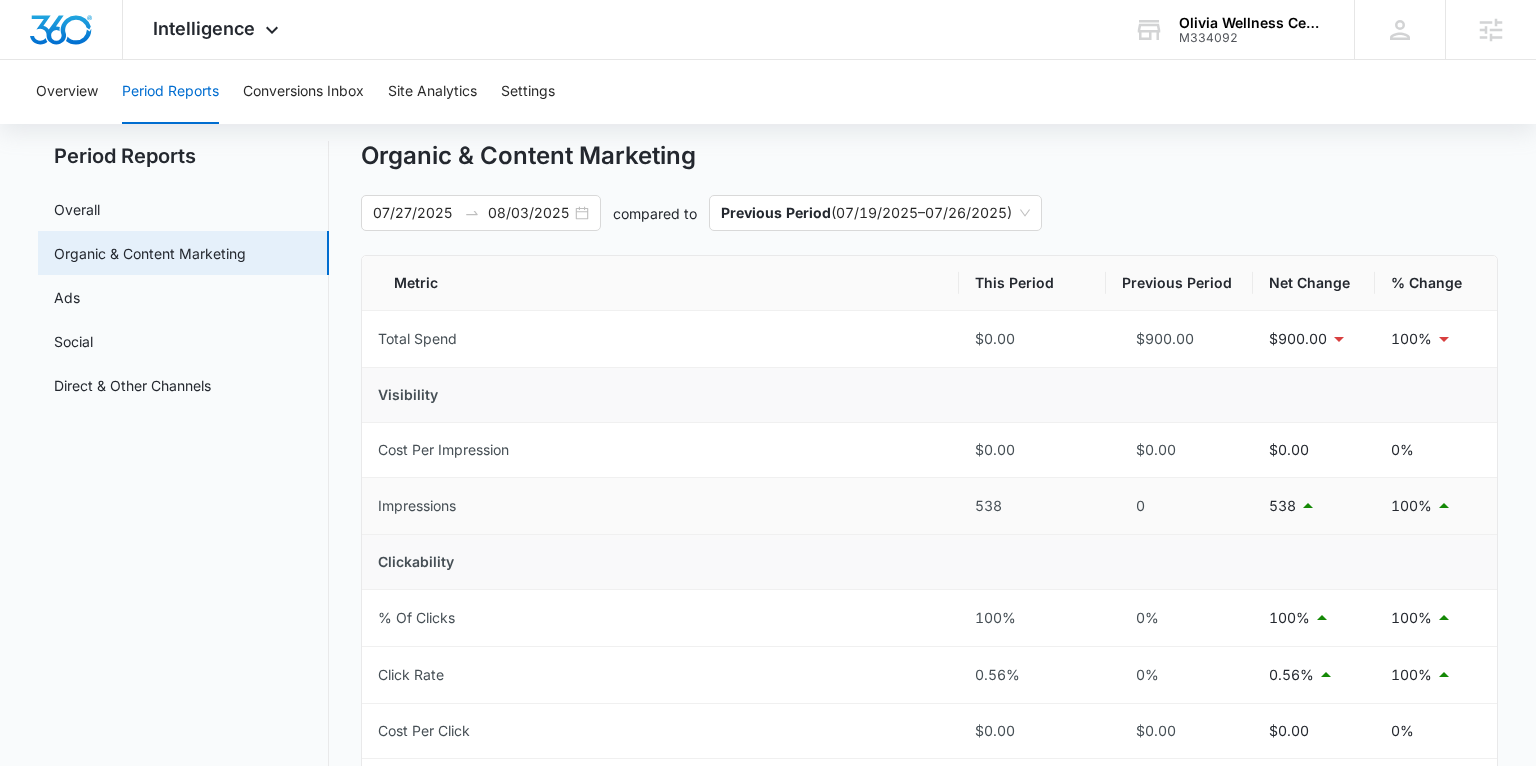 scroll, scrollTop: 48, scrollLeft: 0, axis: vertical 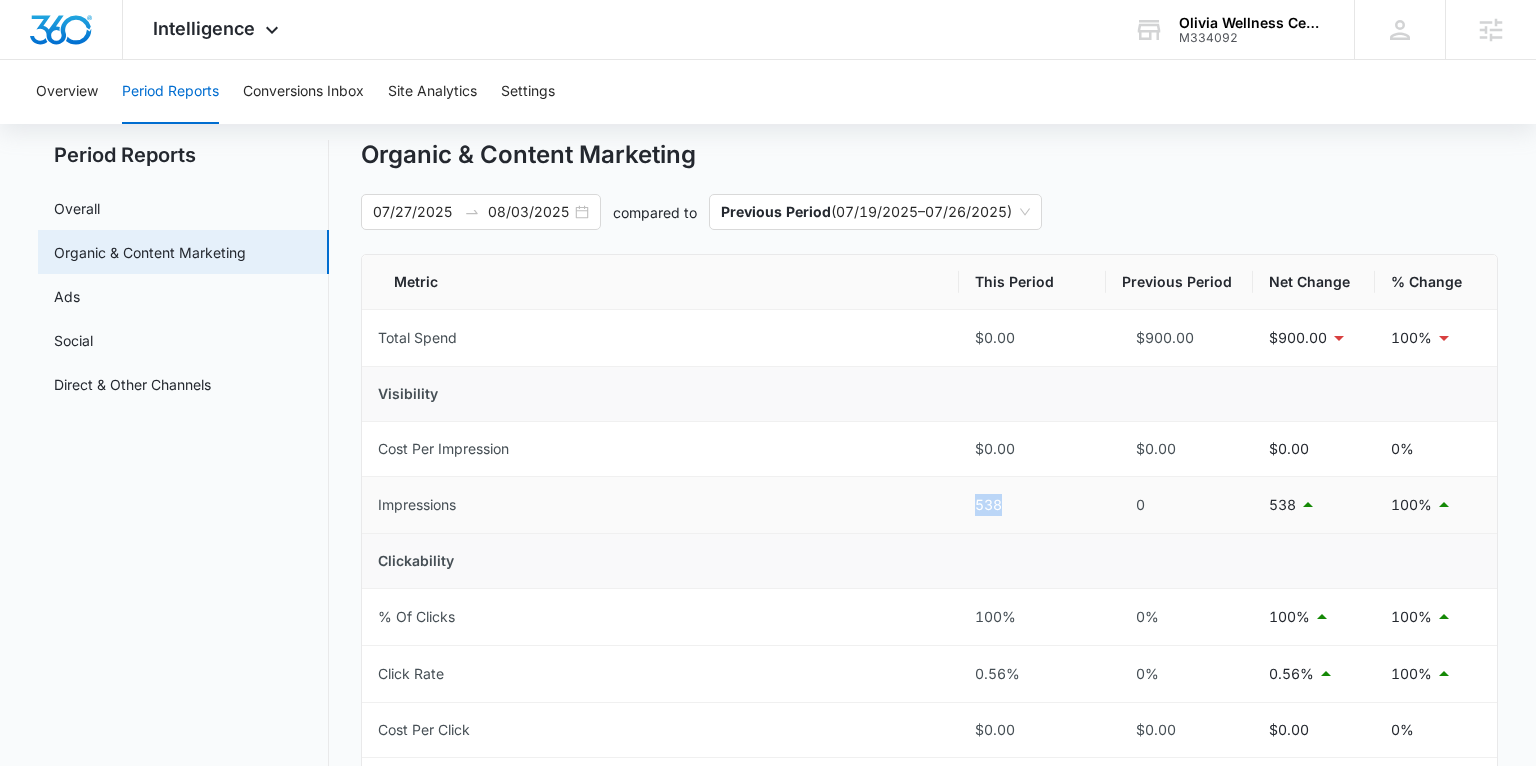 drag, startPoint x: 1008, startPoint y: 508, endPoint x: 966, endPoint y: 508, distance: 42 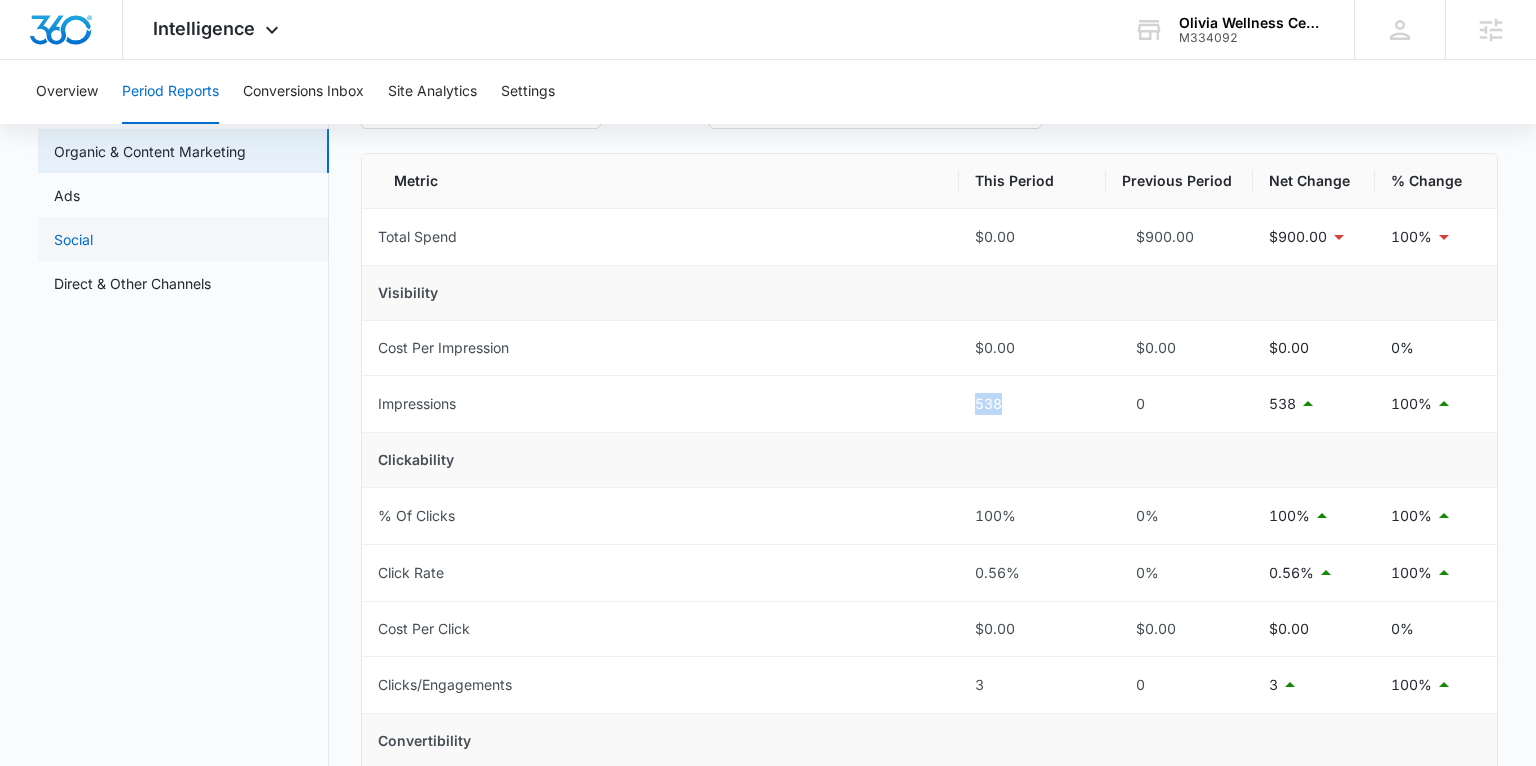 scroll, scrollTop: 52, scrollLeft: 0, axis: vertical 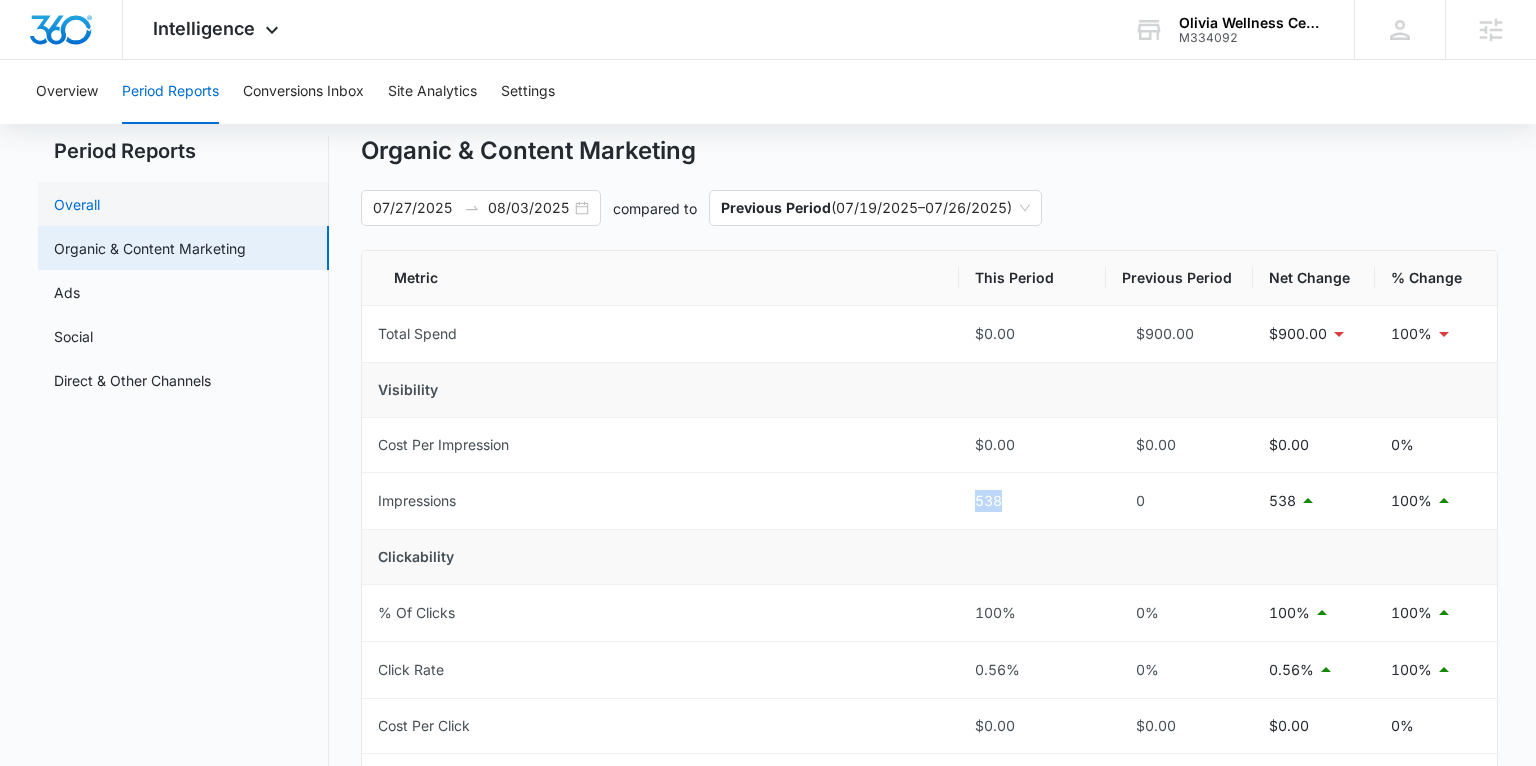 click on "Overall" at bounding box center [77, 204] 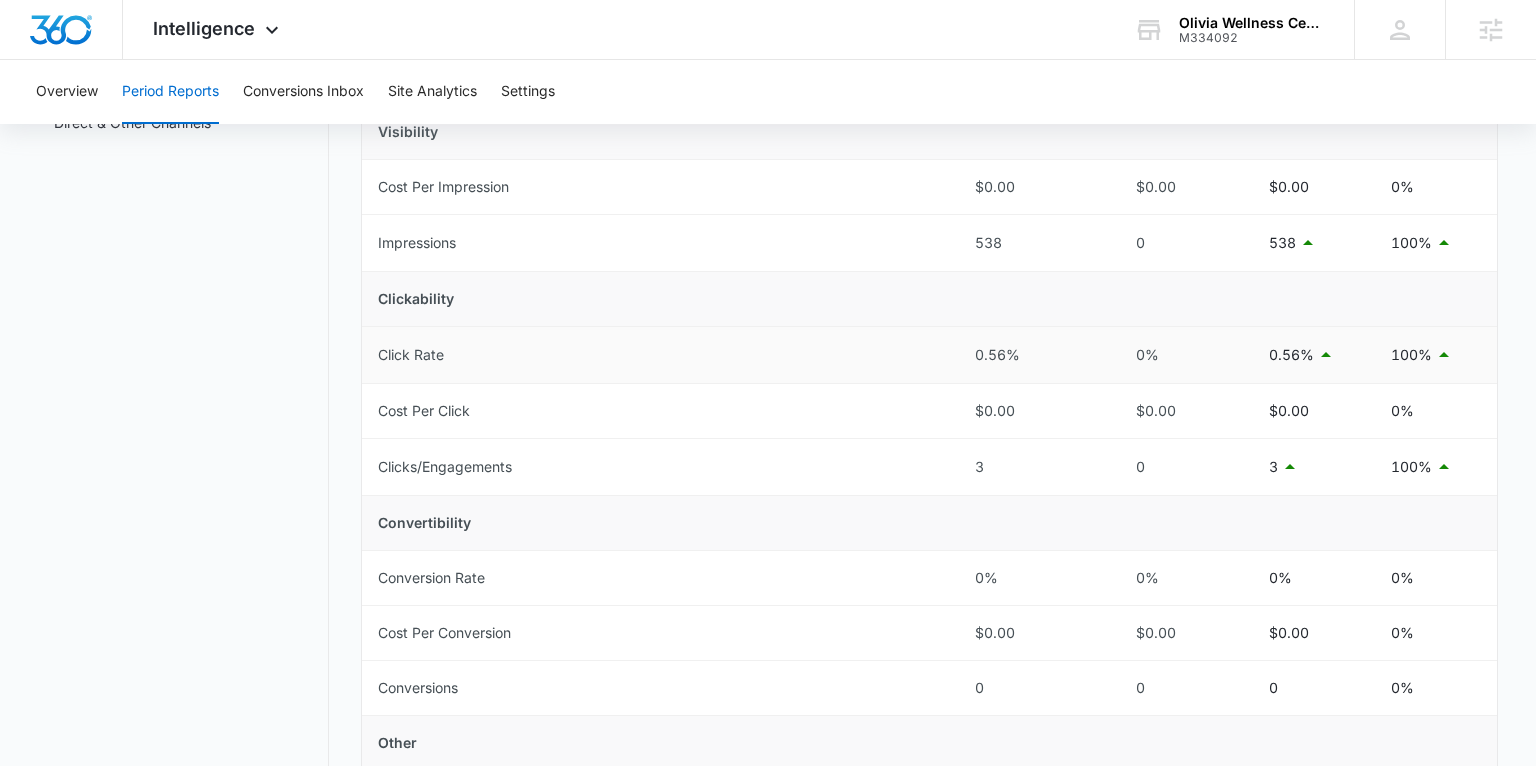 scroll, scrollTop: 304, scrollLeft: 0, axis: vertical 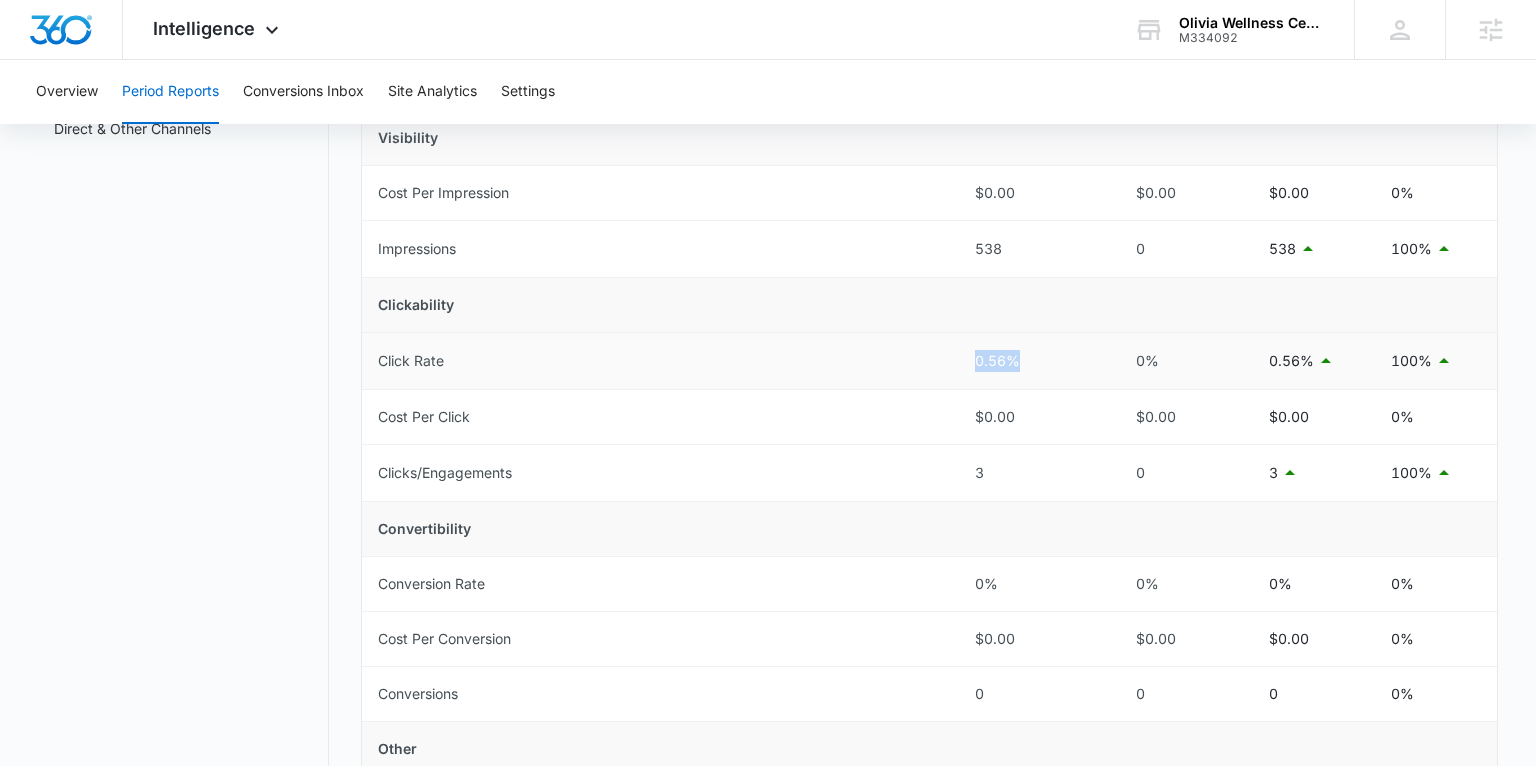 drag, startPoint x: 1016, startPoint y: 349, endPoint x: 970, endPoint y: 355, distance: 46.389652 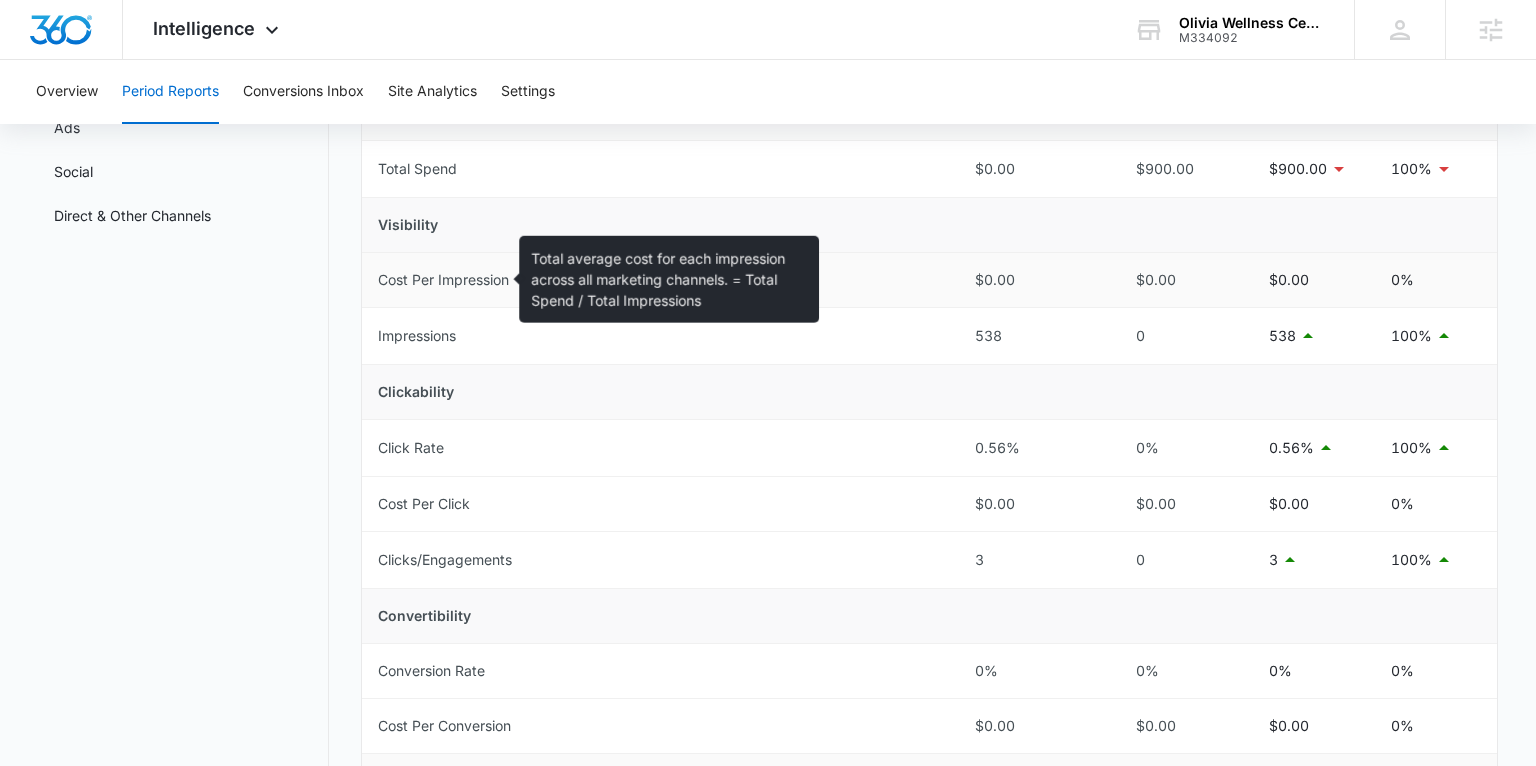 scroll, scrollTop: 0, scrollLeft: 0, axis: both 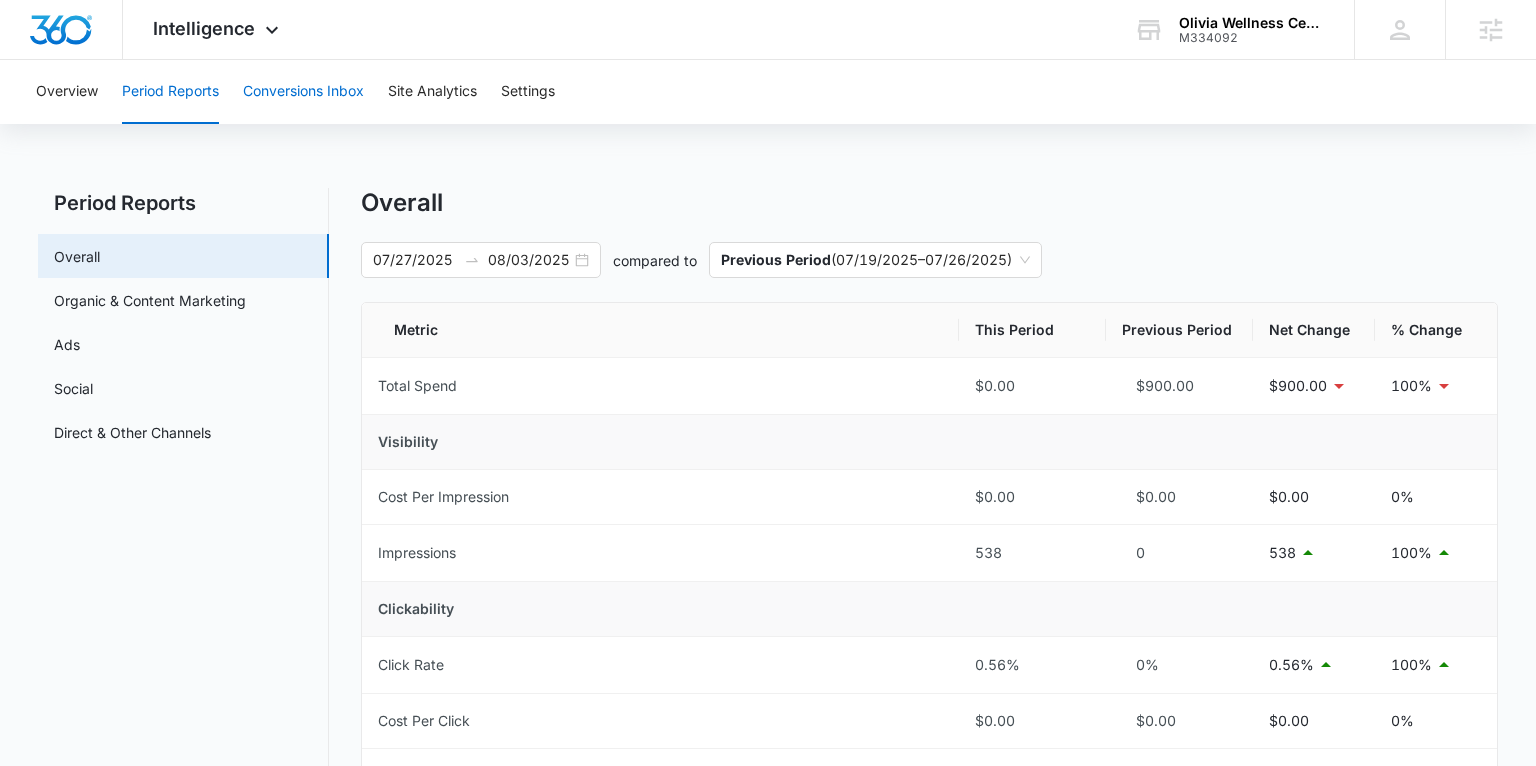 click on "Conversions Inbox" at bounding box center (303, 92) 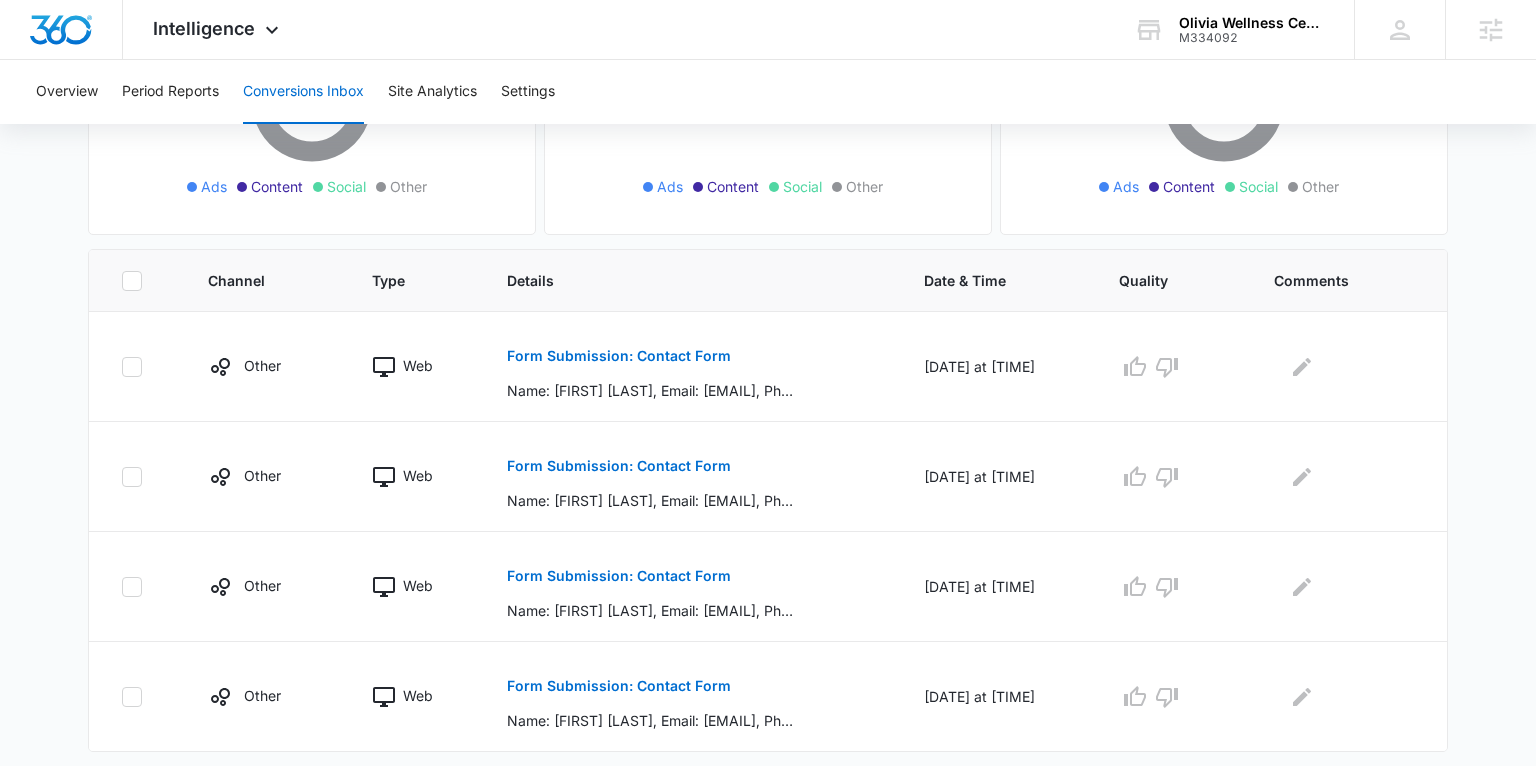 scroll, scrollTop: 347, scrollLeft: 0, axis: vertical 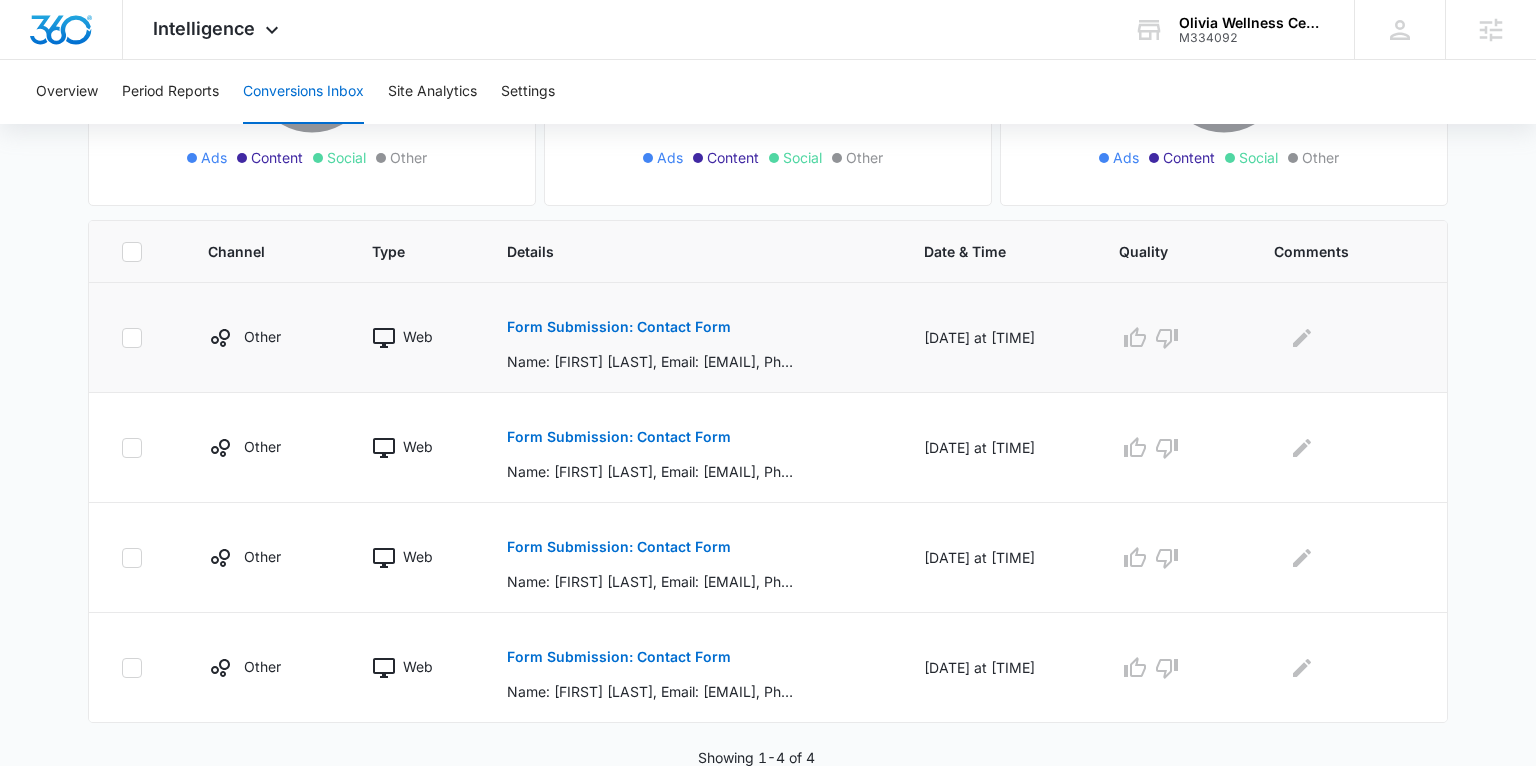 click on "Form Submission: Contact Form" at bounding box center (619, 327) 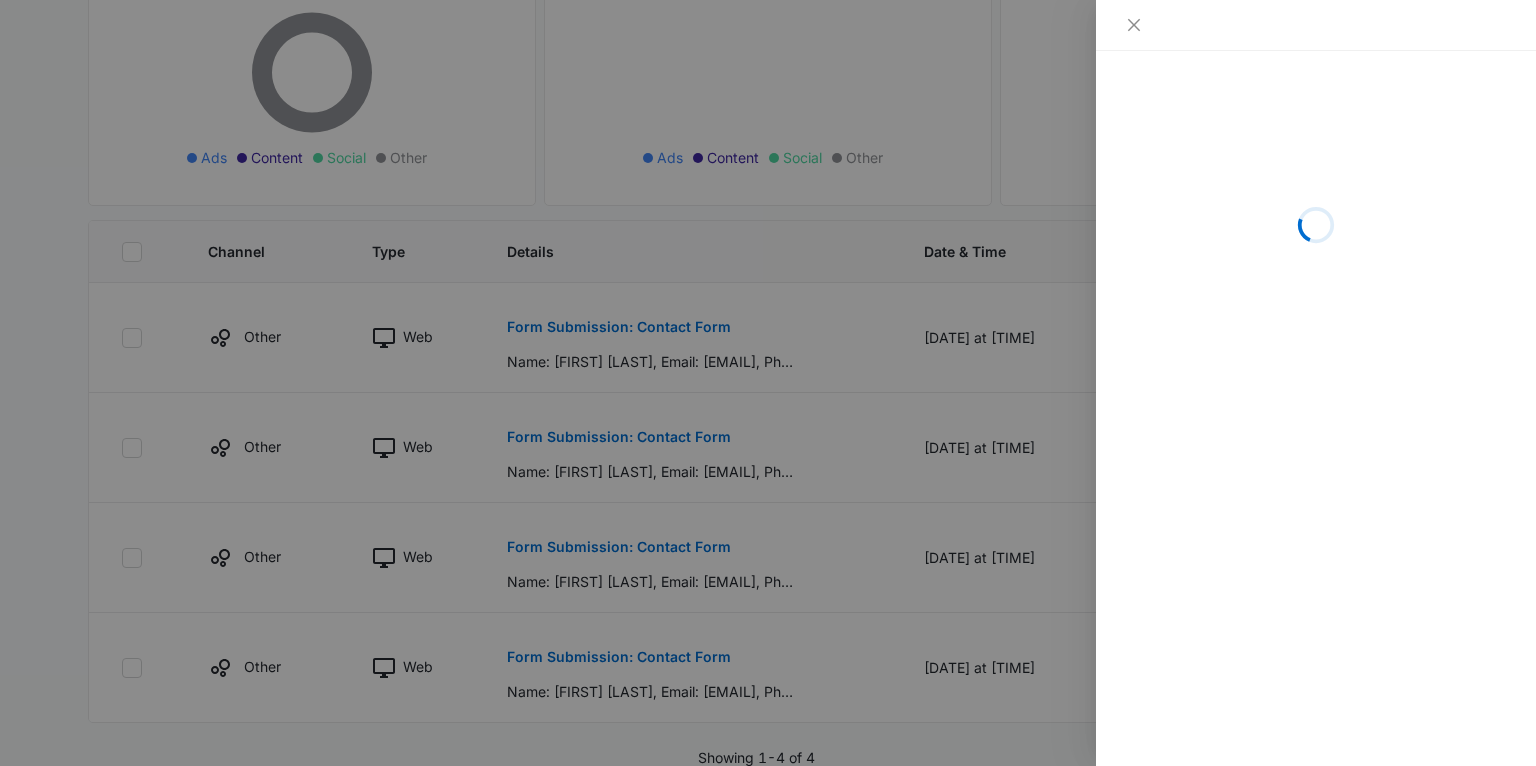 scroll, scrollTop: 361, scrollLeft: 0, axis: vertical 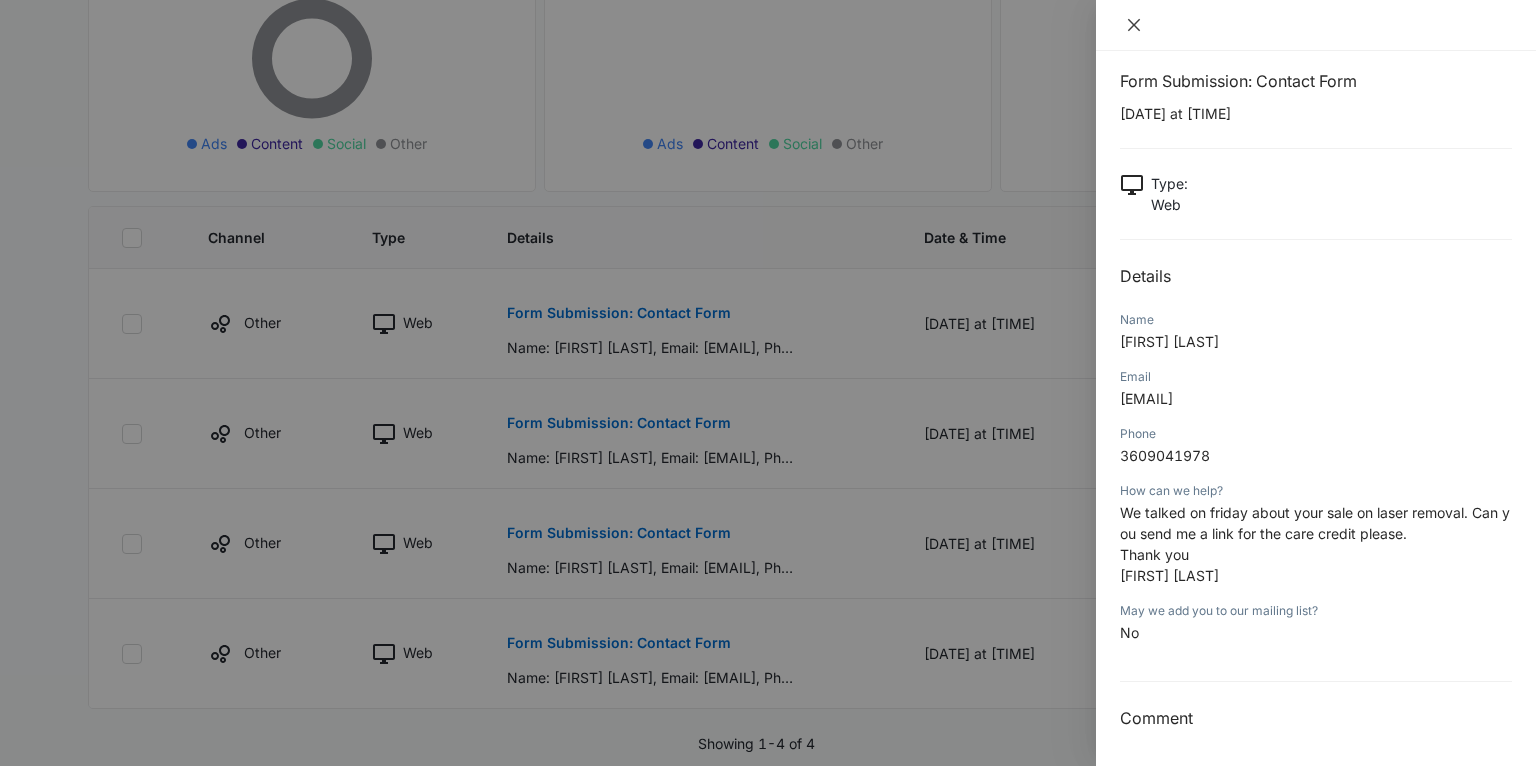 click 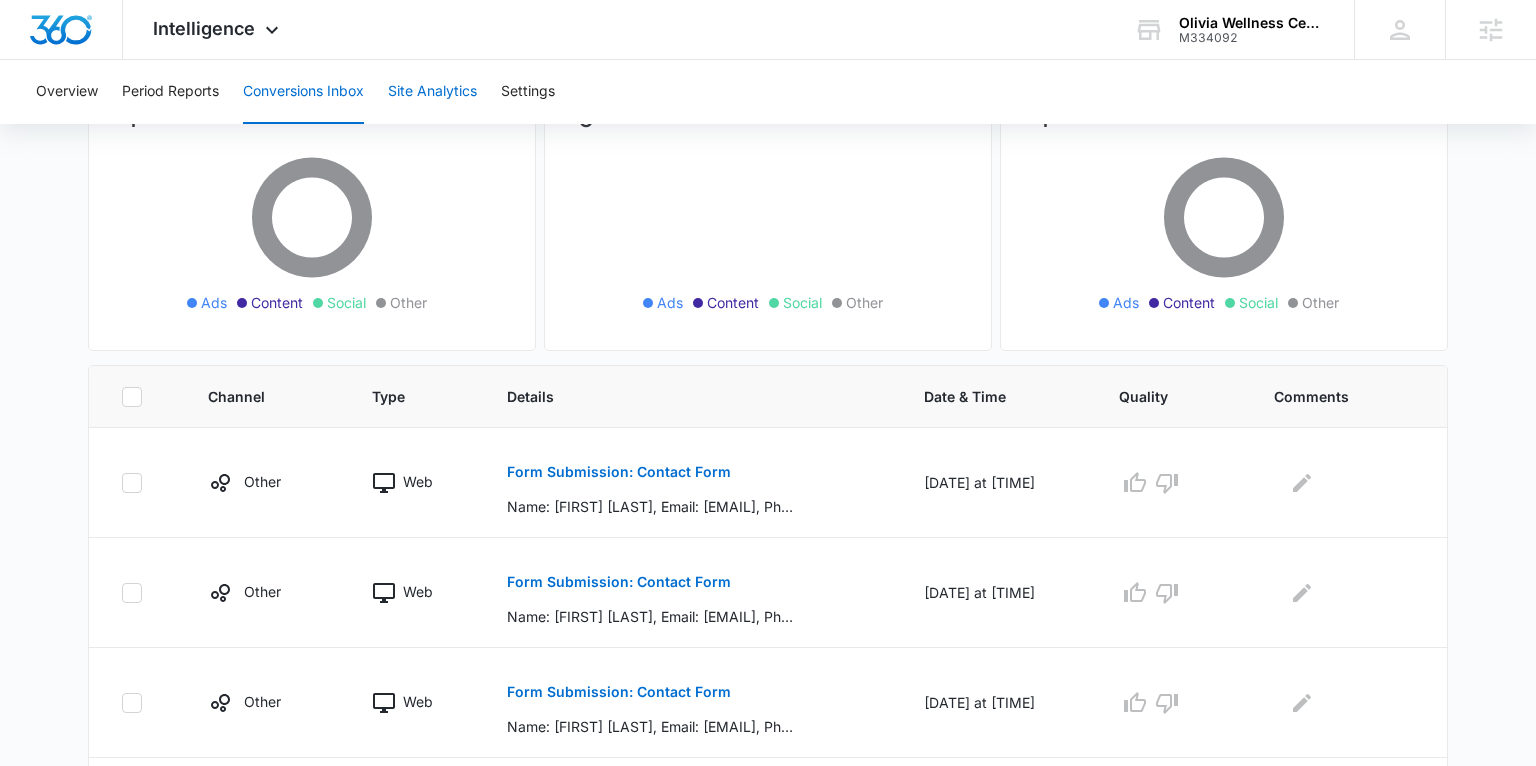 scroll, scrollTop: 347, scrollLeft: 0, axis: vertical 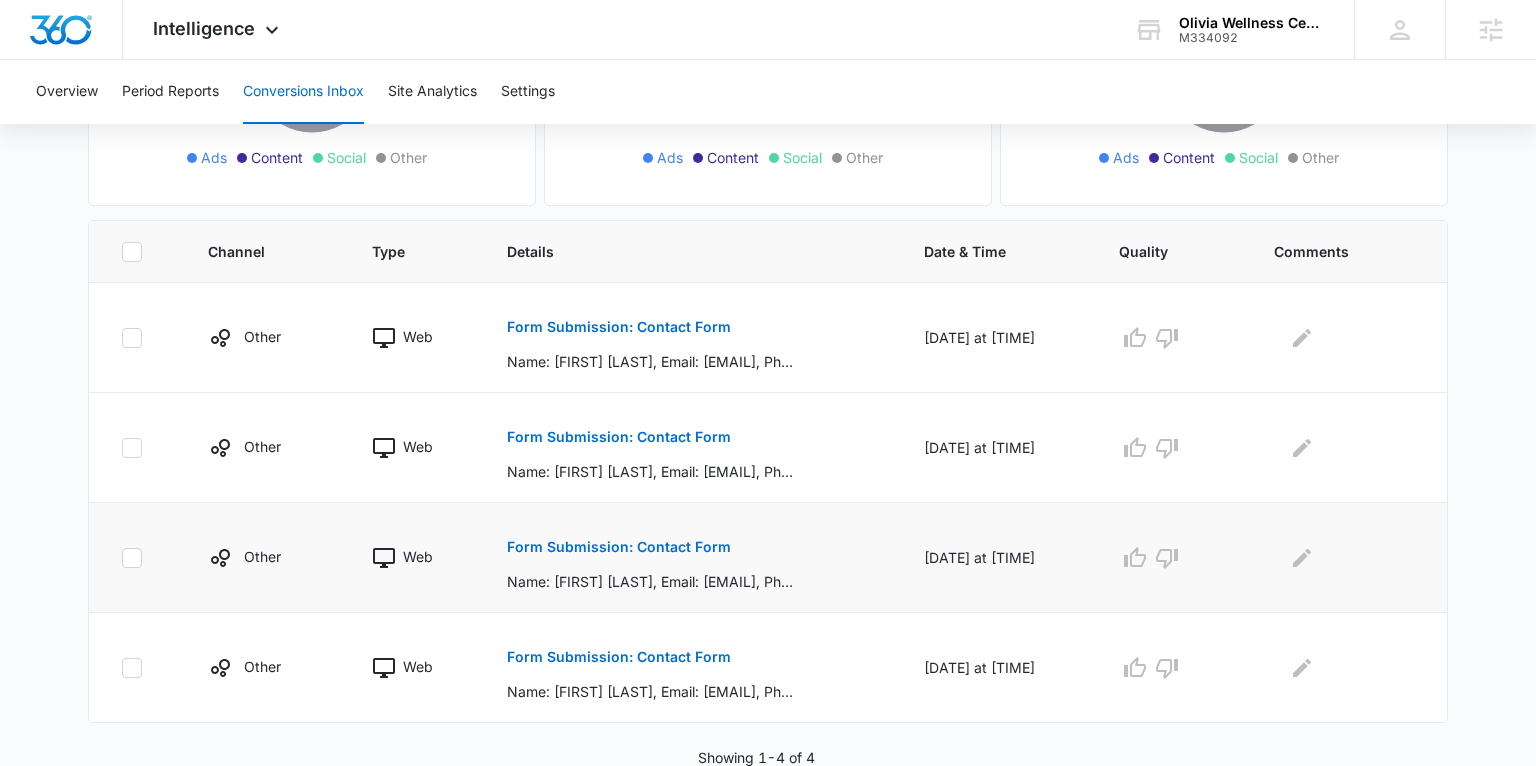 click on "Form Submission: Contact Form" at bounding box center [619, 547] 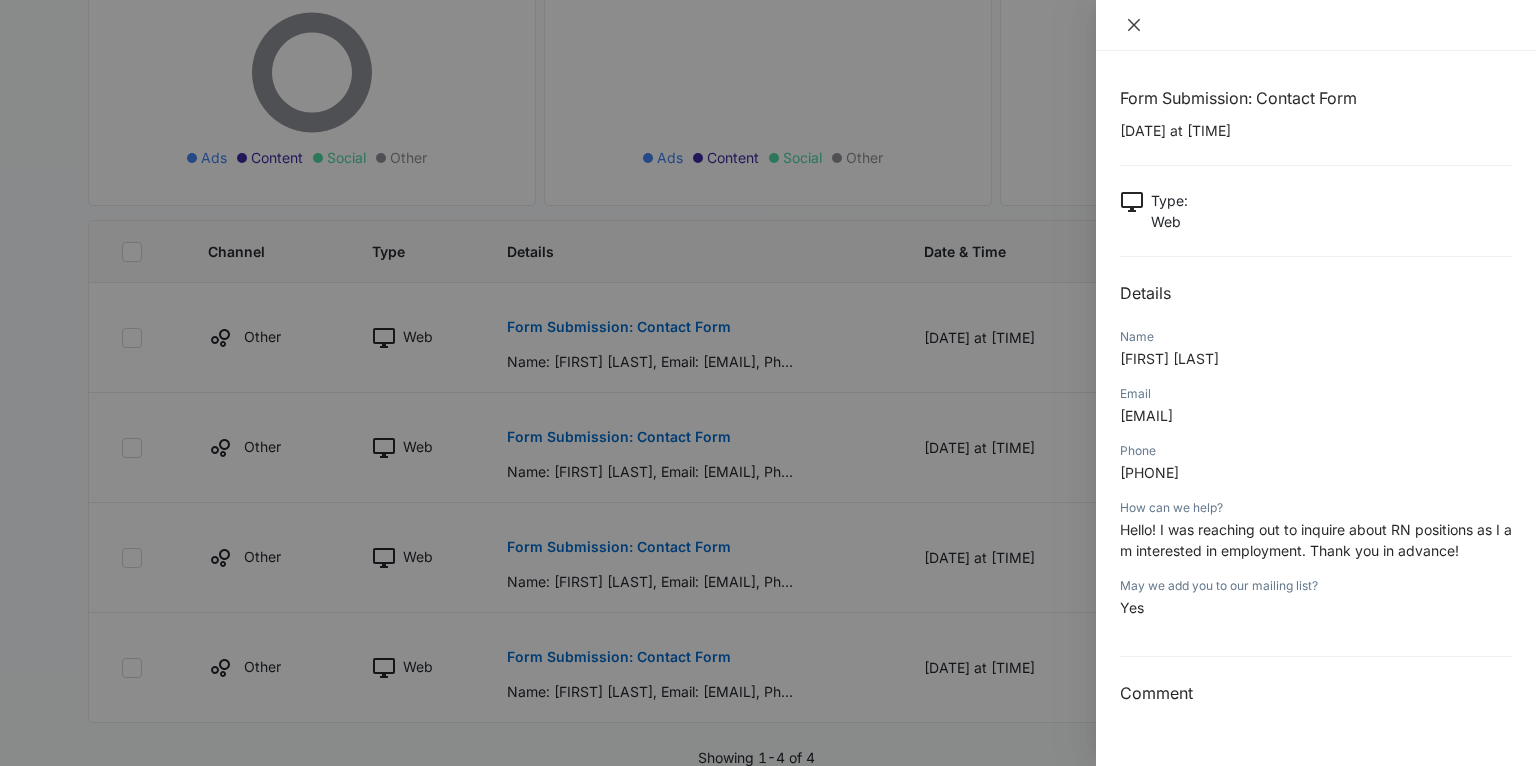 click 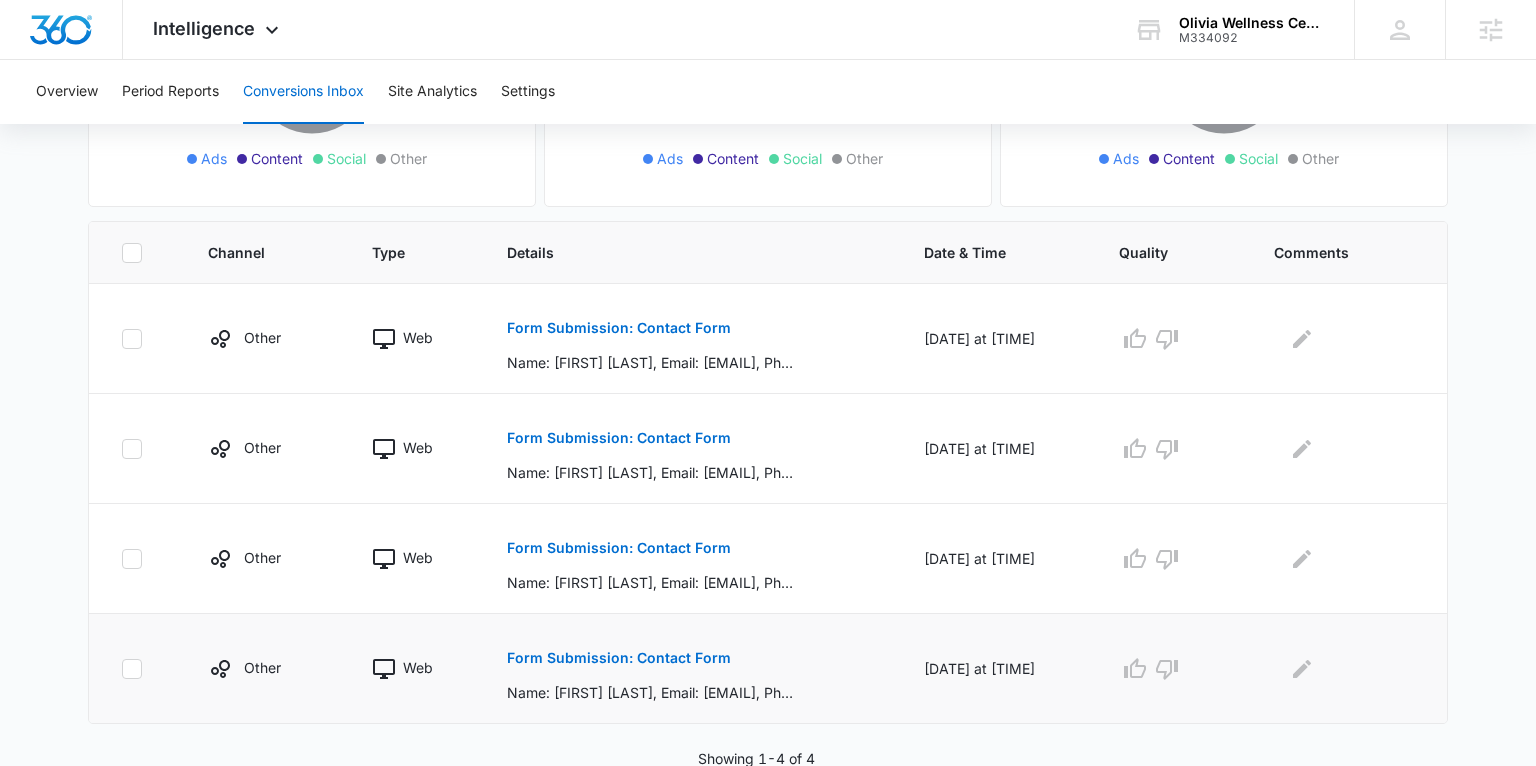 click on "Form Submission: Contact Form" at bounding box center (619, 658) 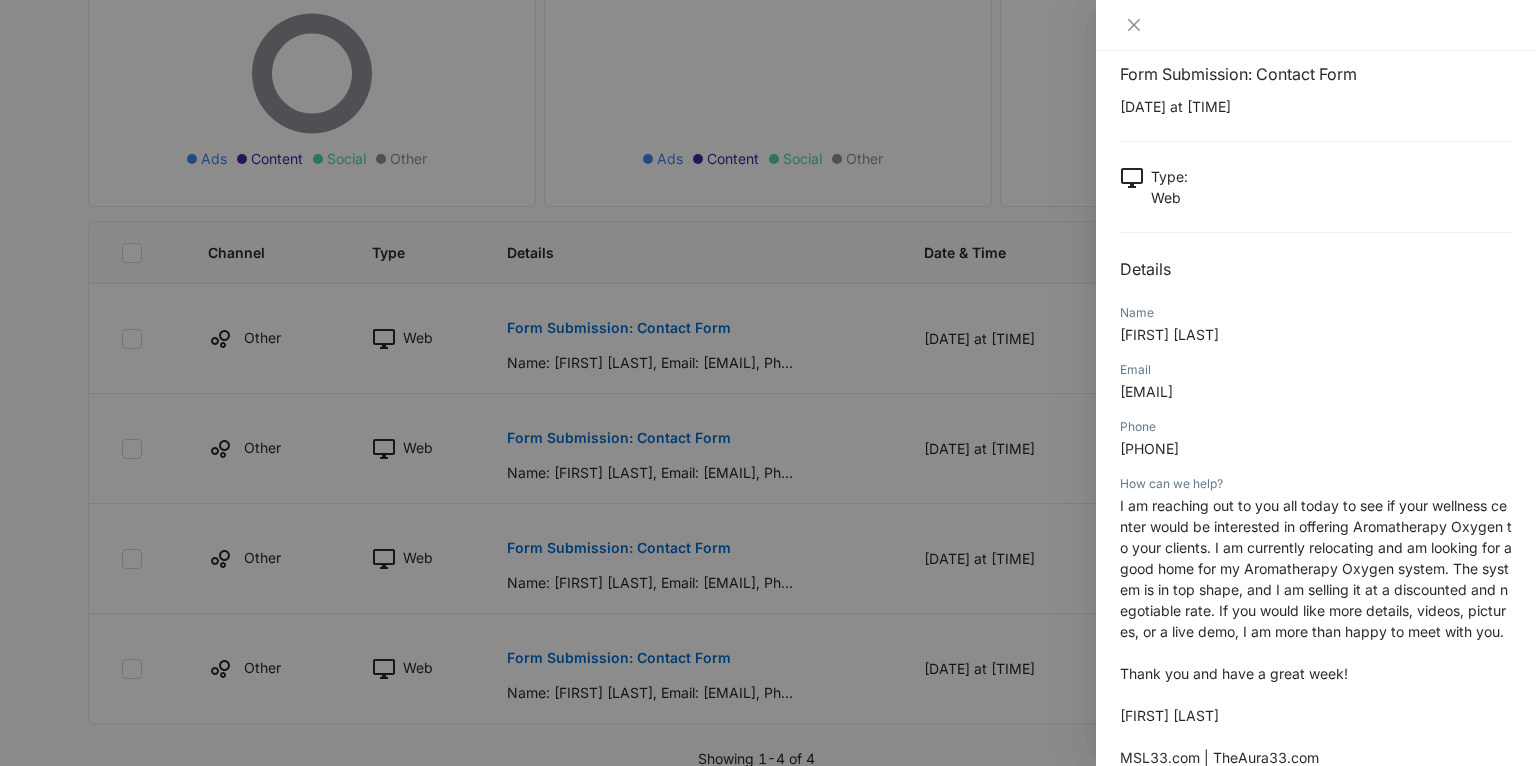 scroll, scrollTop: 31, scrollLeft: 0, axis: vertical 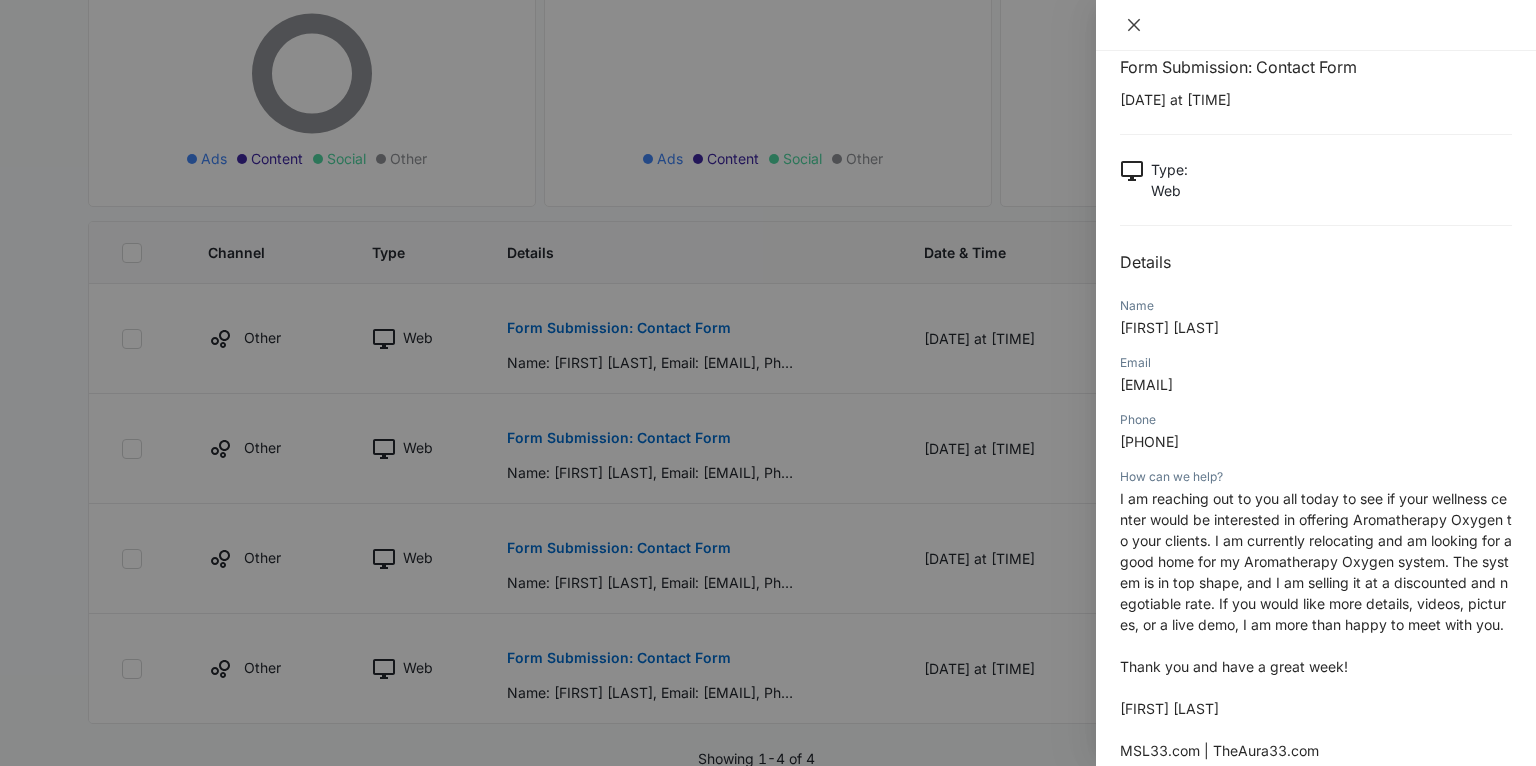 click 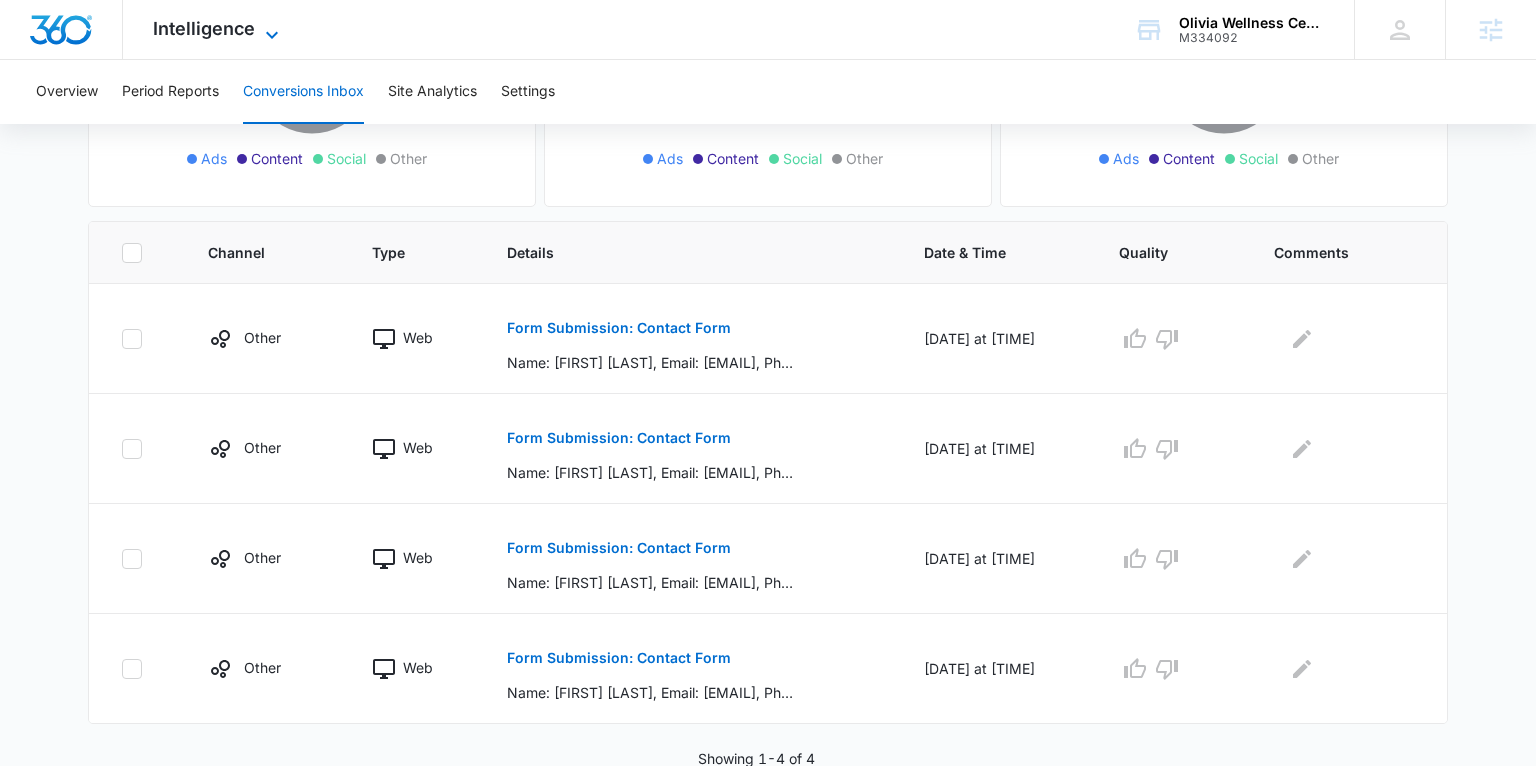 click on "Intelligence" at bounding box center [204, 28] 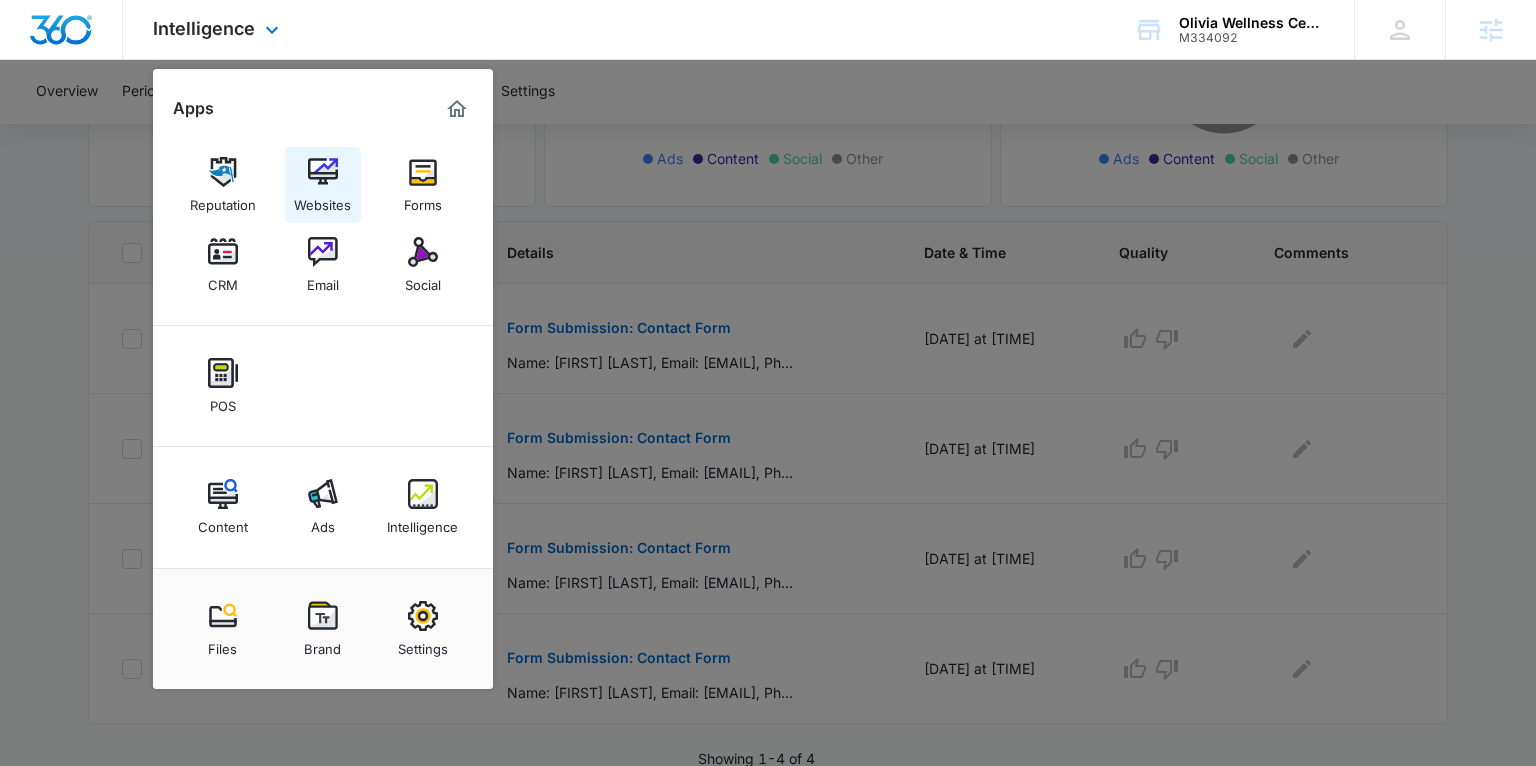 click at bounding box center [323, 172] 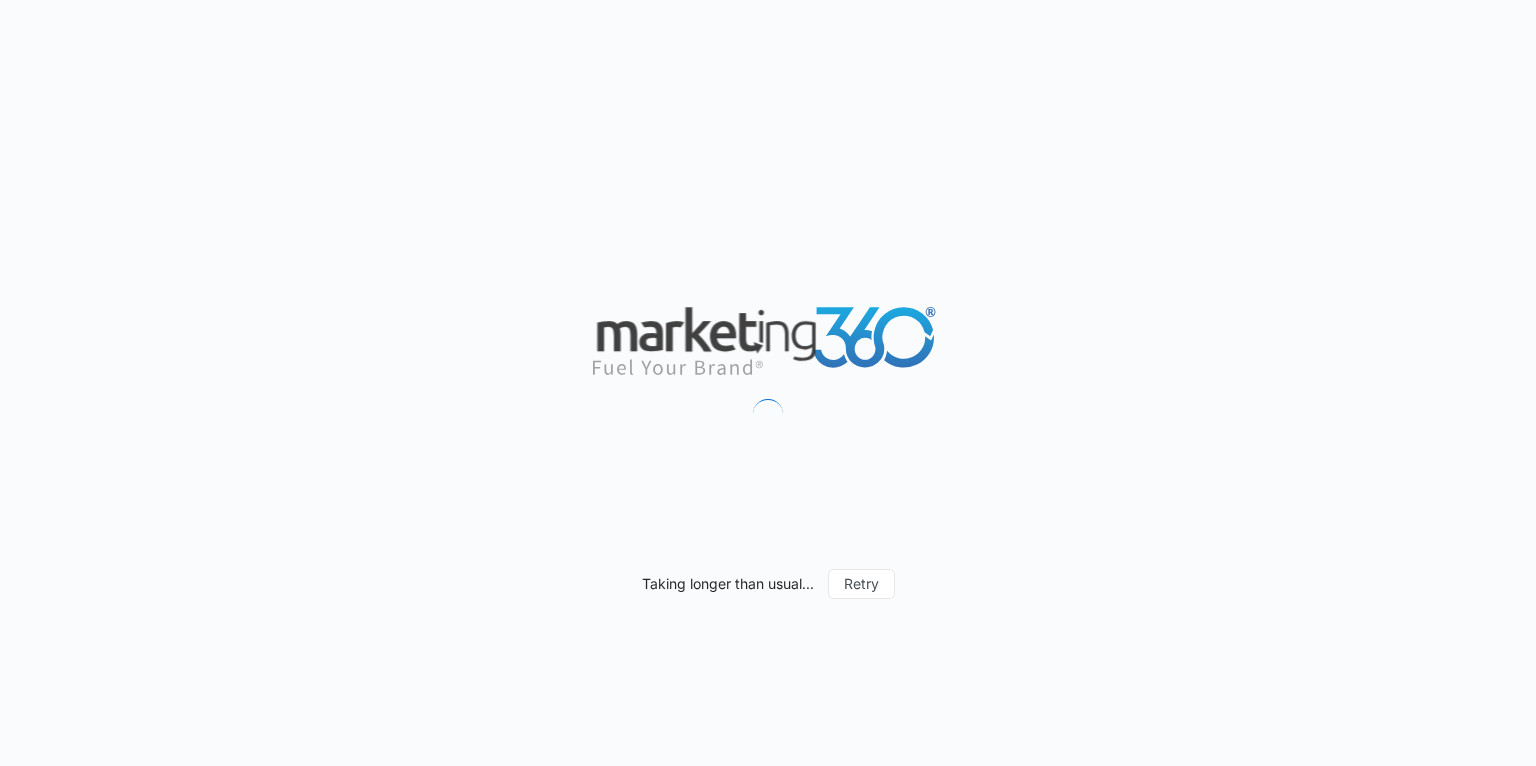 scroll, scrollTop: 0, scrollLeft: 0, axis: both 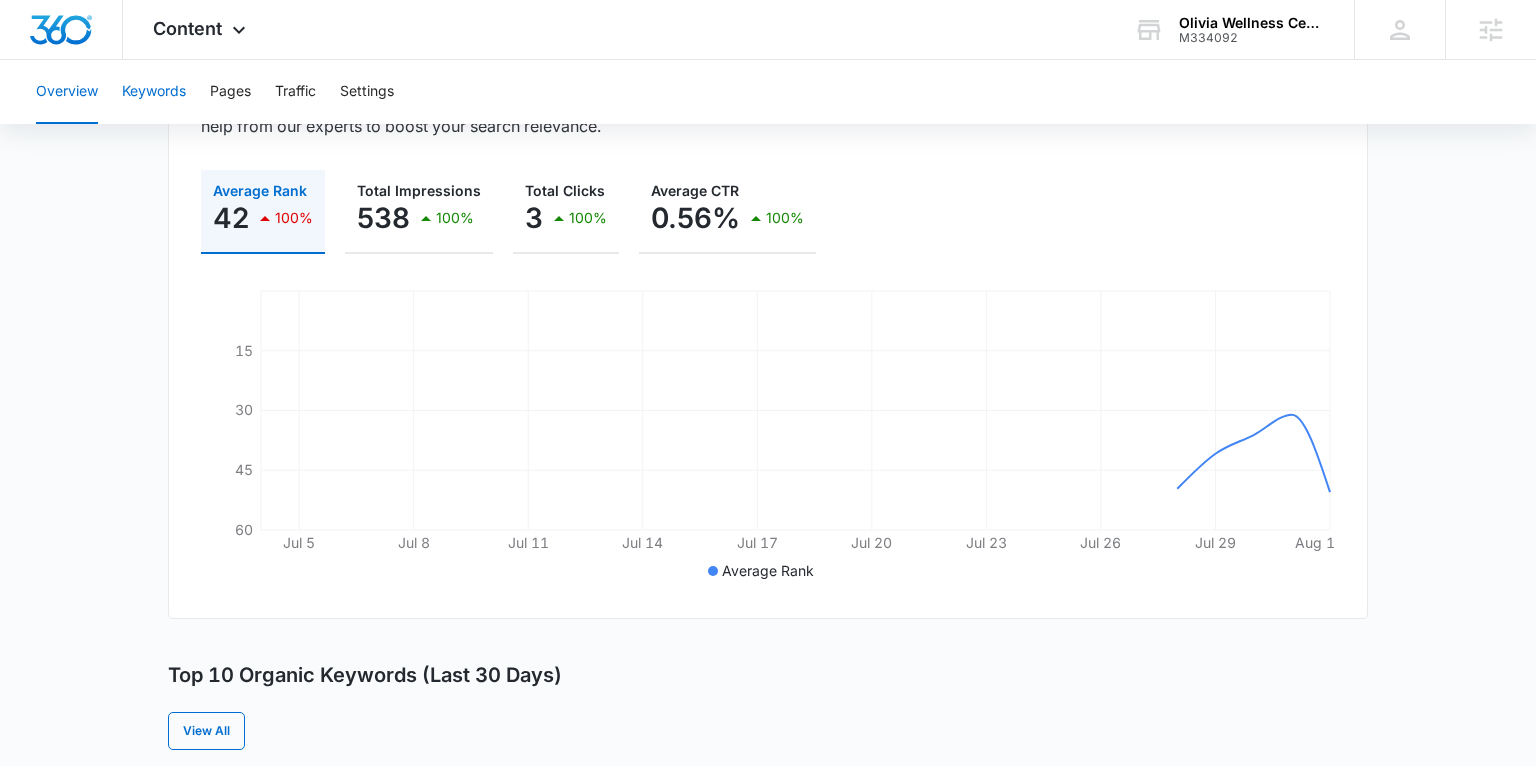 click on "Keywords" at bounding box center (154, 92) 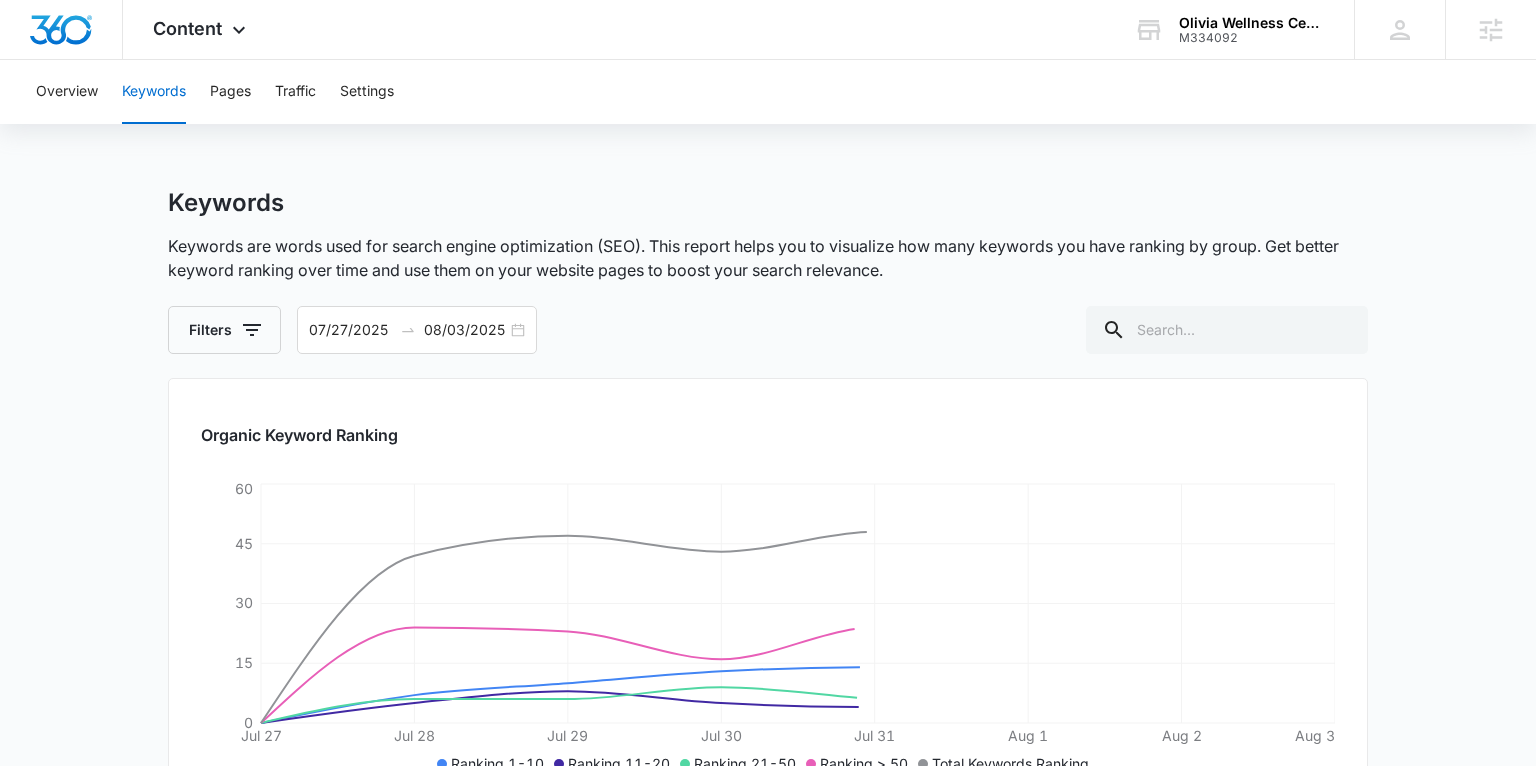 scroll, scrollTop: 4, scrollLeft: 0, axis: vertical 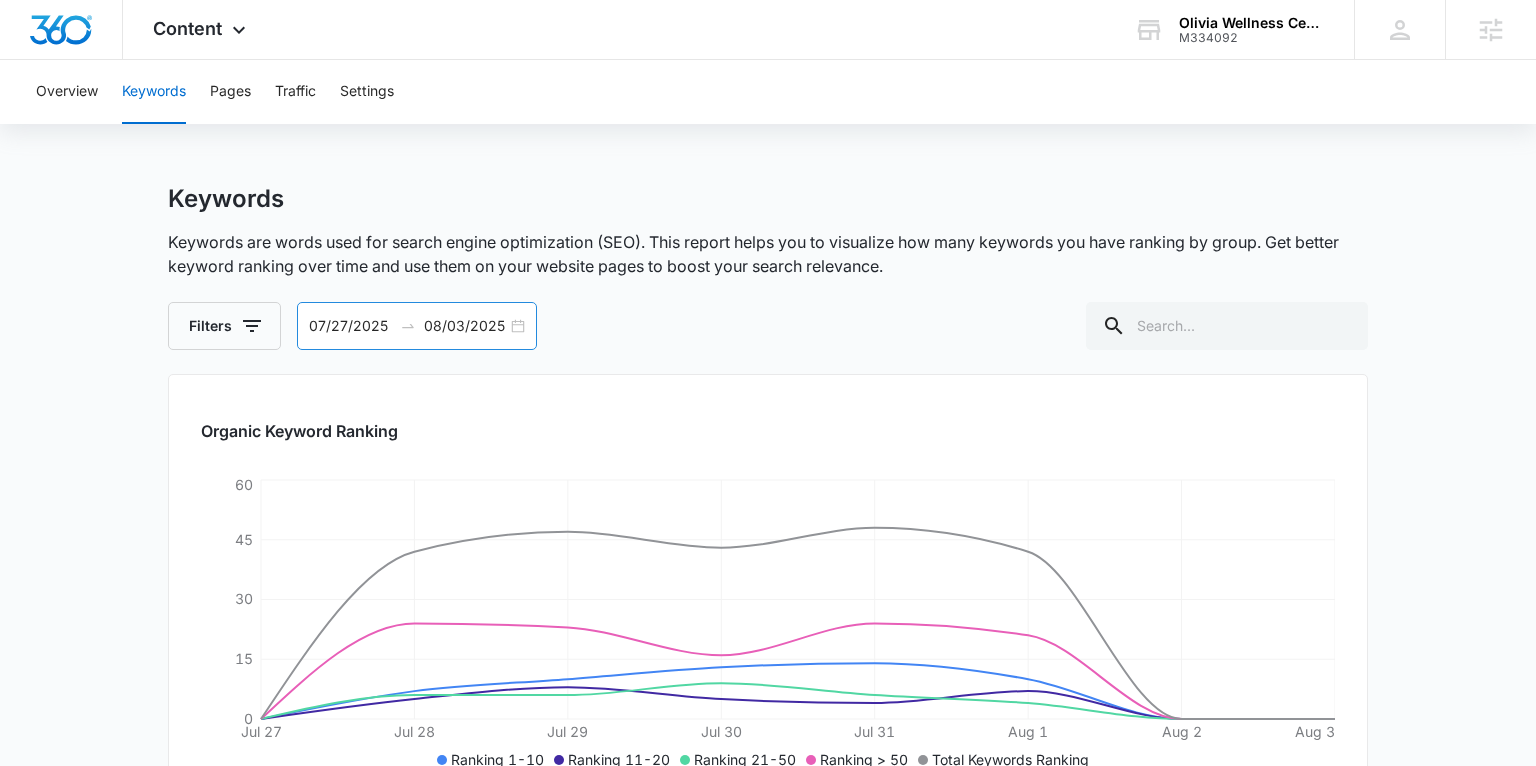click on "[NUMBER]/[NUMBER]/[YEAR] [NUMBER]:[NUMBER] [NUMBER]/[NUMBER]/[YEAR]" at bounding box center [417, 326] 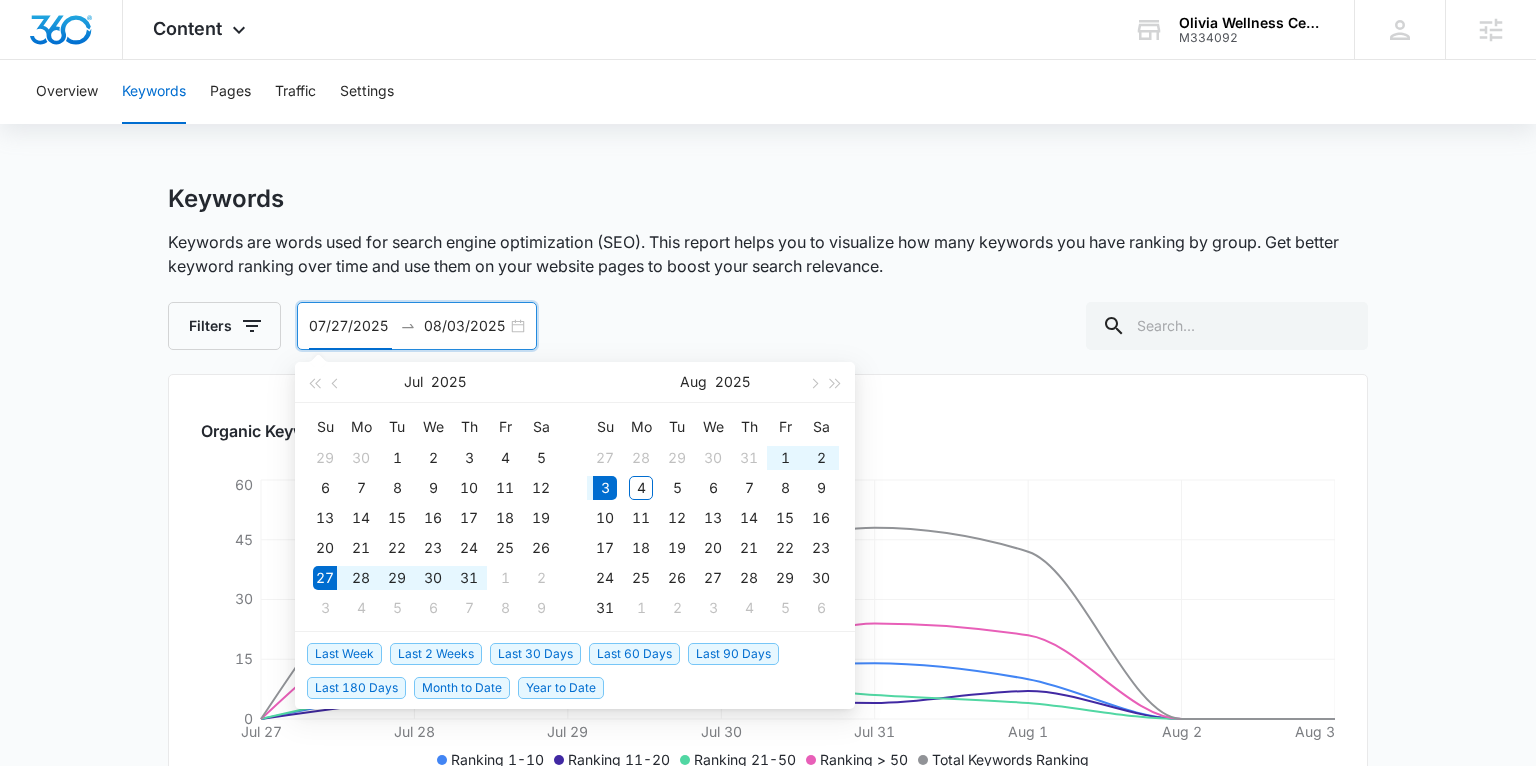 scroll, scrollTop: 6, scrollLeft: 0, axis: vertical 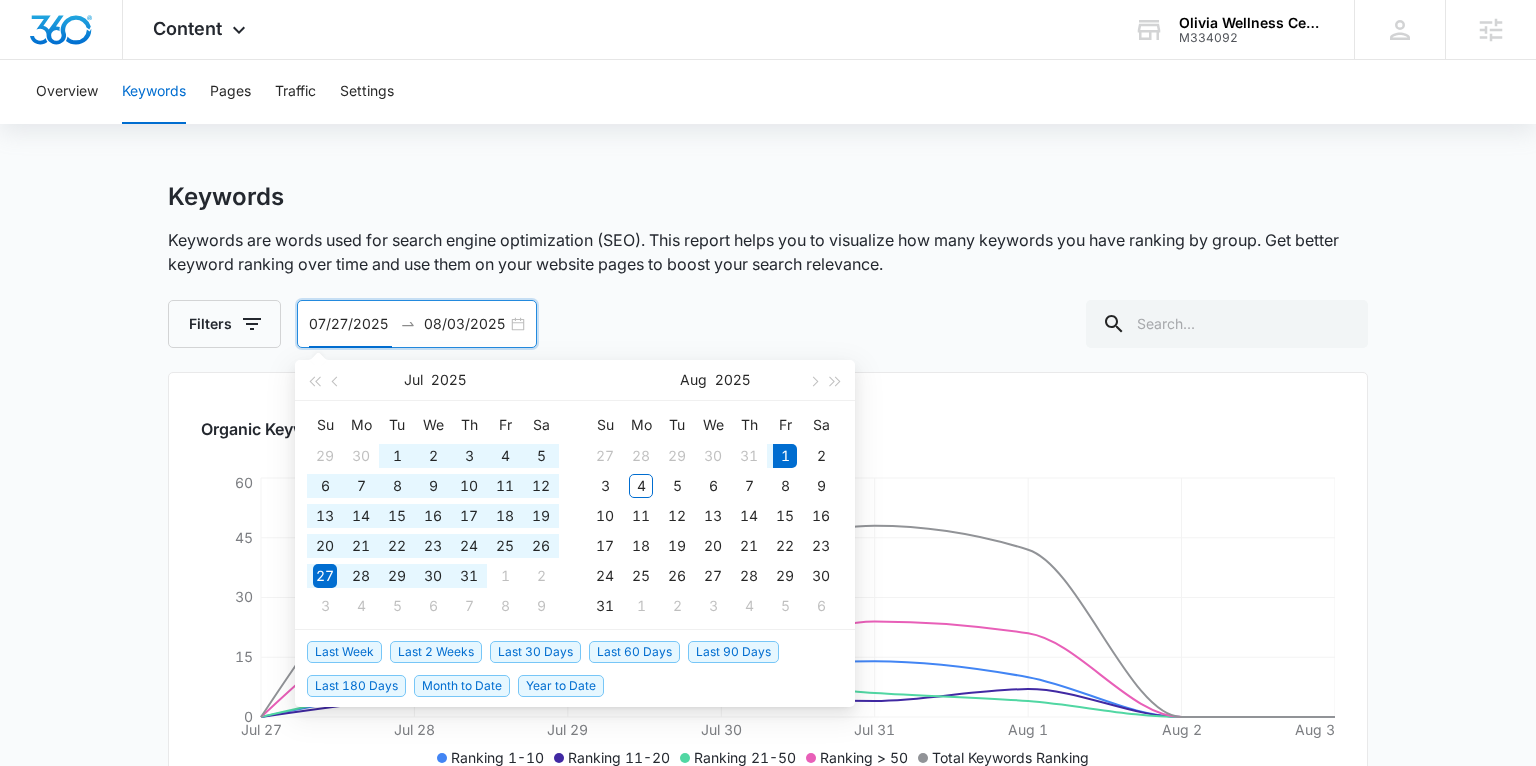 click on "Last 180 Days" at bounding box center (356, 686) 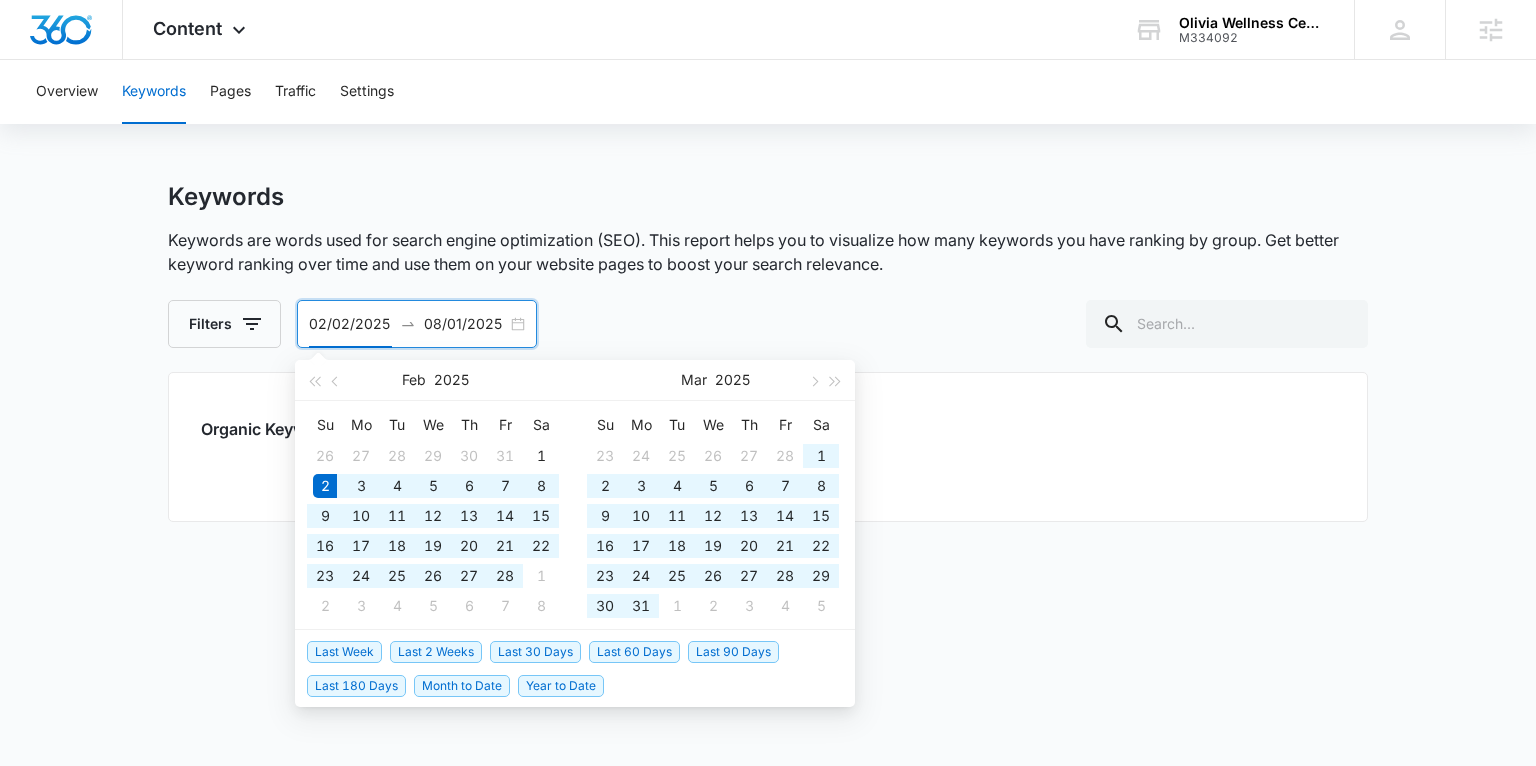 scroll, scrollTop: 5, scrollLeft: 0, axis: vertical 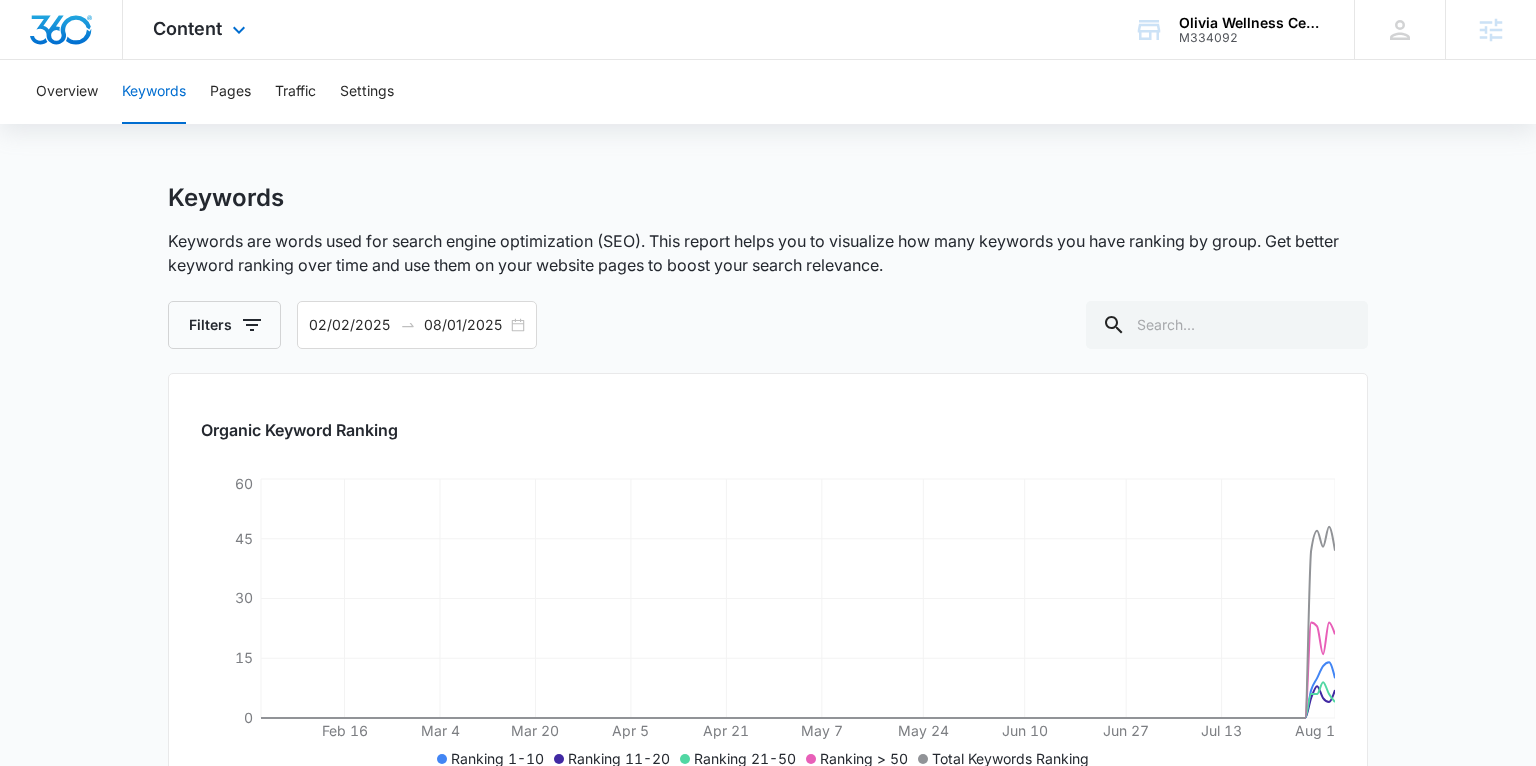 click on "Content Apps Reputation Websites Forms CRM Email Social POS Content Ads Intelligence Files Brand Settings" at bounding box center (202, 29) 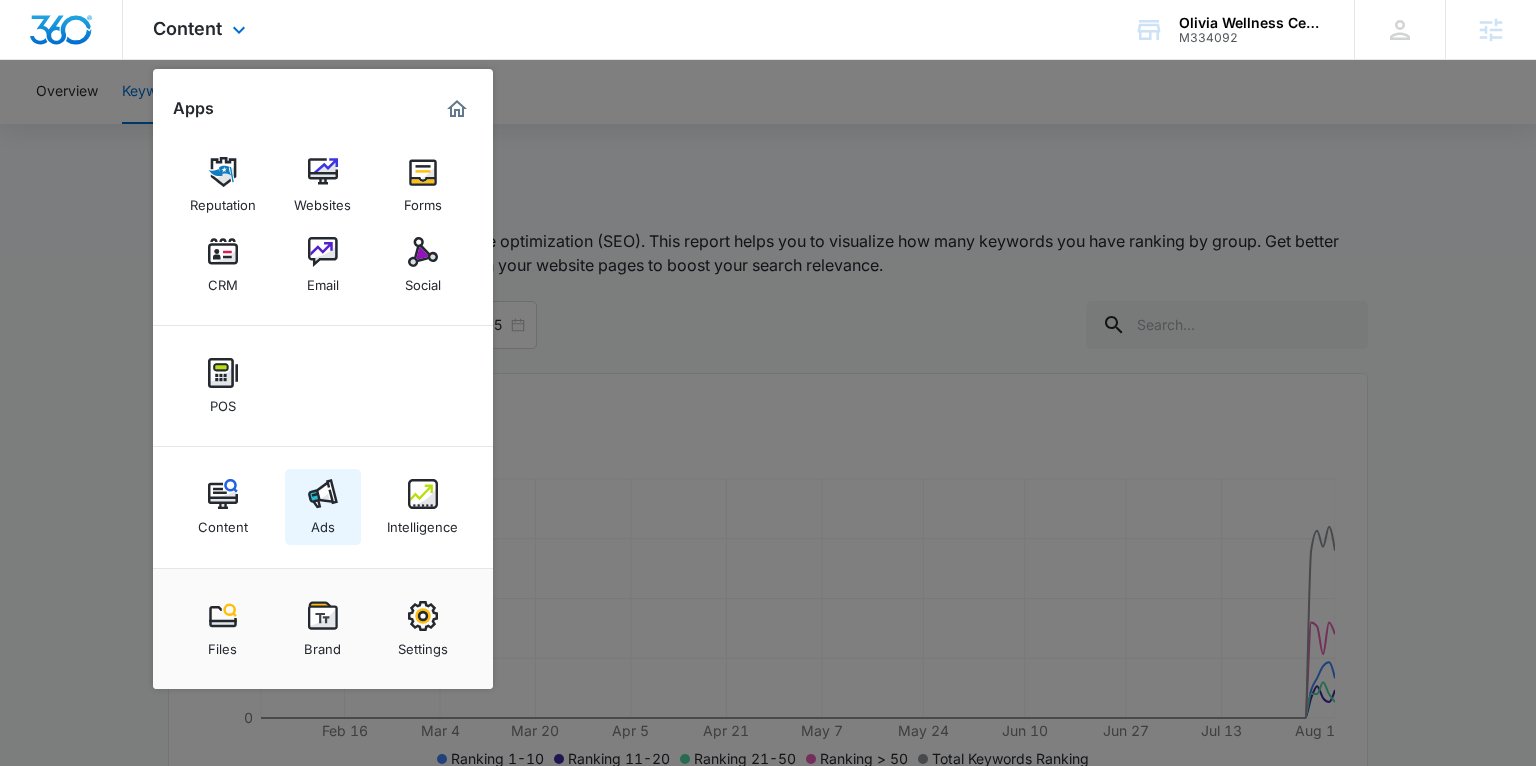 click on "Ads" at bounding box center (323, 522) 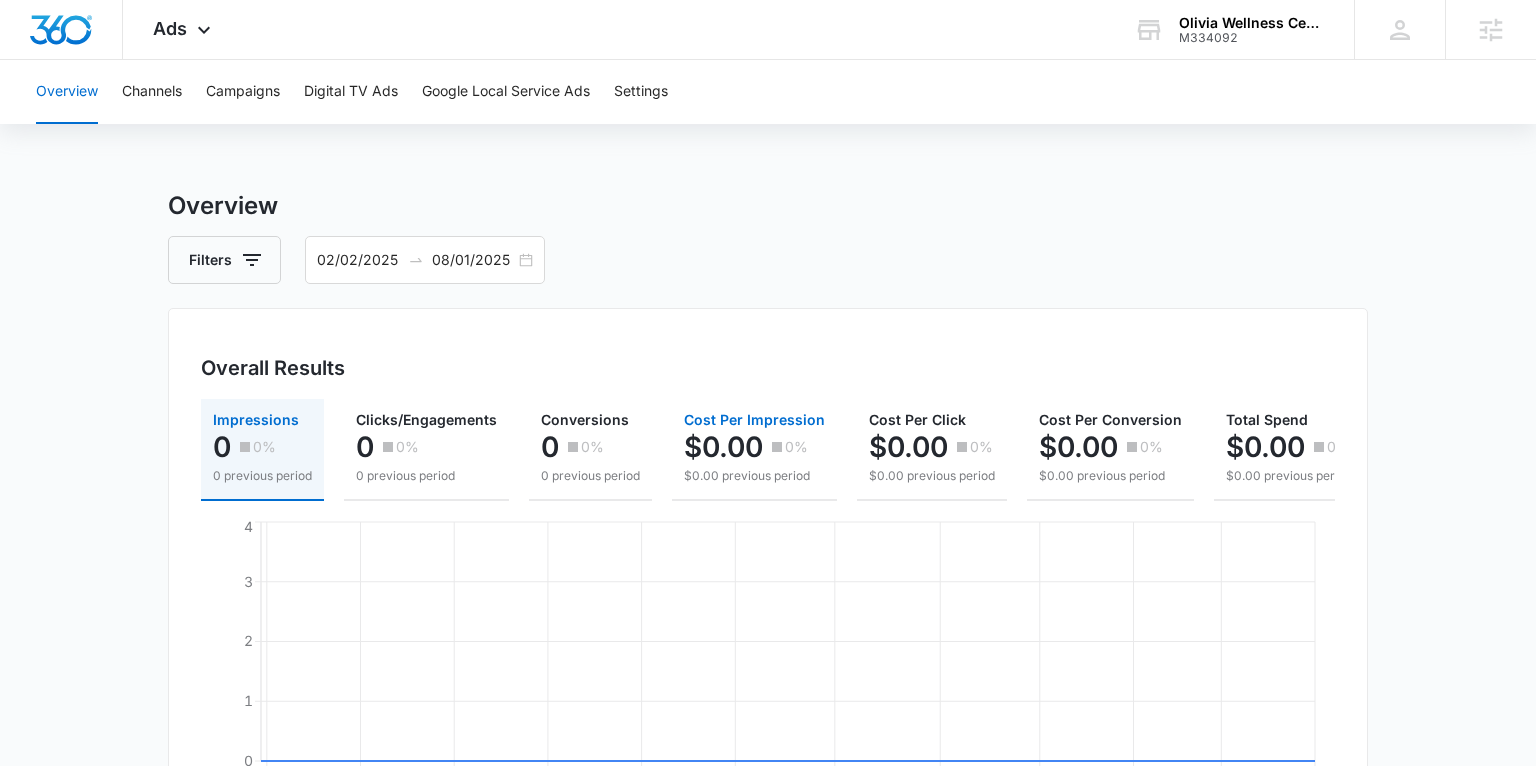 scroll, scrollTop: 0, scrollLeft: 0, axis: both 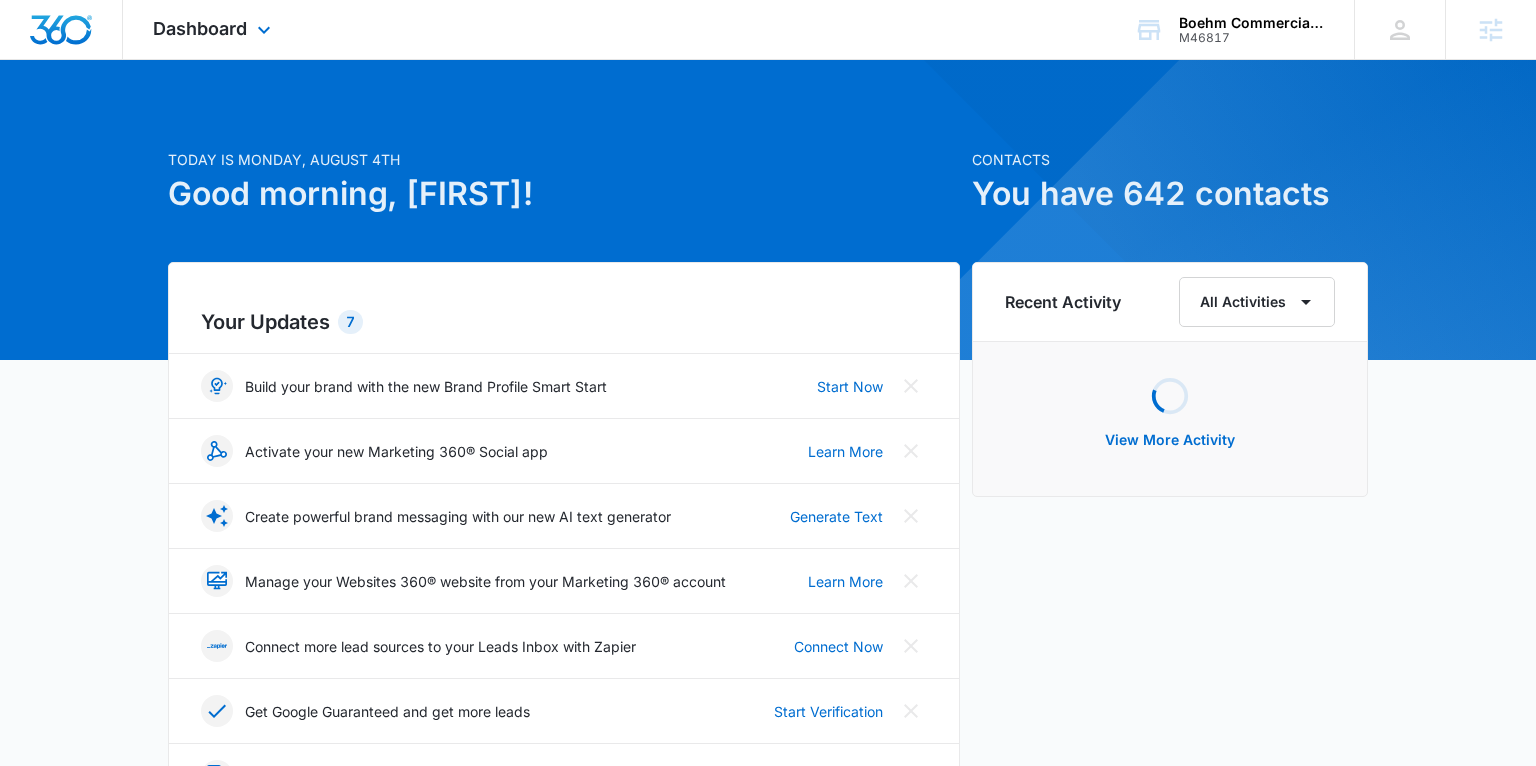 click on "Dashboard Apps Reputation Forms CRM Email Social Payments POS Content Ads Intelligence Files Brand Settings" at bounding box center [214, 29] 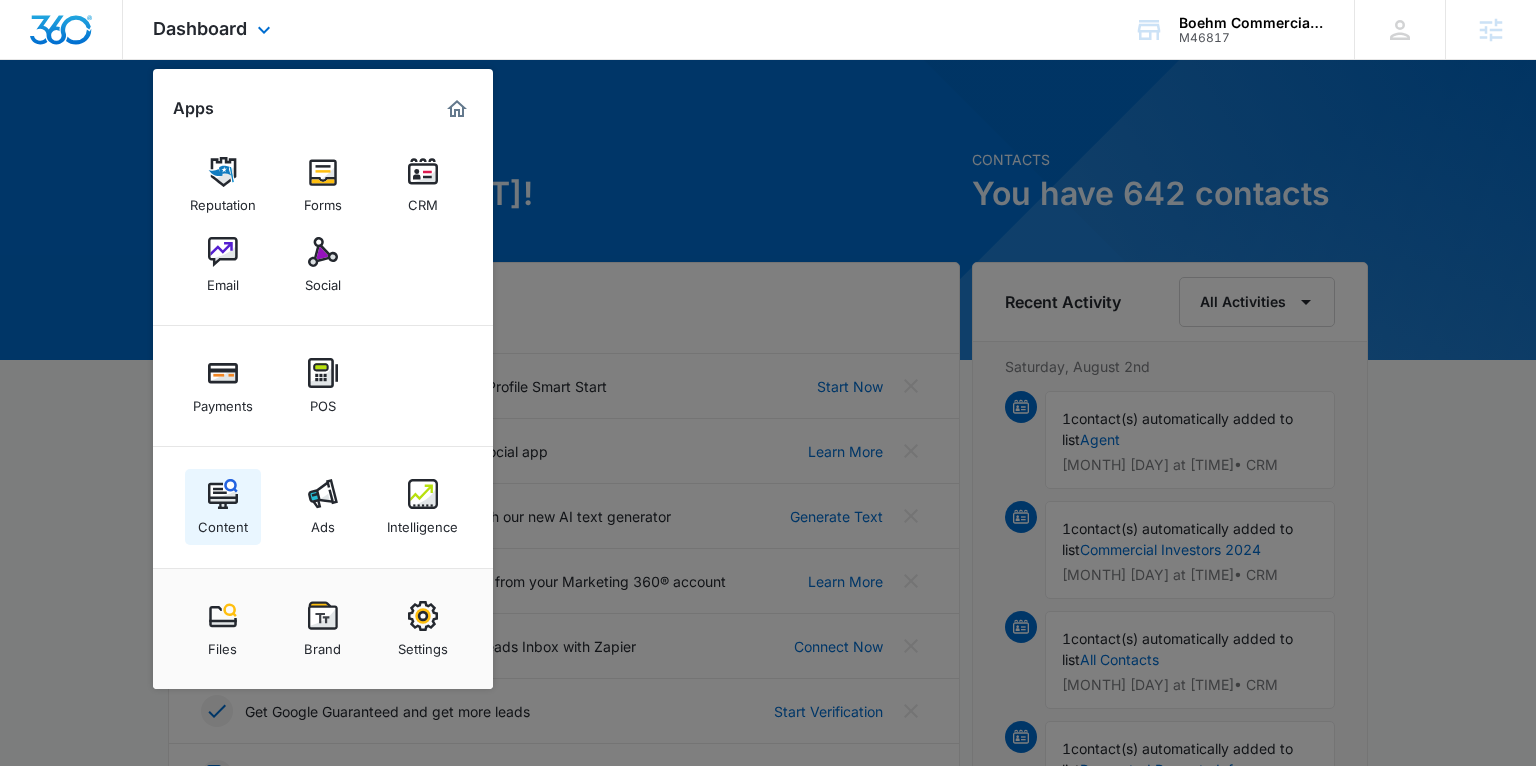 click at bounding box center [223, 494] 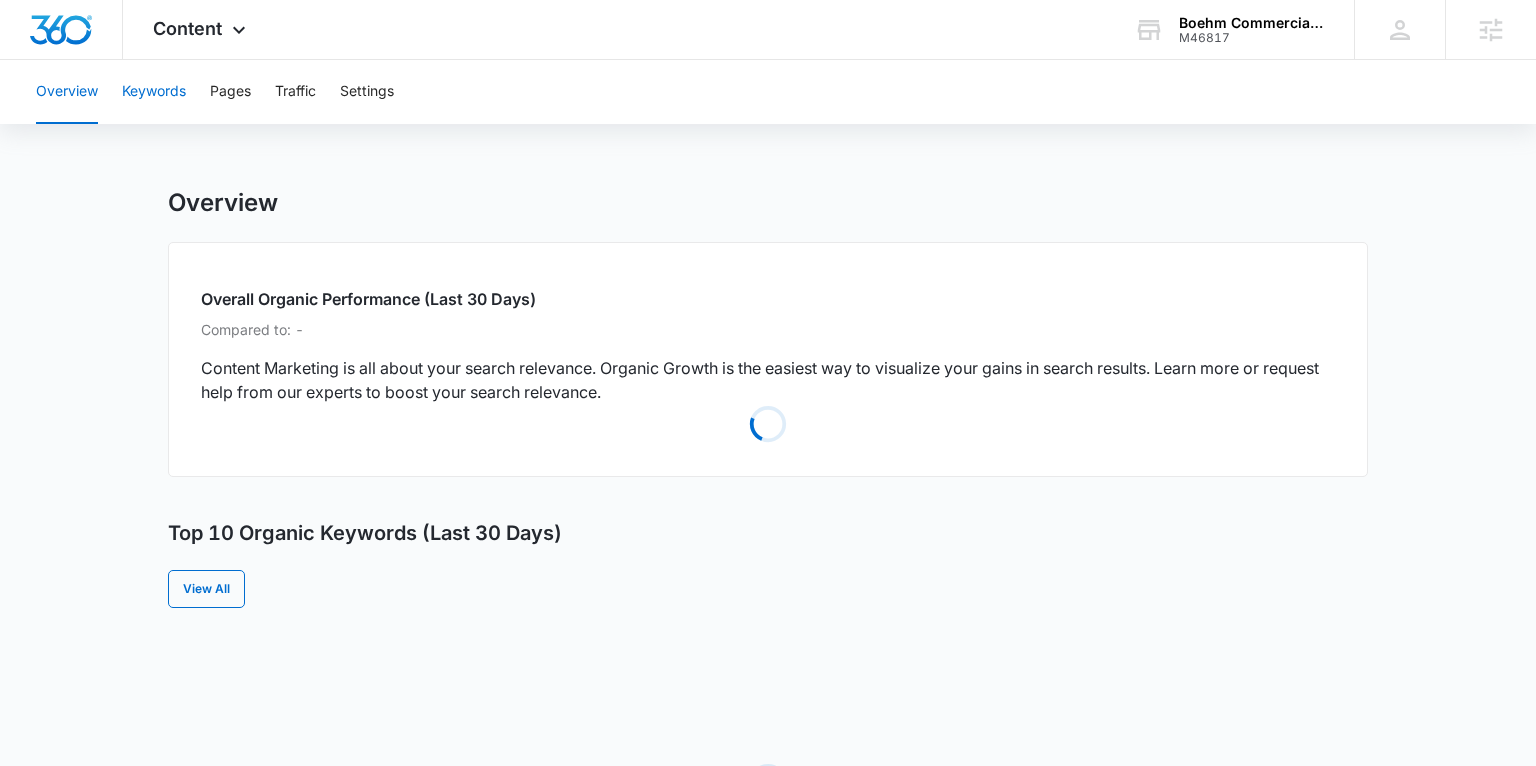 click on "Keywords" at bounding box center (154, 92) 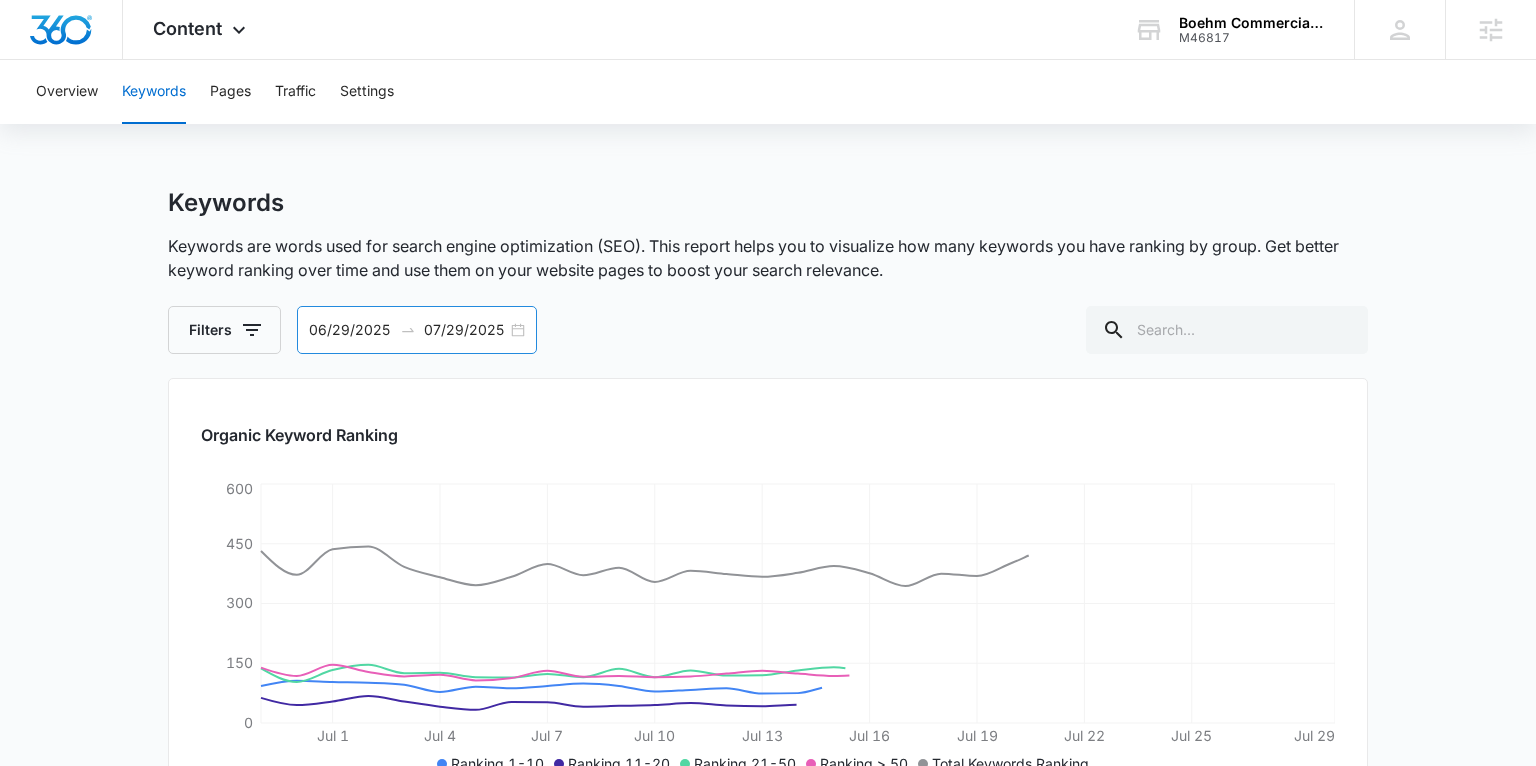 click on "06/29/2025 07/29/2025" at bounding box center (417, 330) 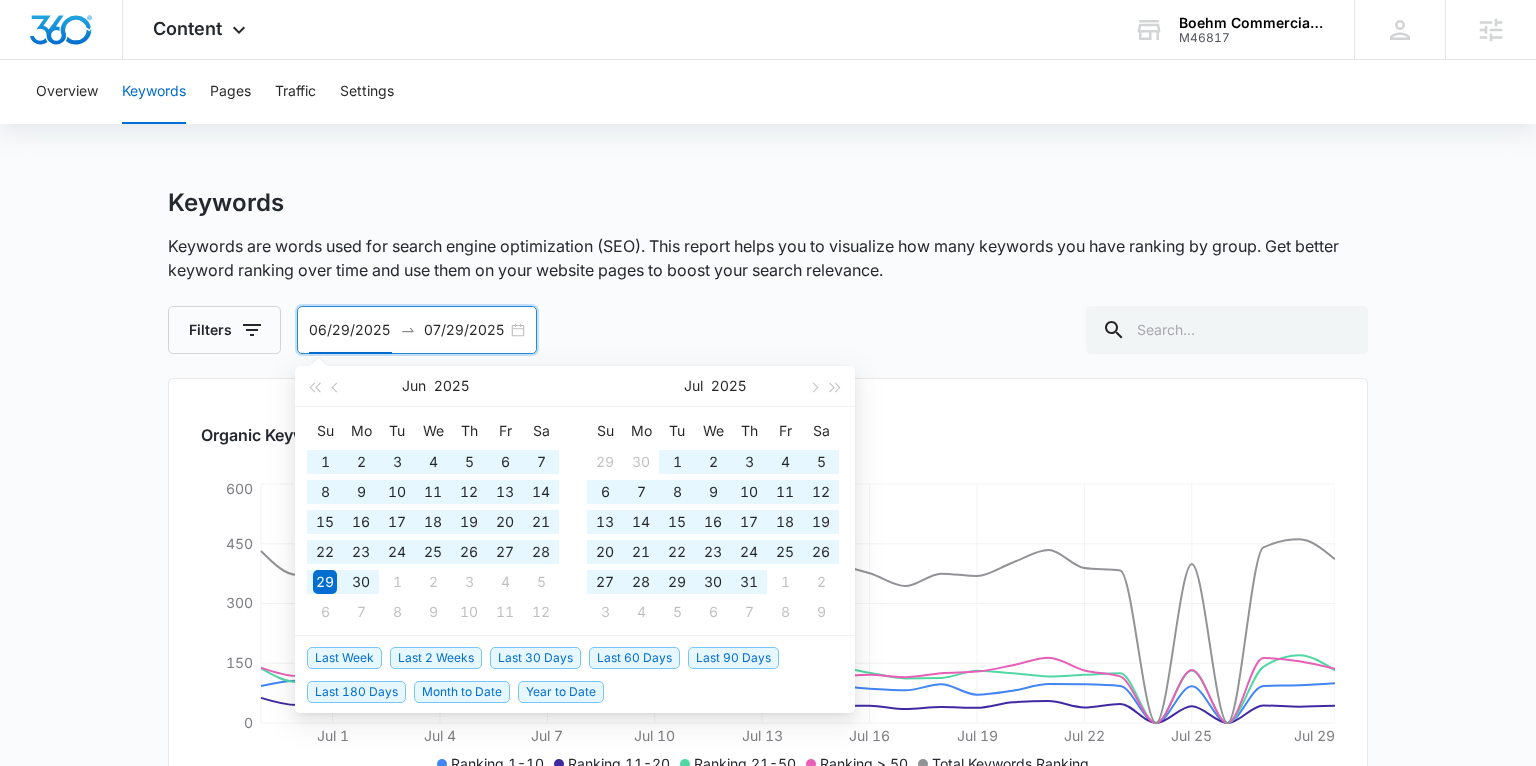 click on "Last 180 Days" at bounding box center [356, 692] 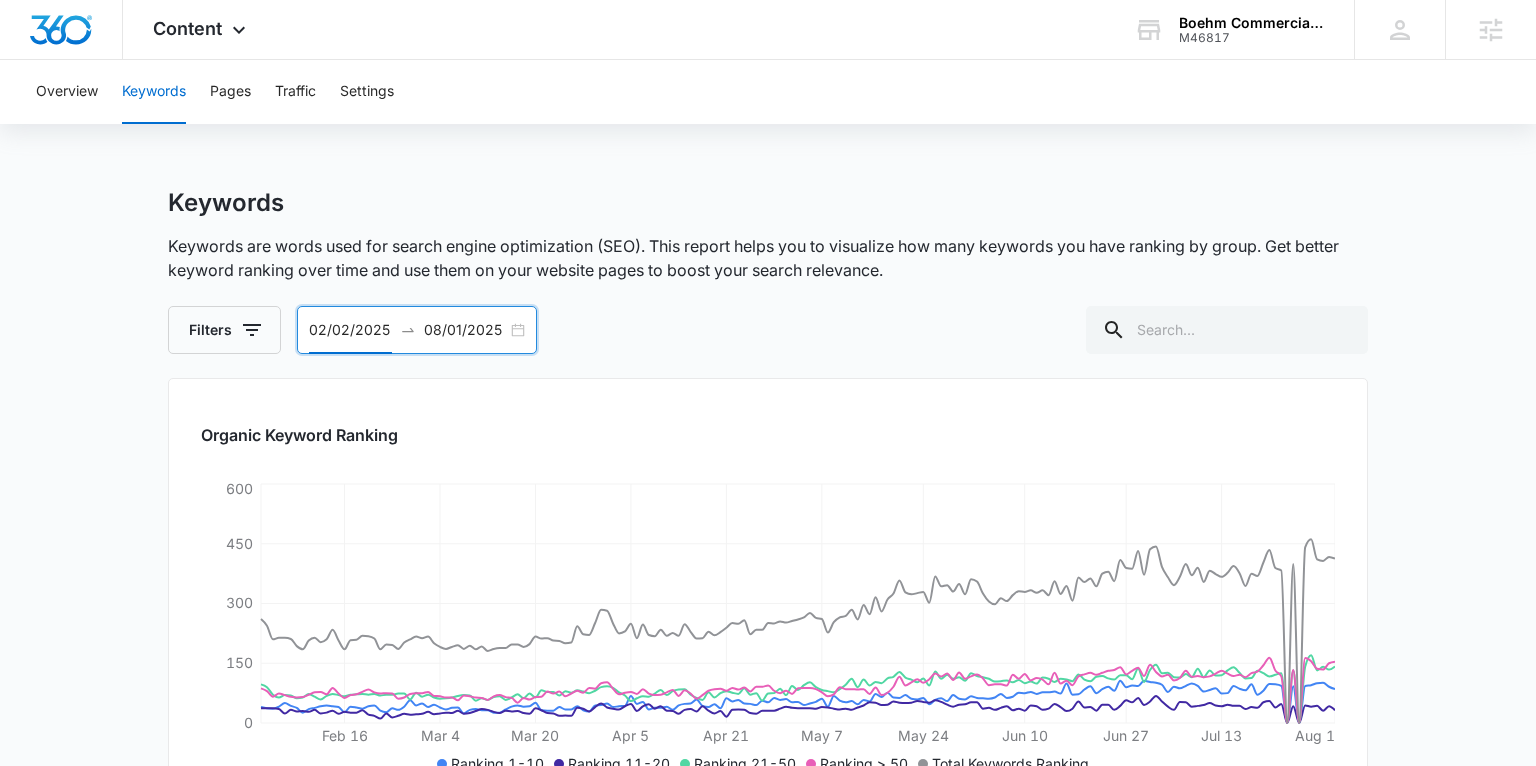 click on "08/01/2025" at bounding box center [465, 330] 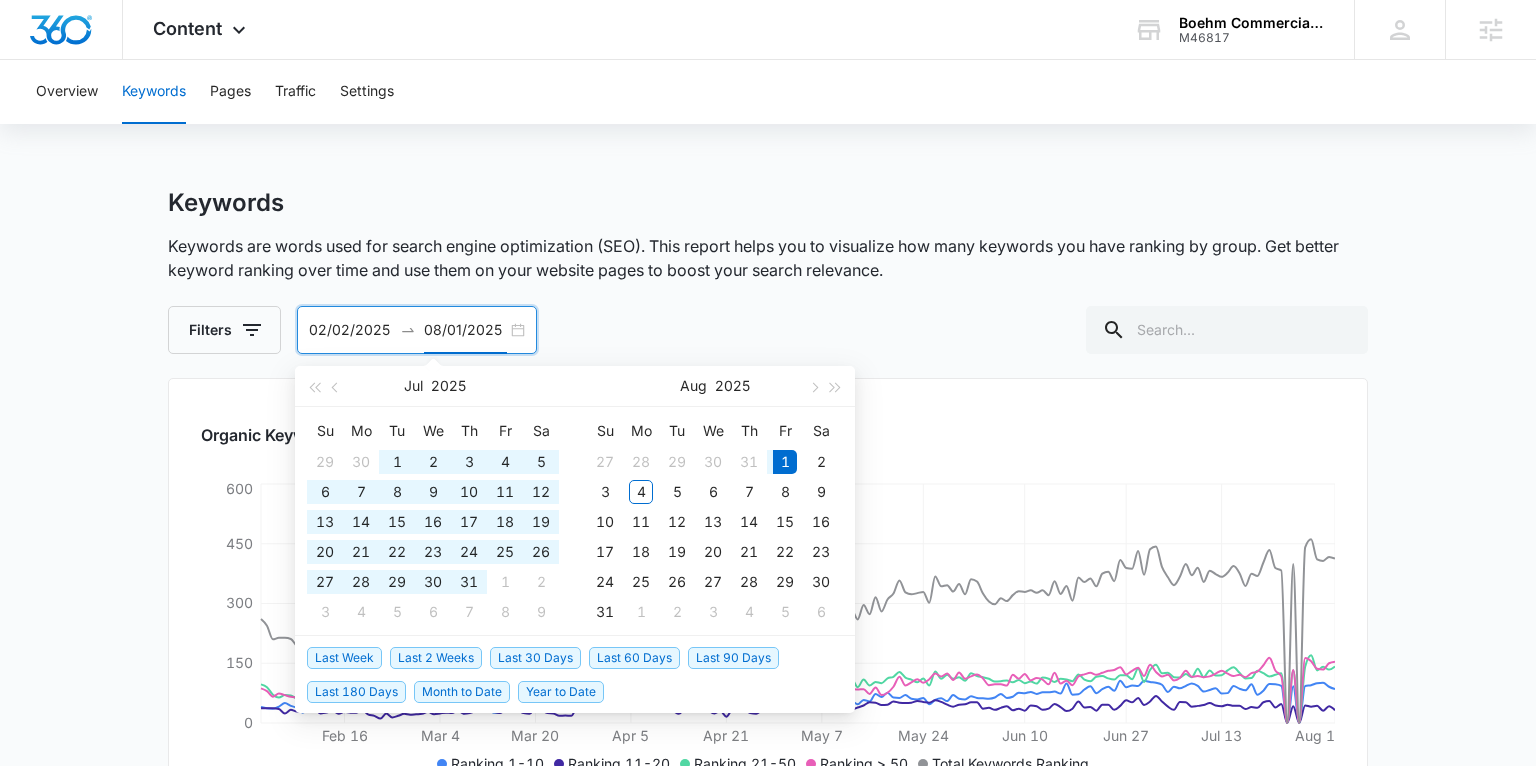 click on "02/02/2025 08/01/2025" at bounding box center (417, 330) 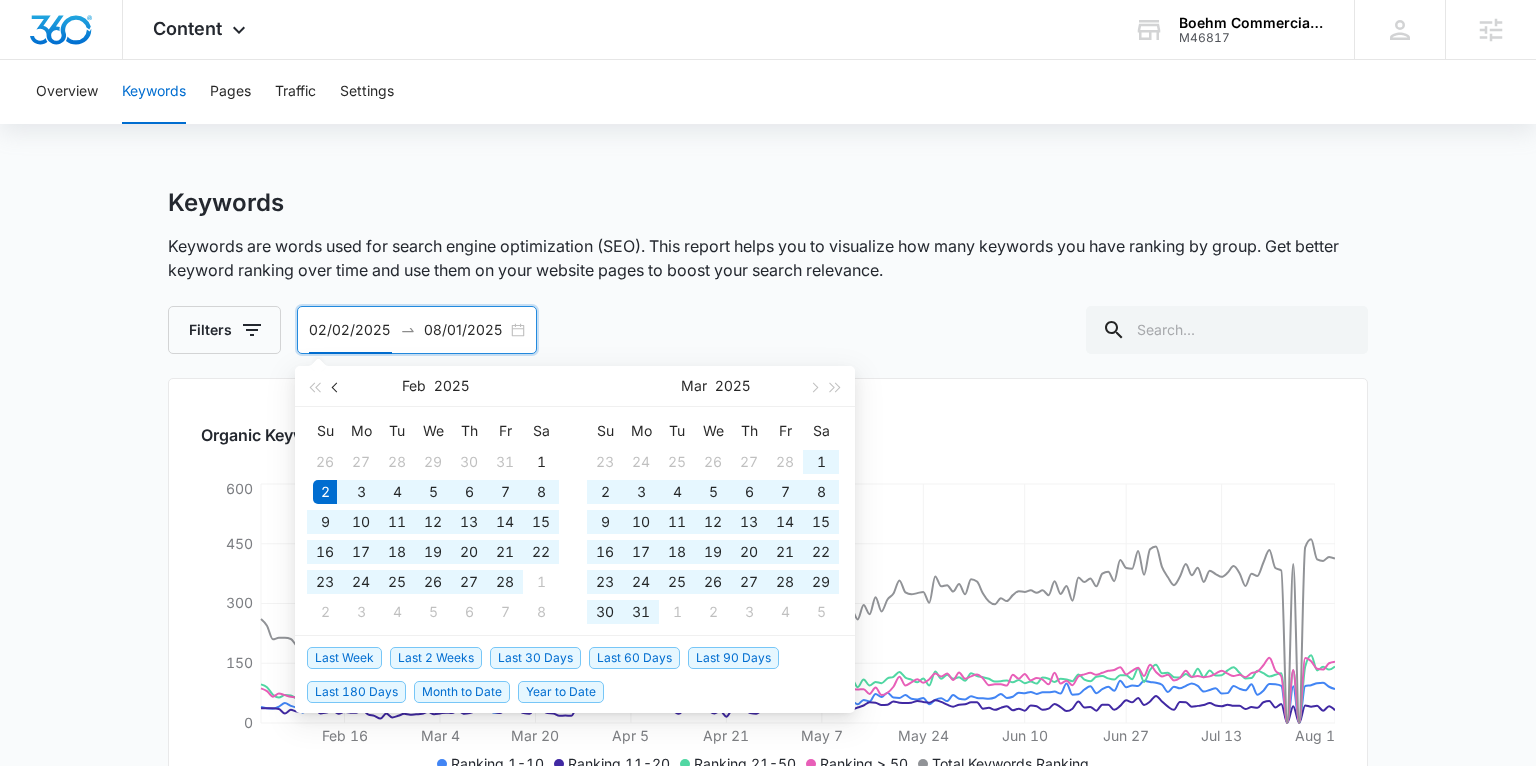 click at bounding box center (336, 386) 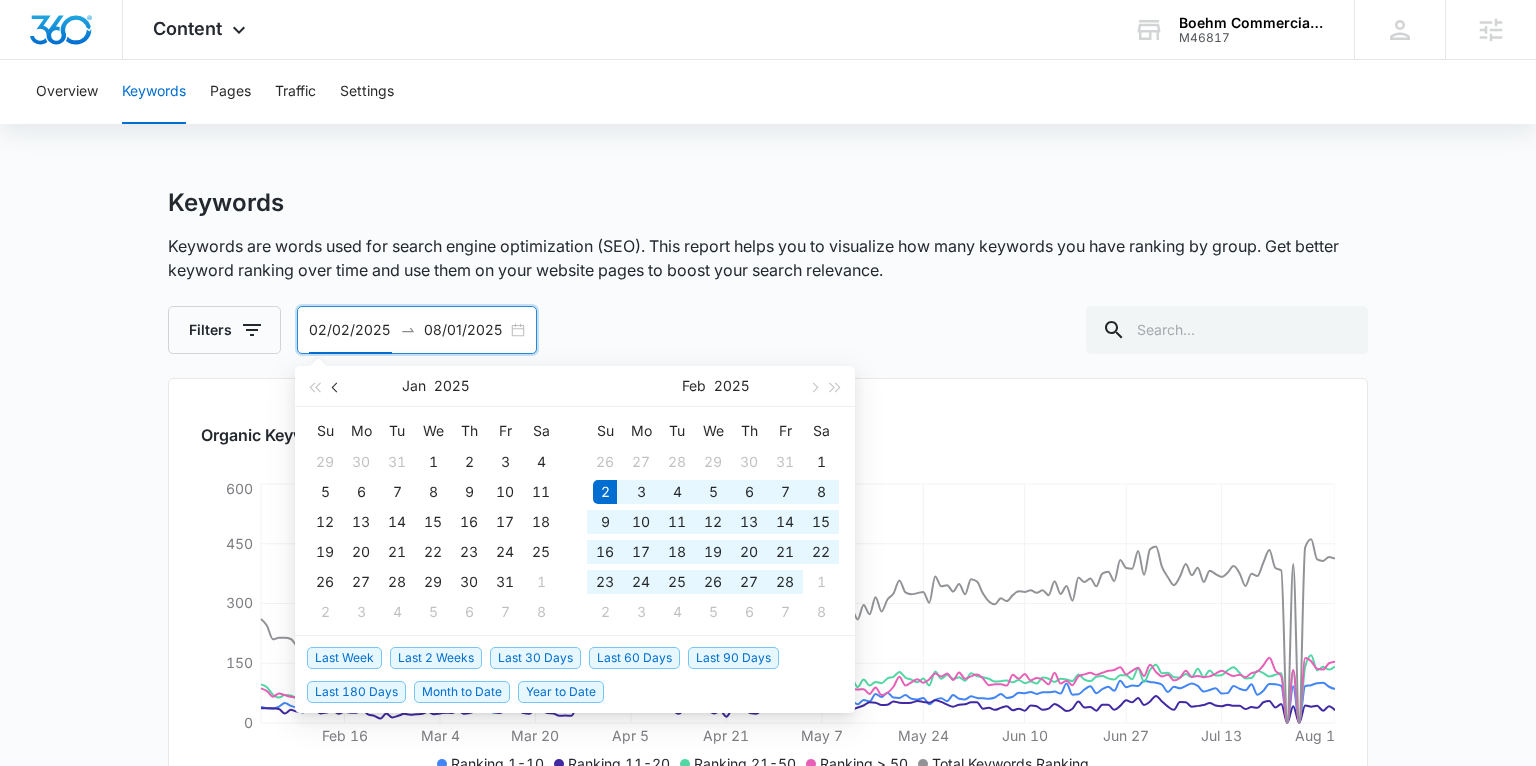 click at bounding box center [336, 386] 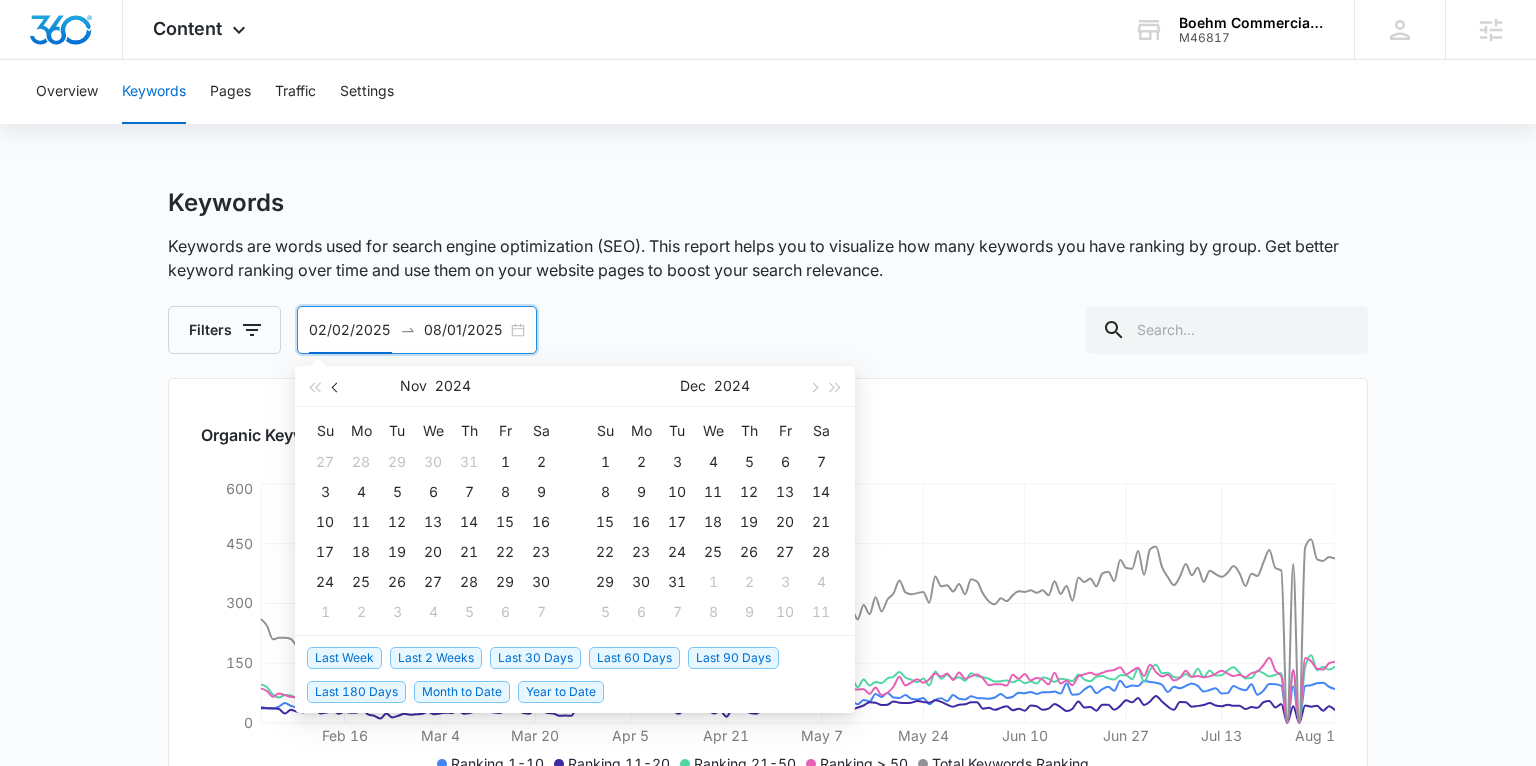 click at bounding box center [336, 386] 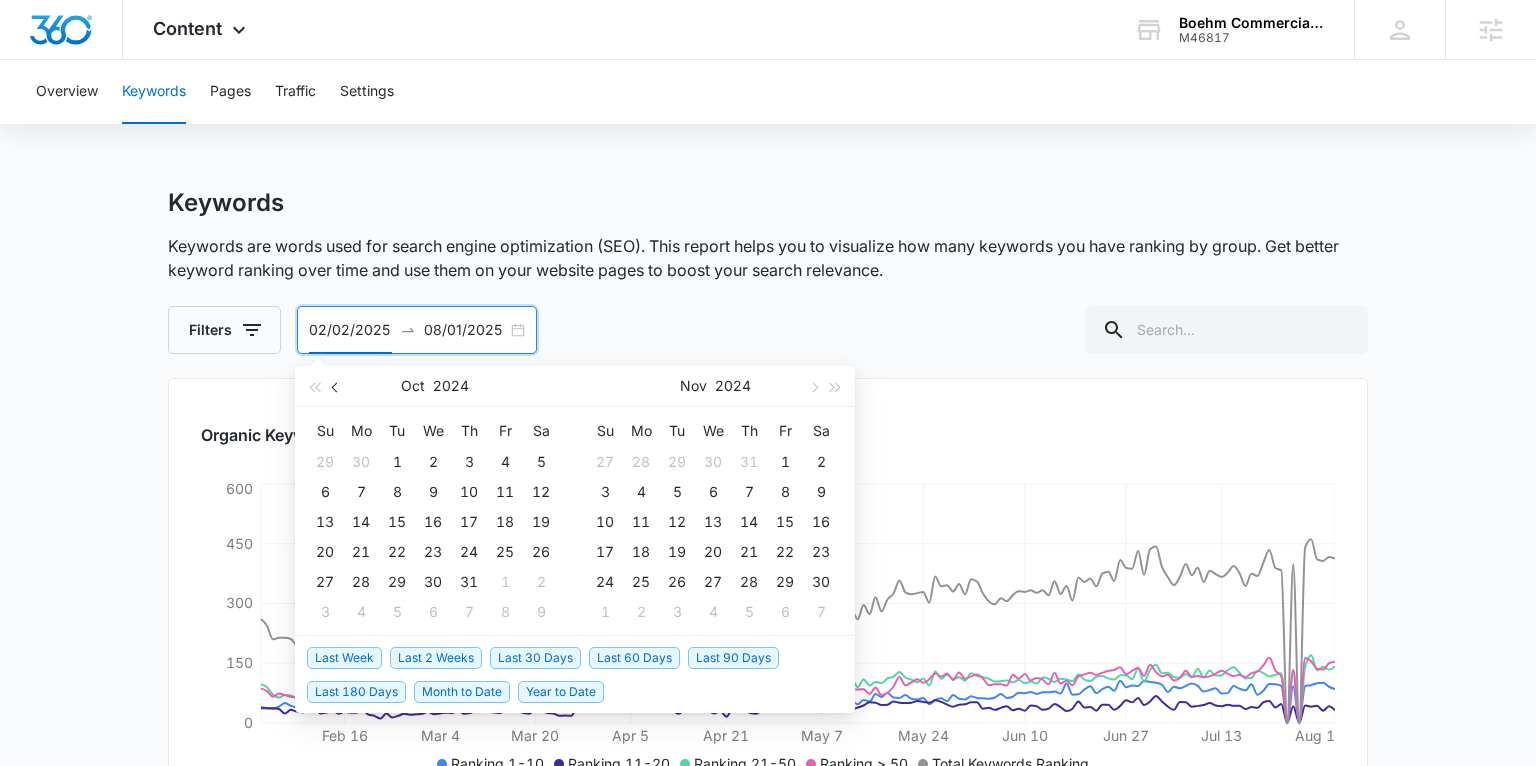 click at bounding box center (336, 386) 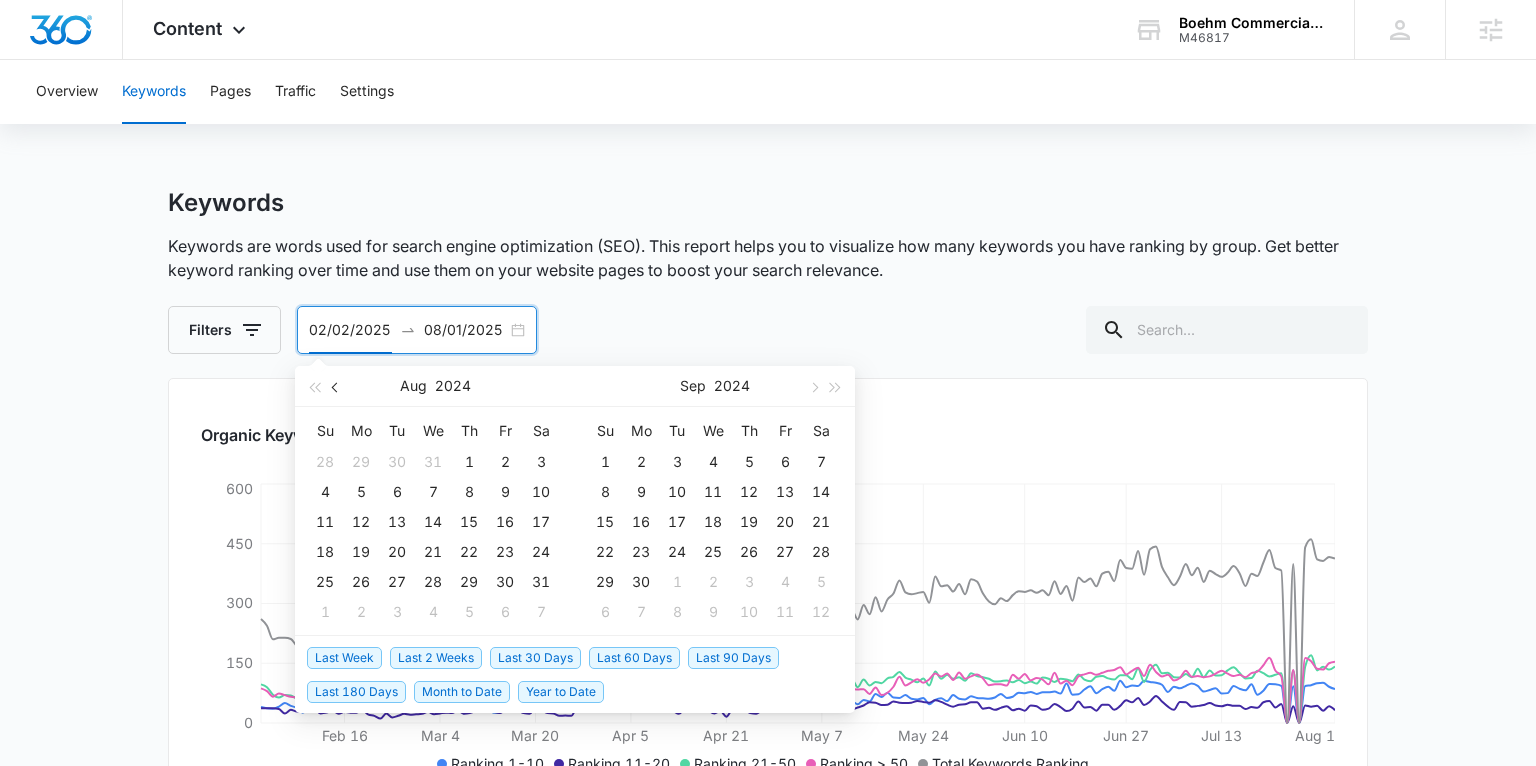 click at bounding box center [336, 386] 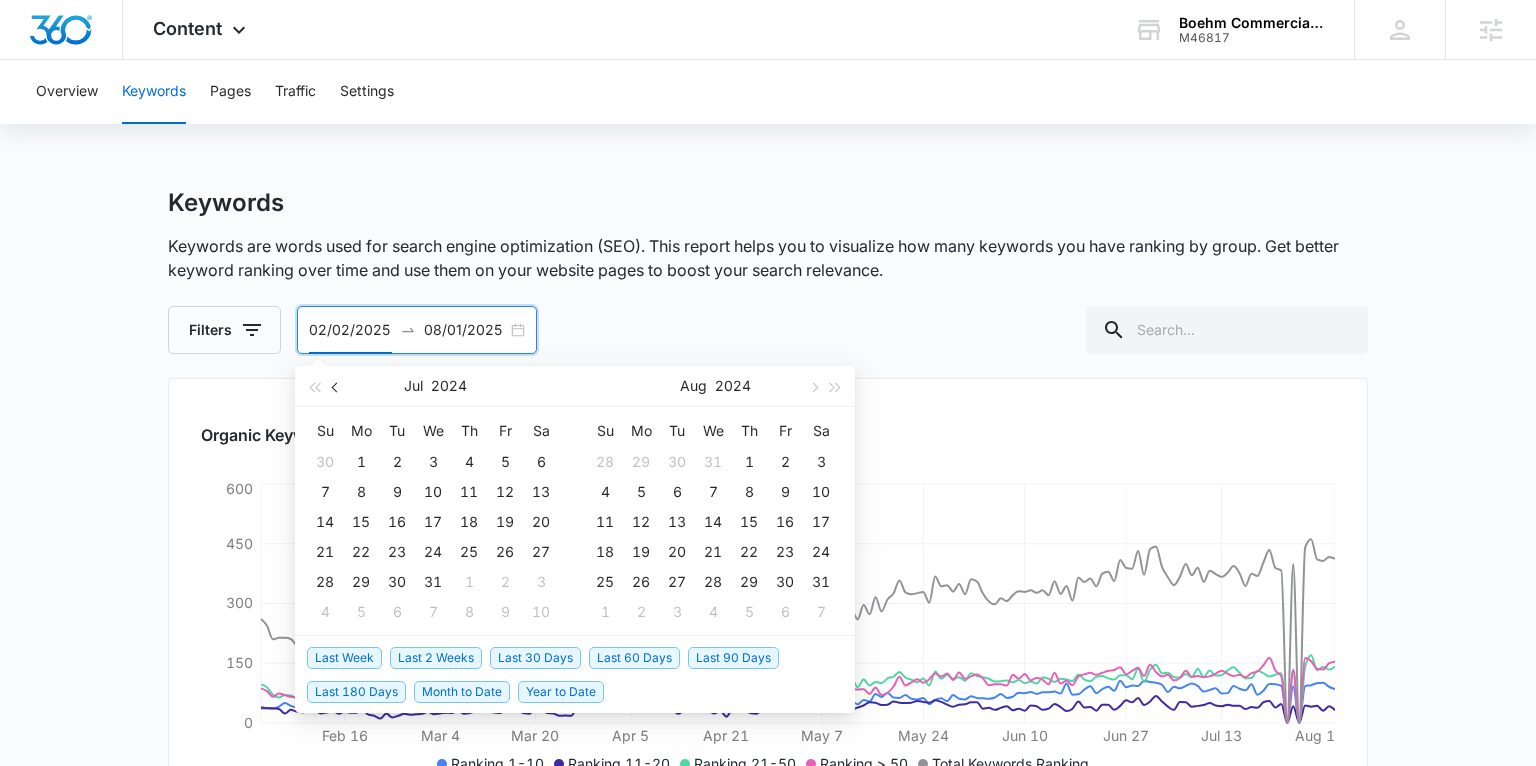 click at bounding box center (336, 386) 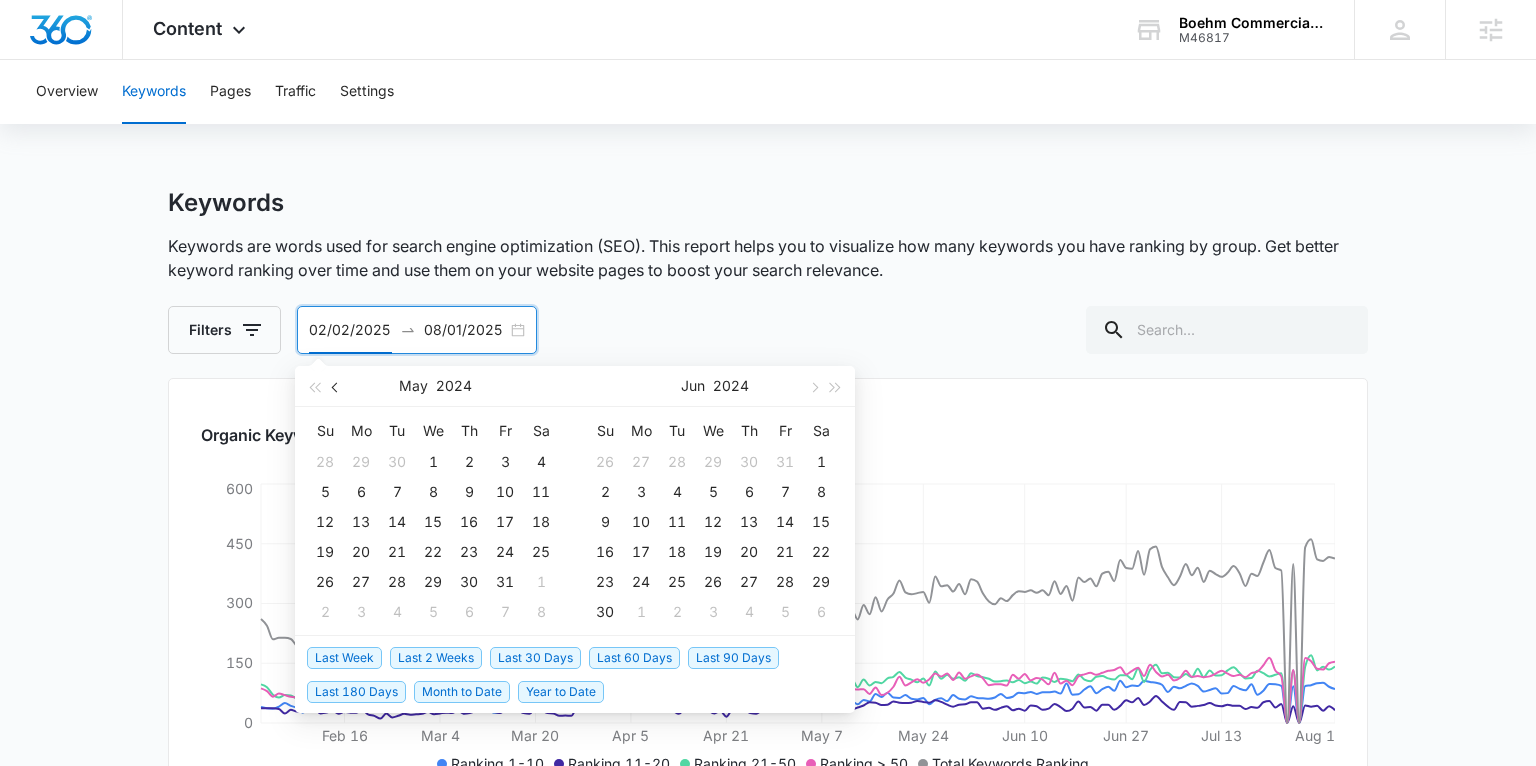 click at bounding box center (336, 386) 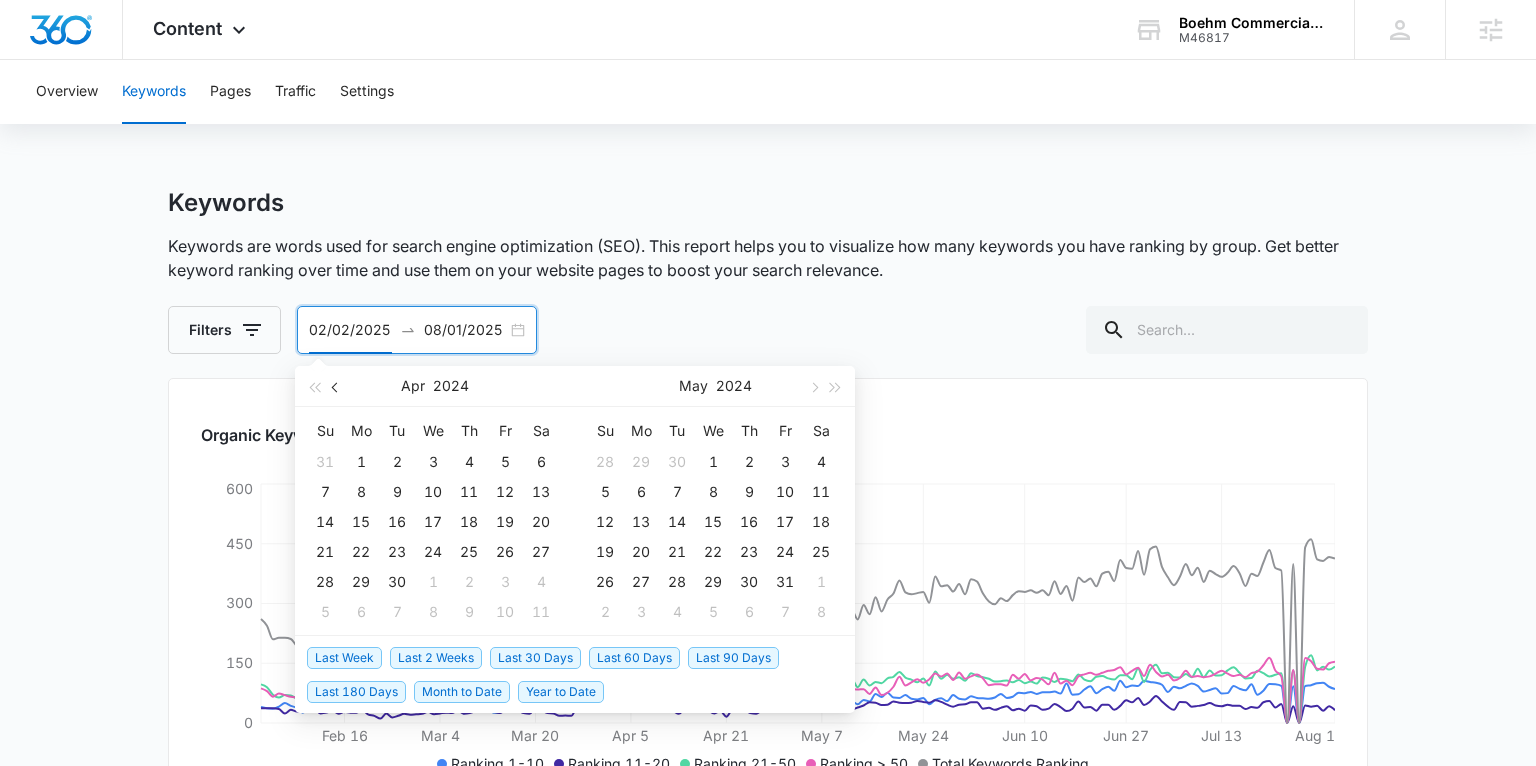 click at bounding box center (336, 386) 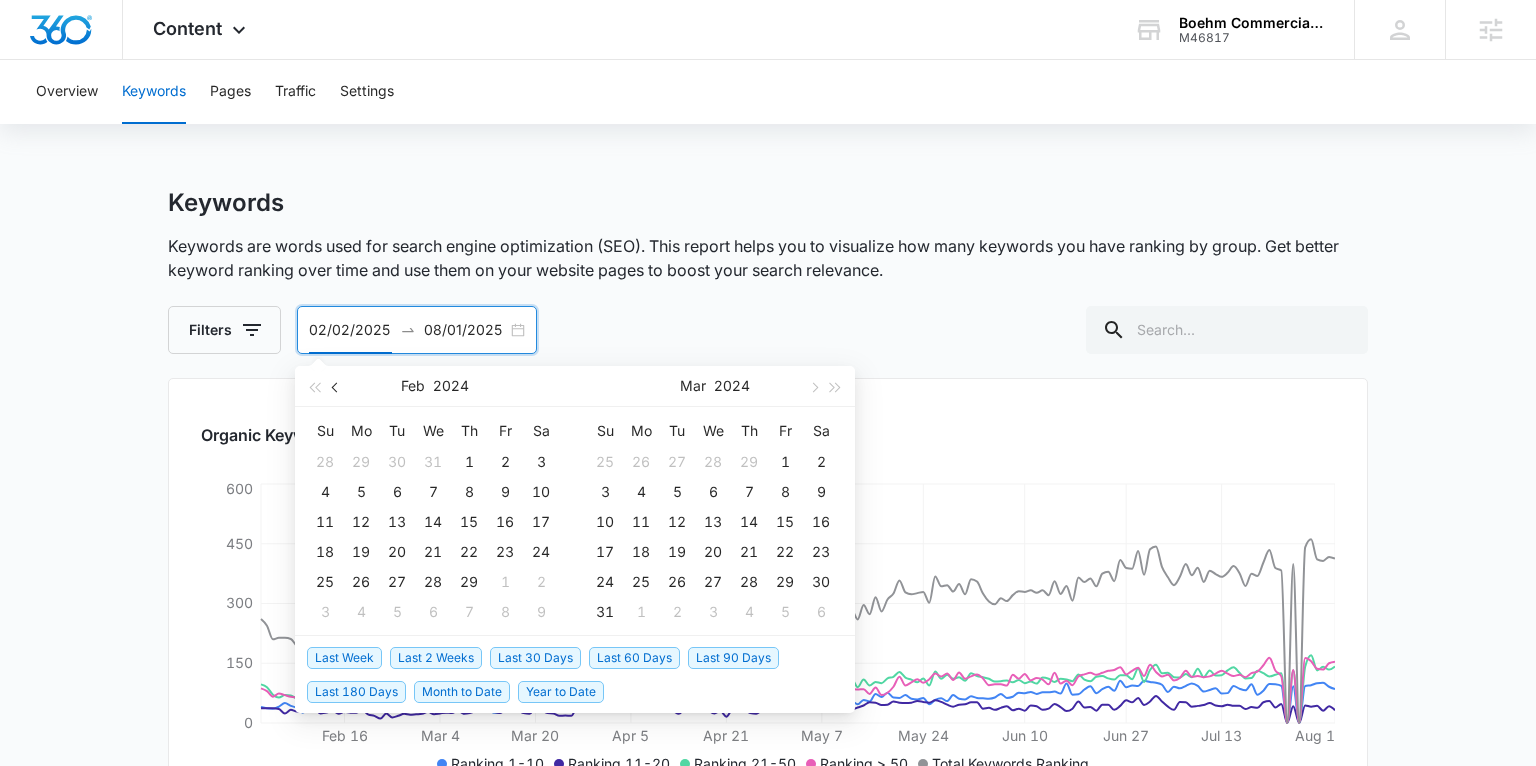 click at bounding box center [336, 386] 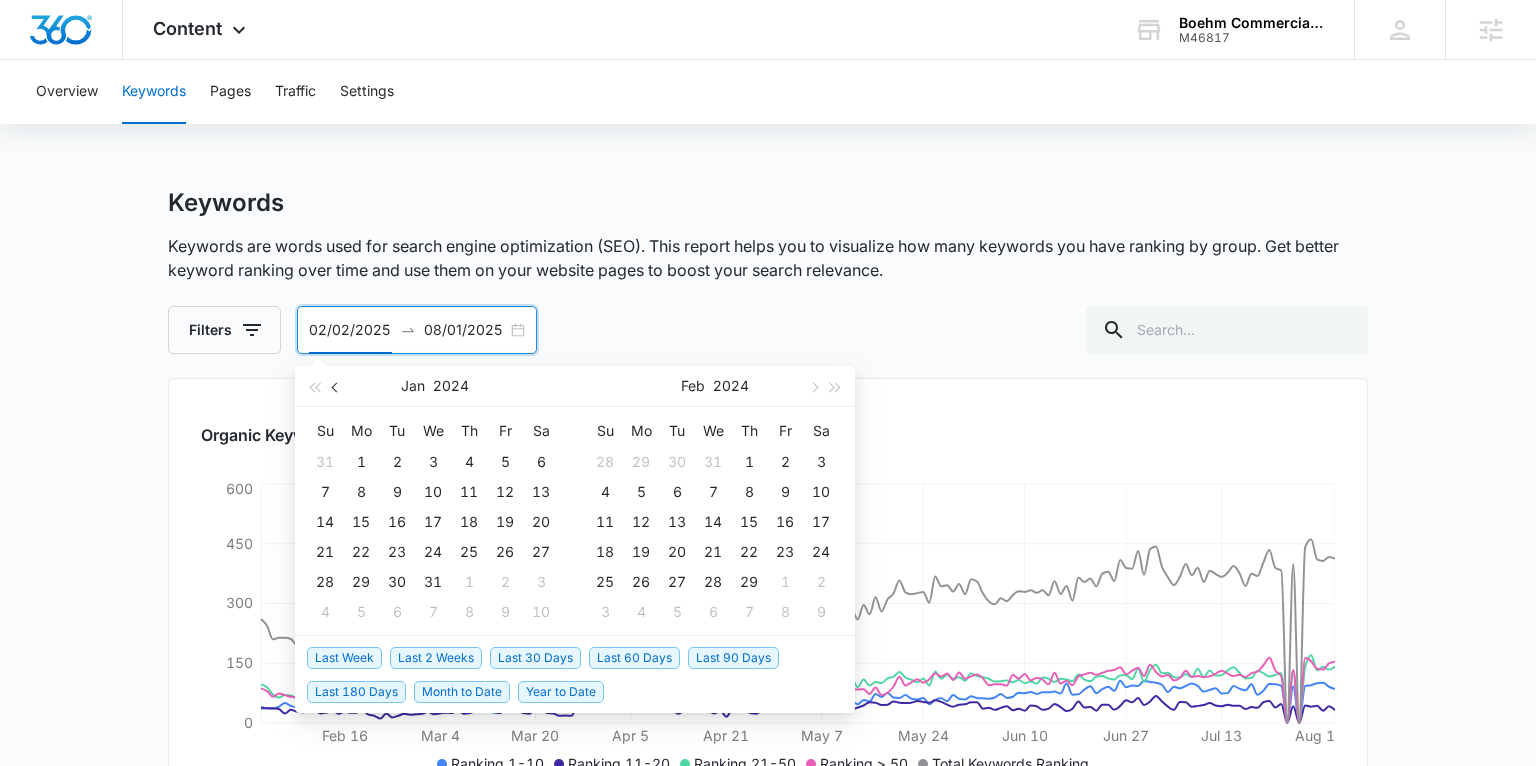 click at bounding box center (336, 386) 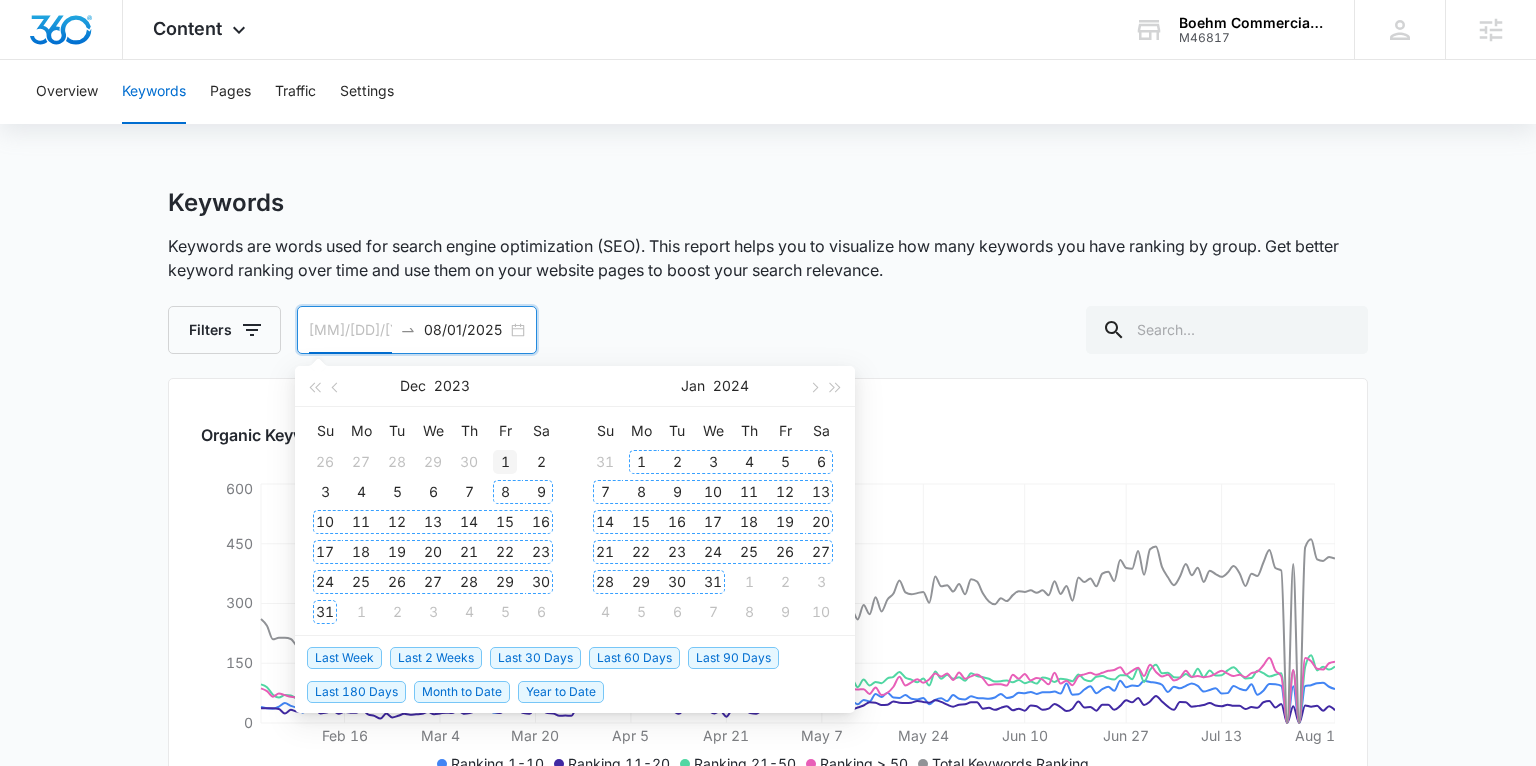 type on "12/01/2023" 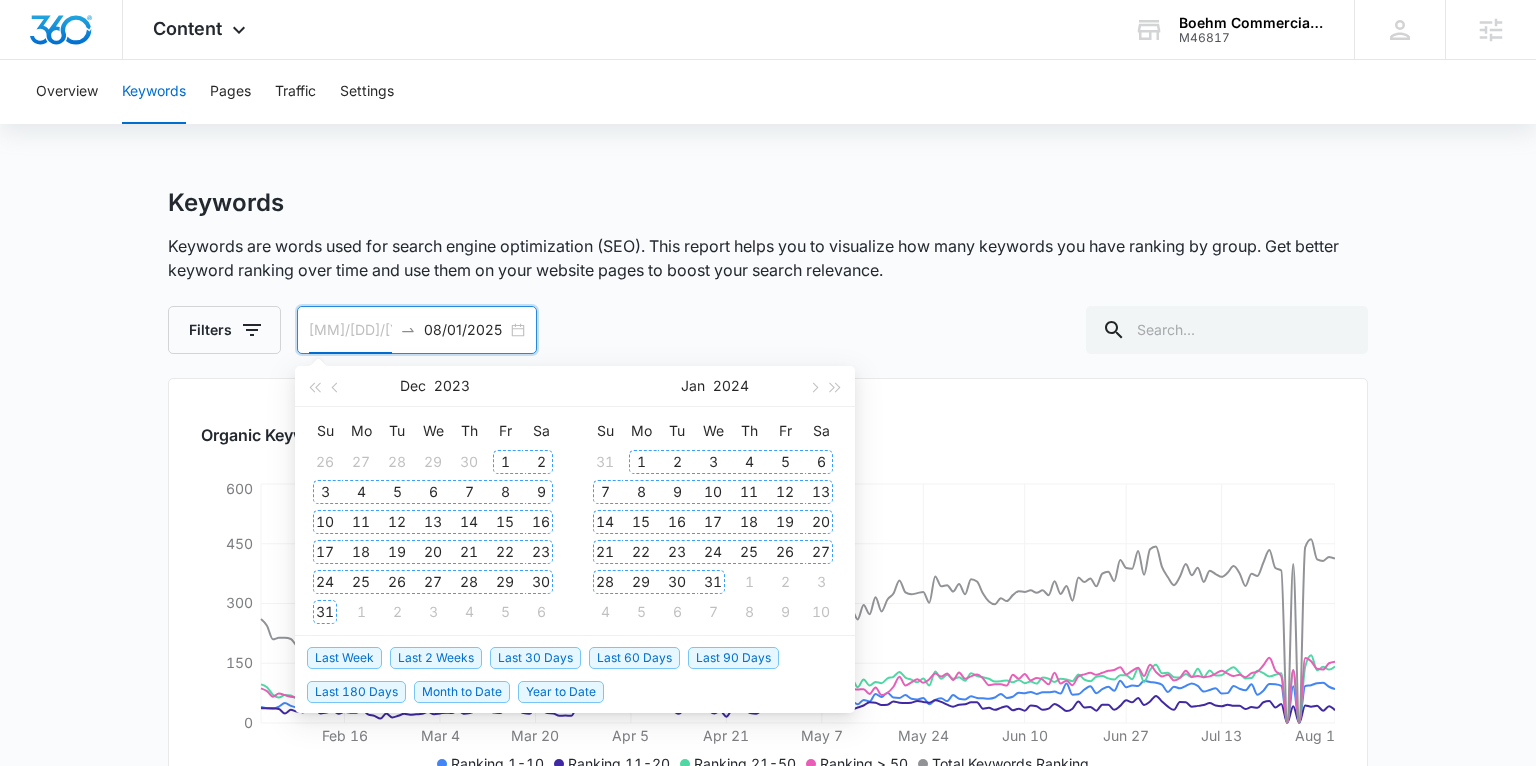 click on "1" at bounding box center [505, 462] 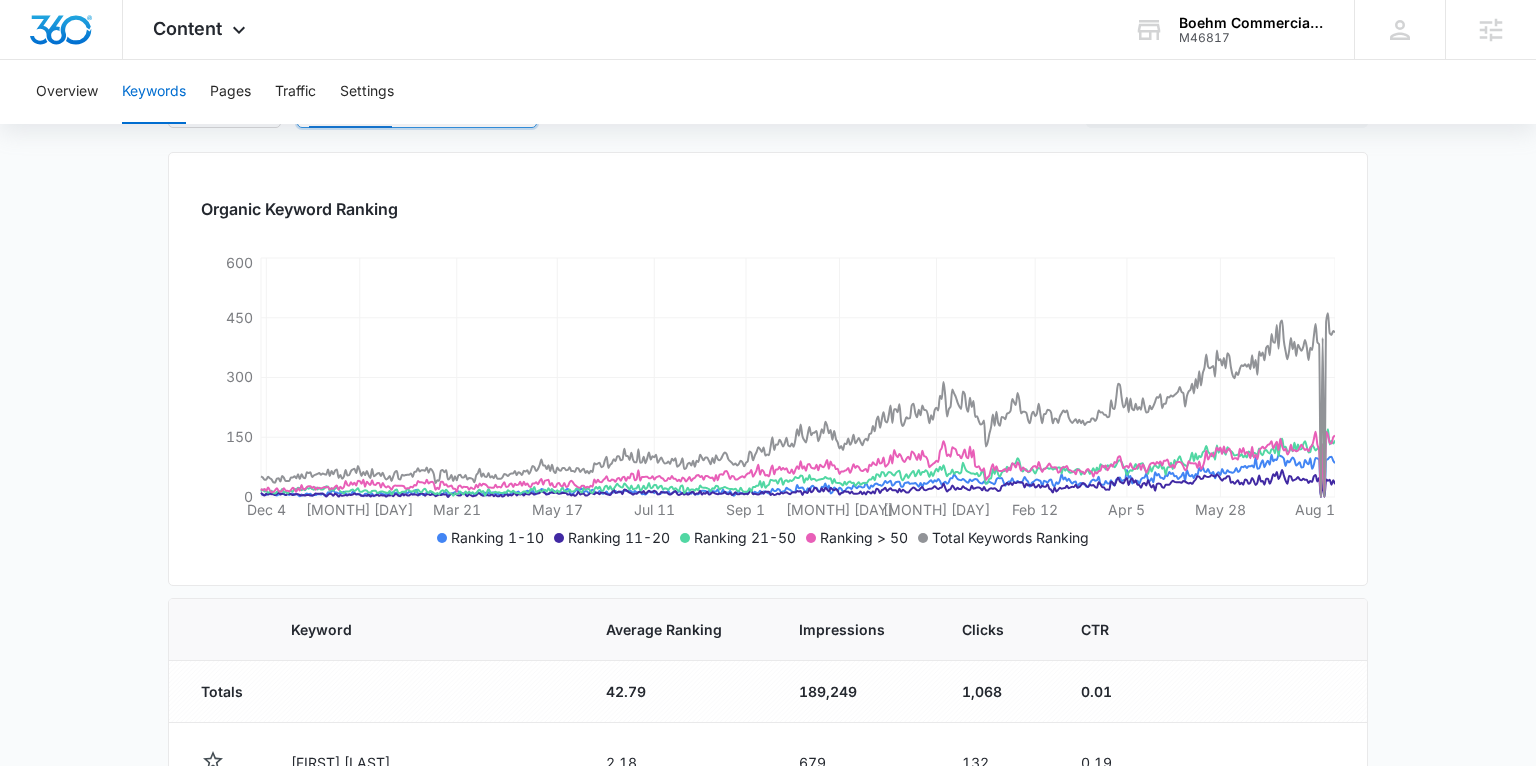 scroll, scrollTop: 229, scrollLeft: 0, axis: vertical 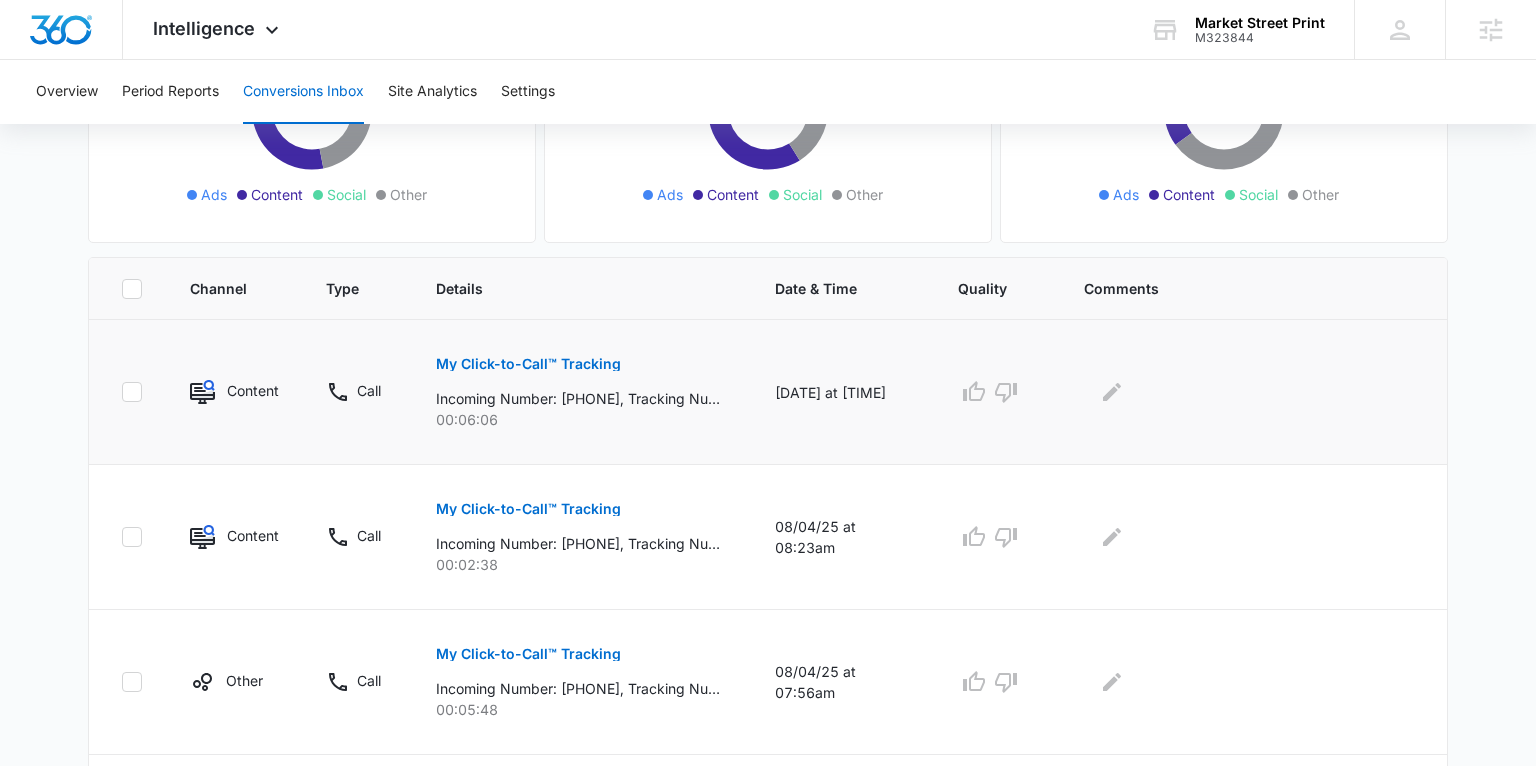 click on "My Click-to-Call™ Tracking" at bounding box center [528, 364] 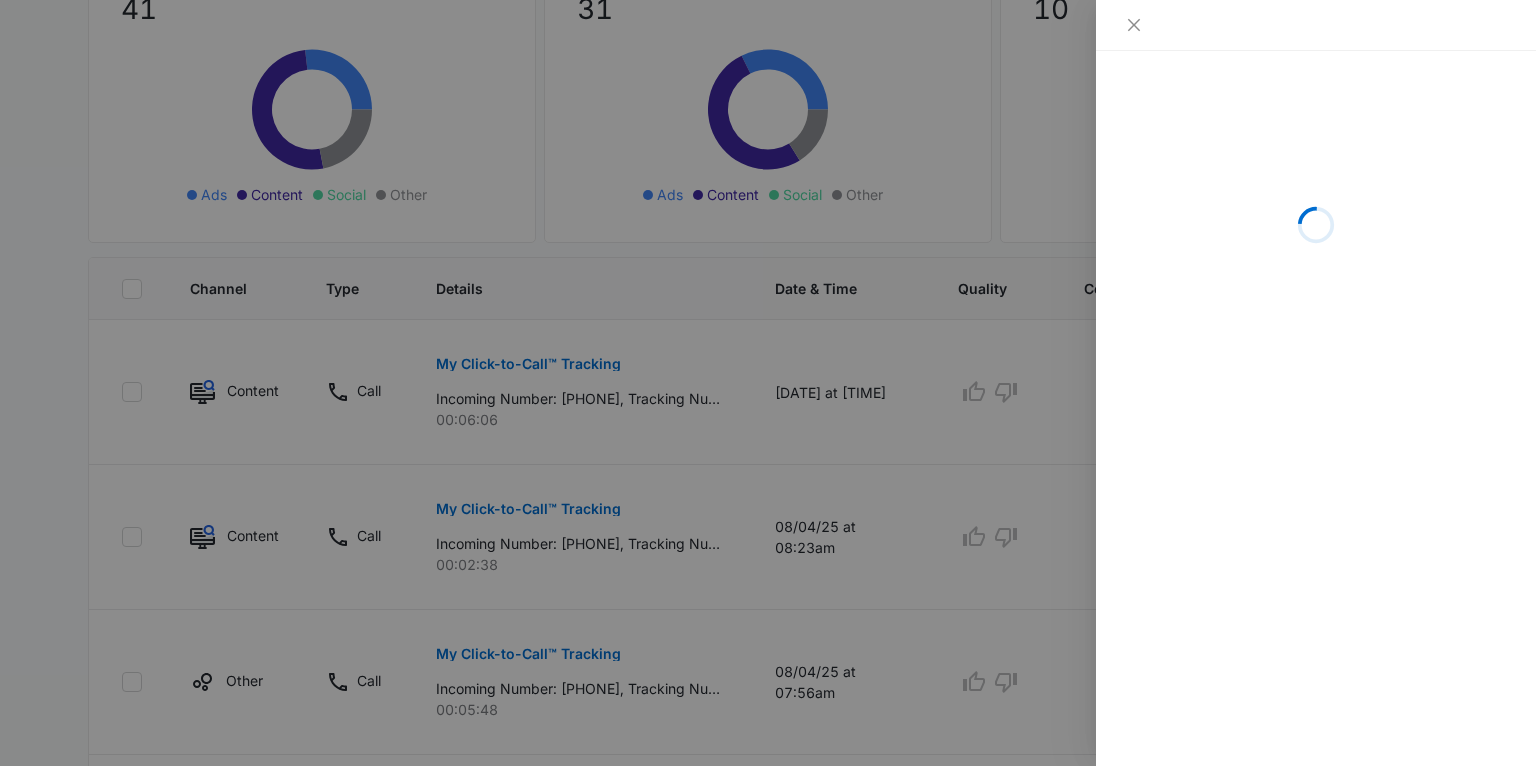 scroll, scrollTop: 311, scrollLeft: 0, axis: vertical 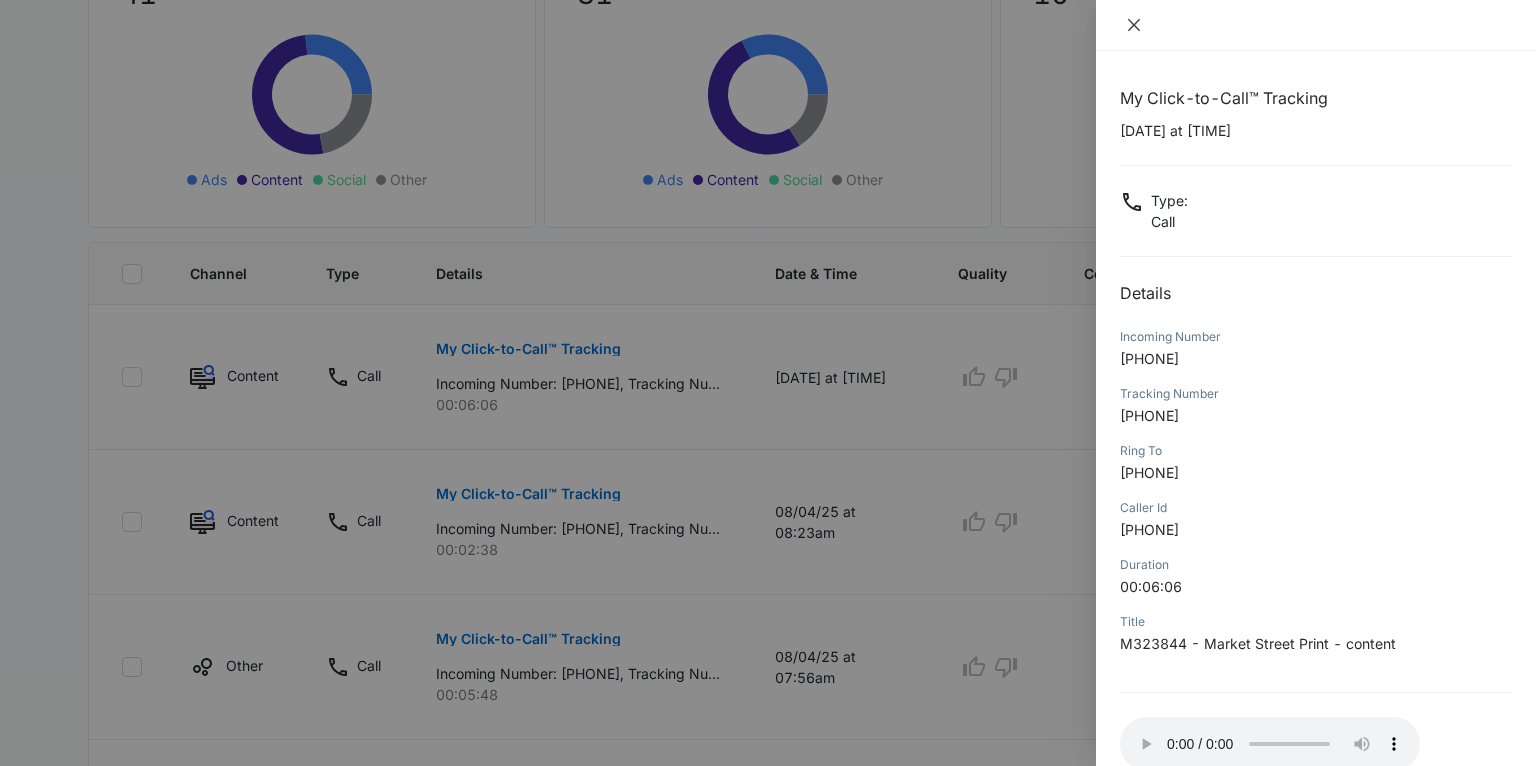 click 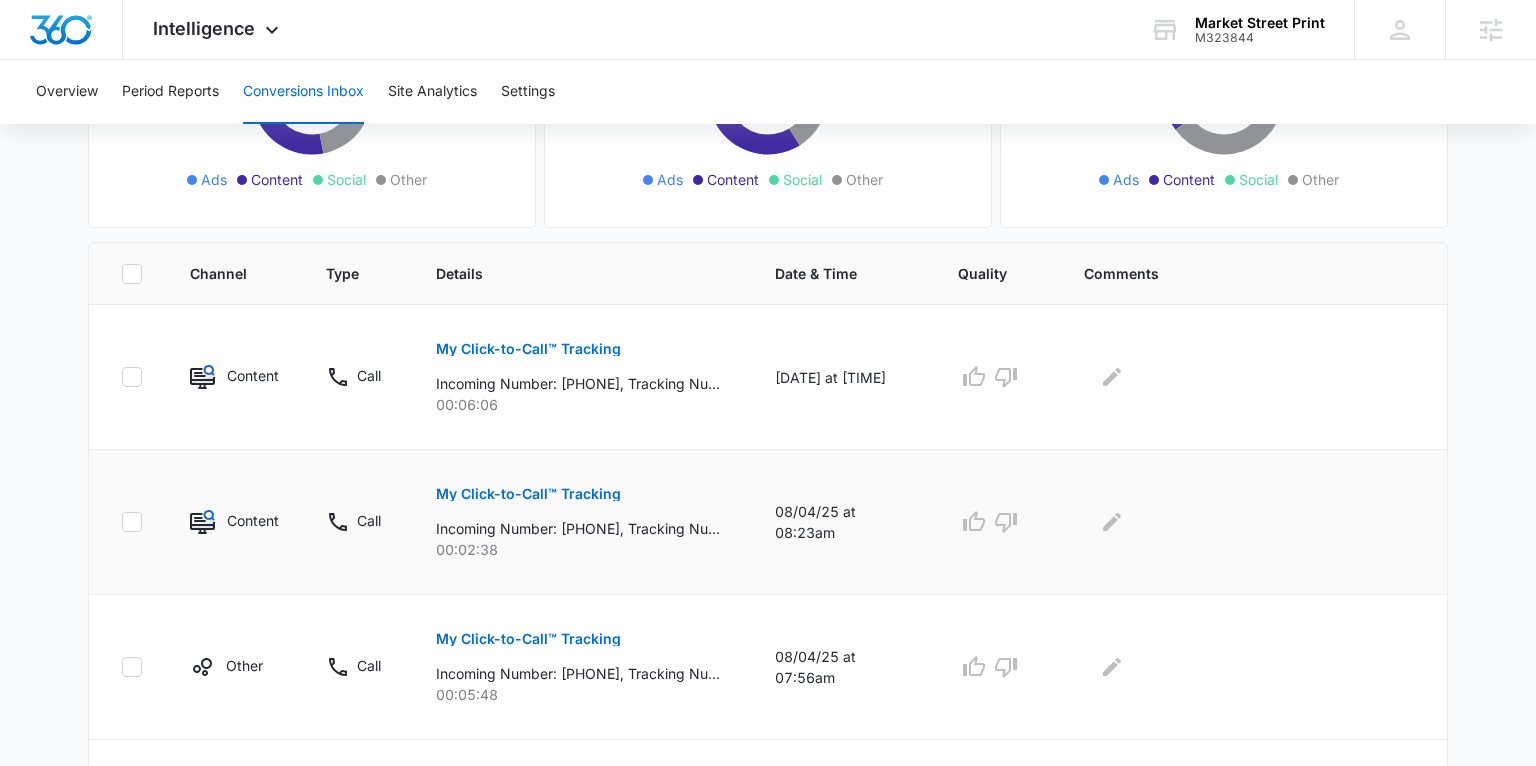 click on "My Click-to-Call™ Tracking" at bounding box center (528, 494) 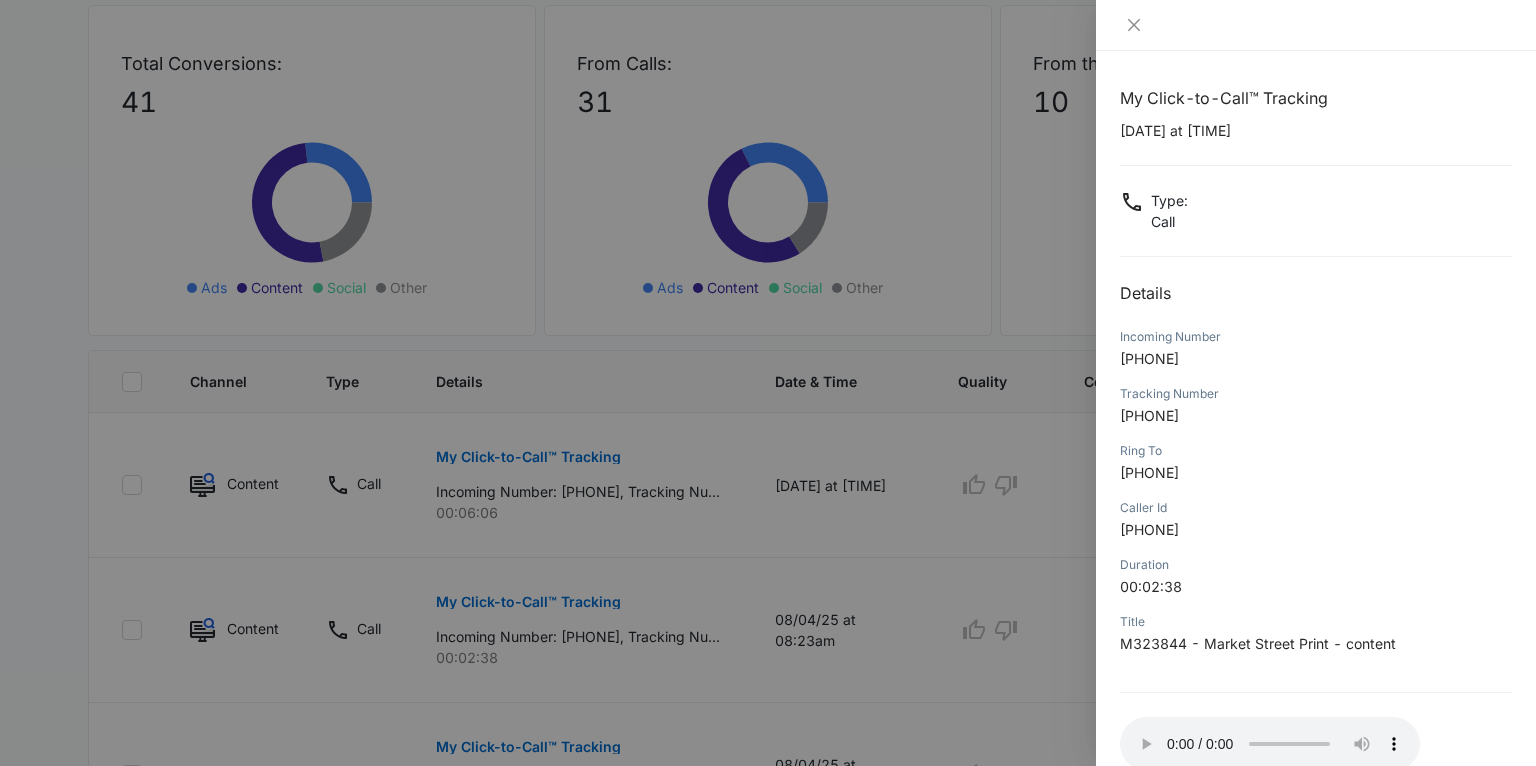 scroll, scrollTop: 0, scrollLeft: 0, axis: both 